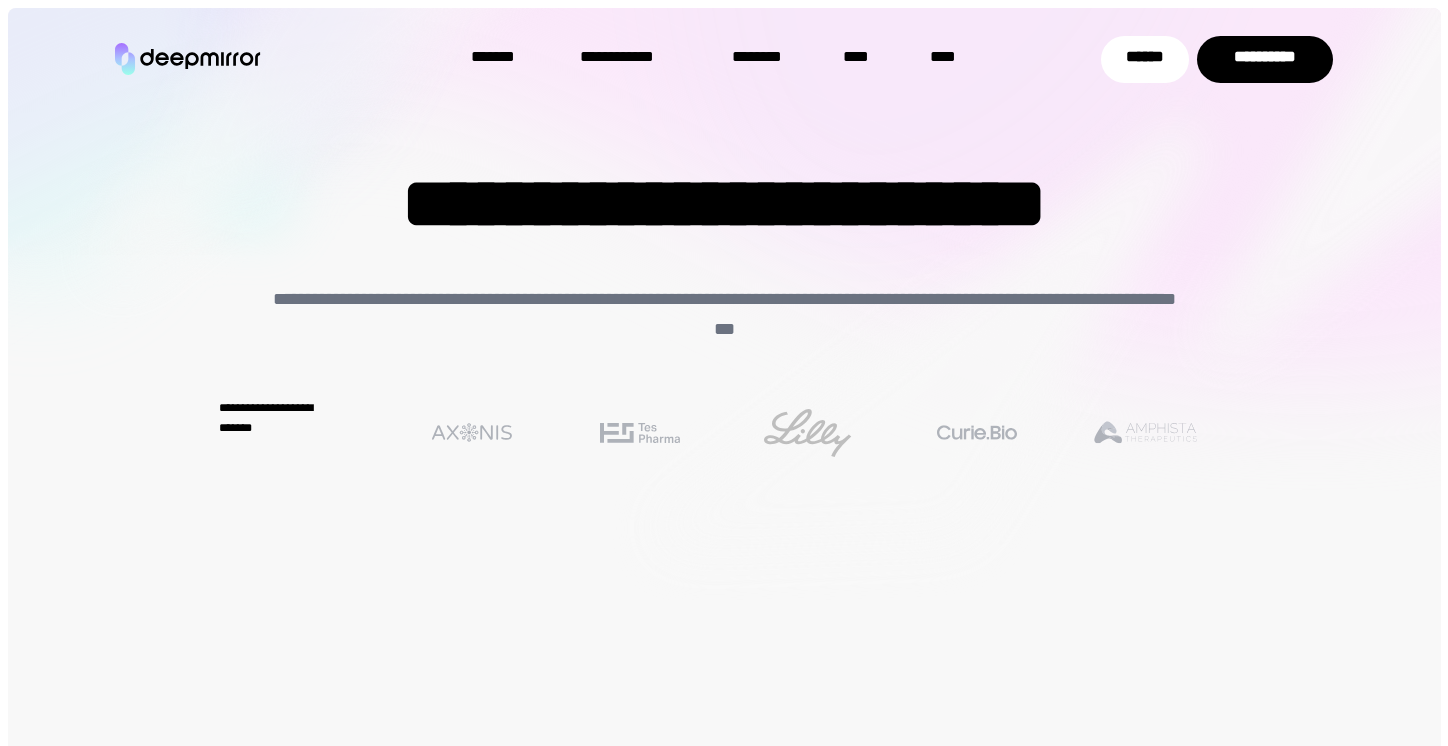 scroll, scrollTop: 0, scrollLeft: 0, axis: both 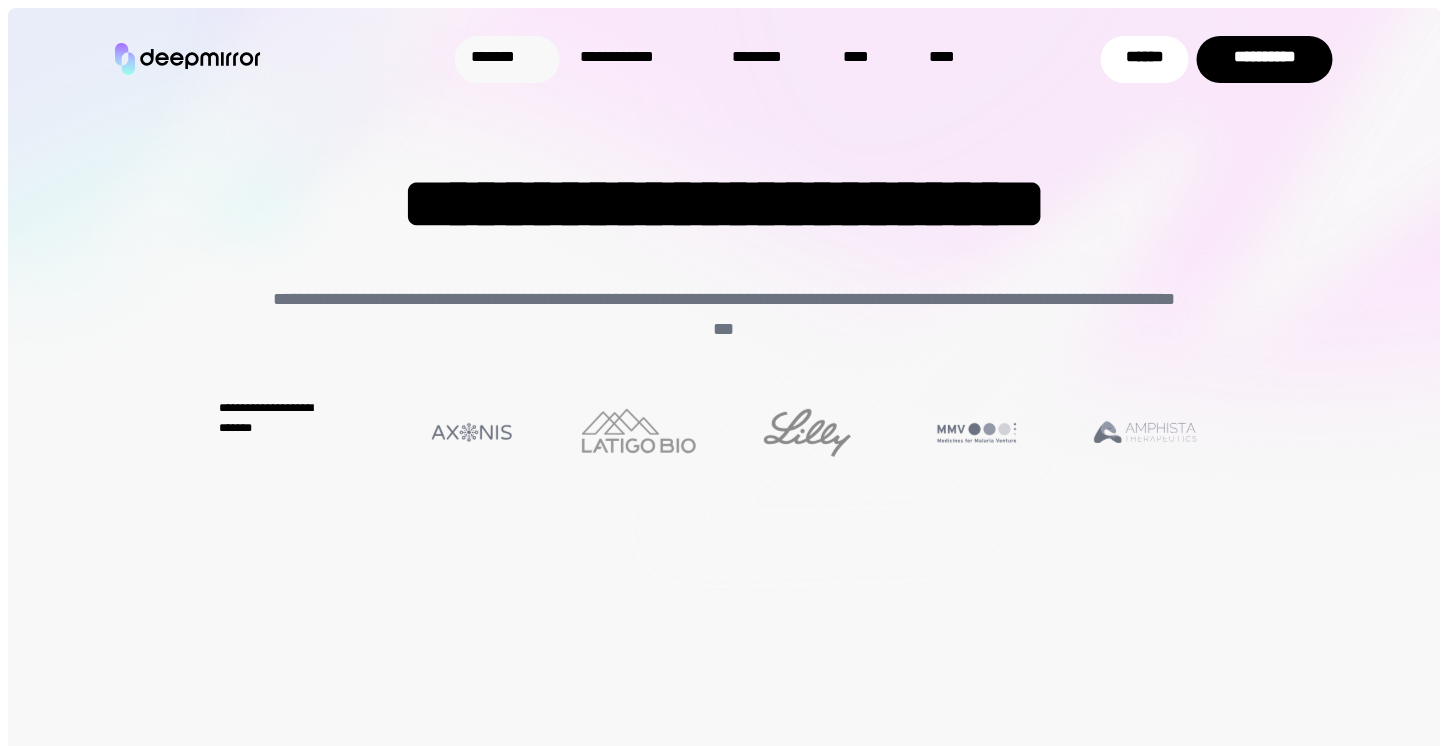 click on "*******" at bounding box center [507, 59] 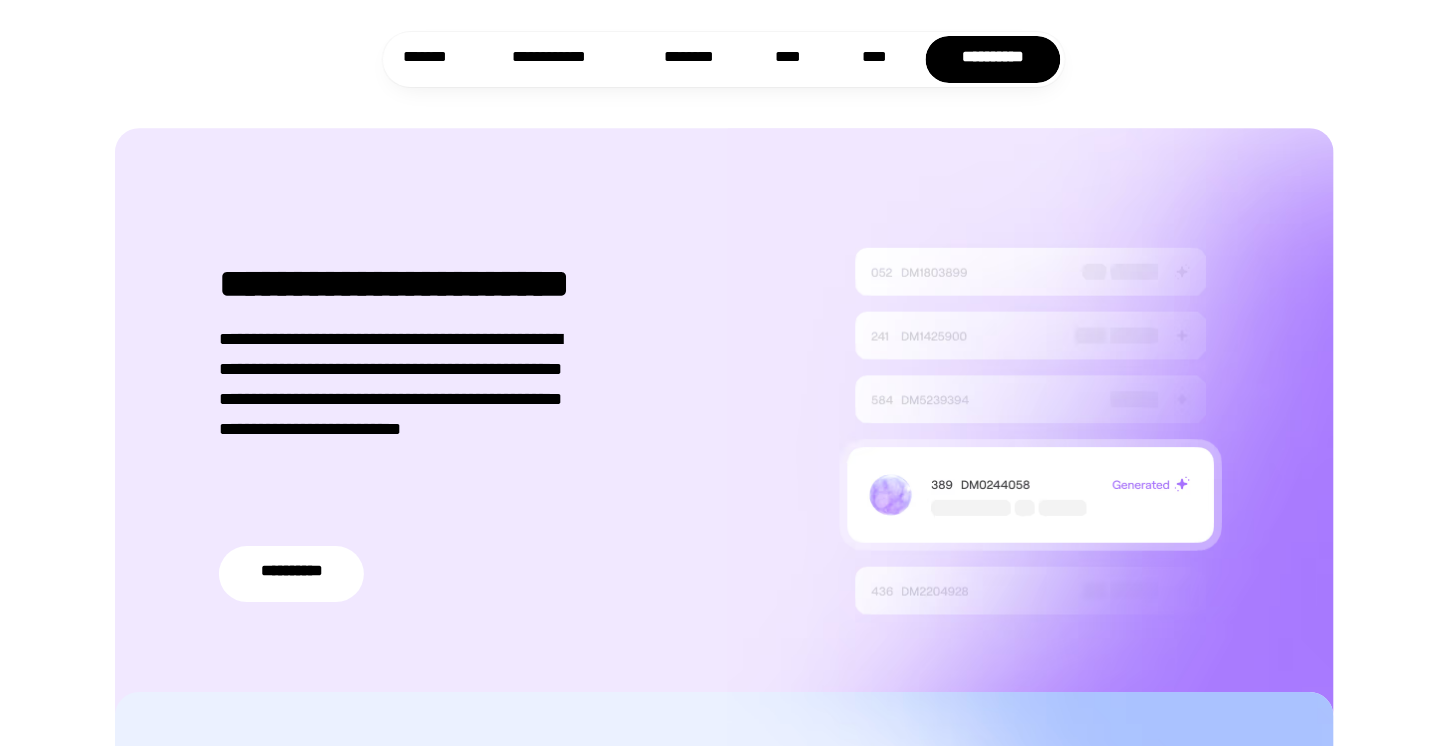 scroll, scrollTop: 1791, scrollLeft: 0, axis: vertical 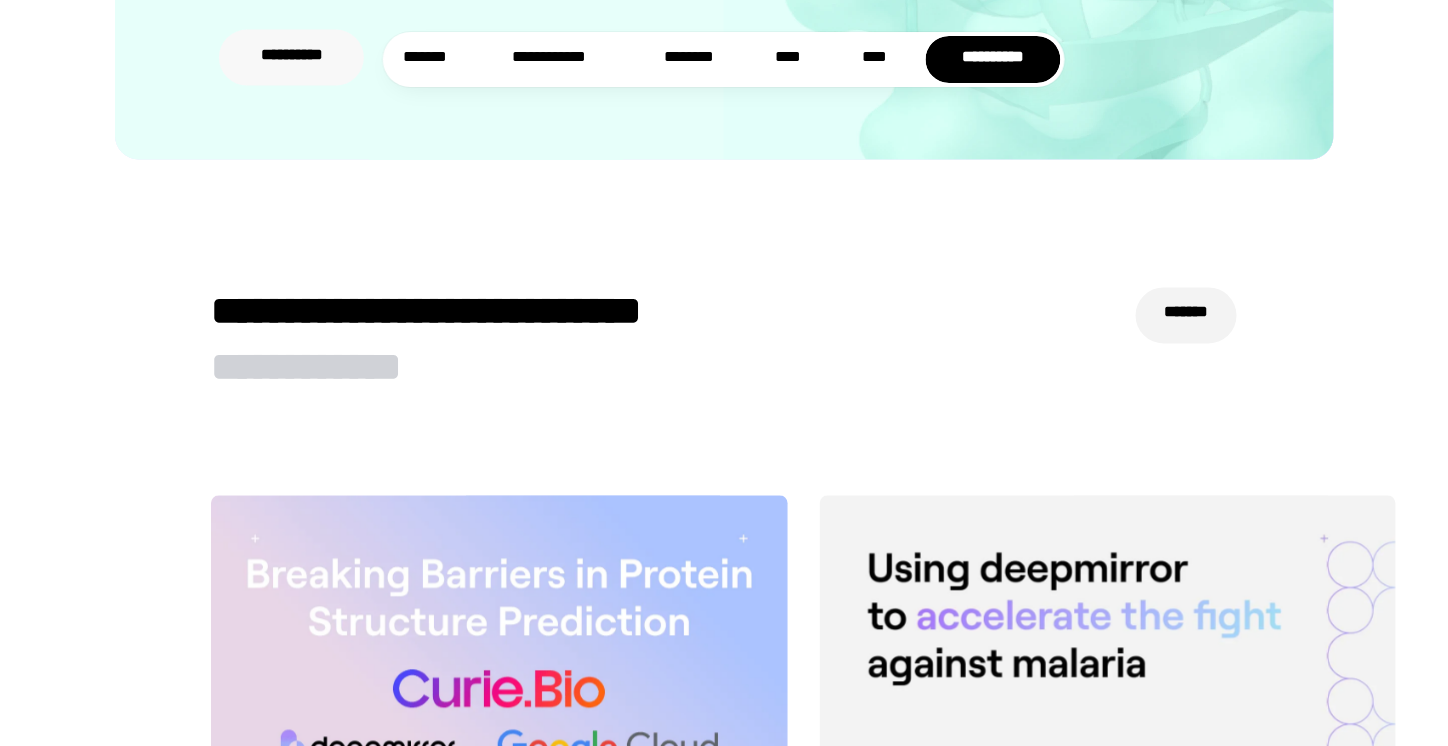 click on "**********" at bounding box center [291, 58] 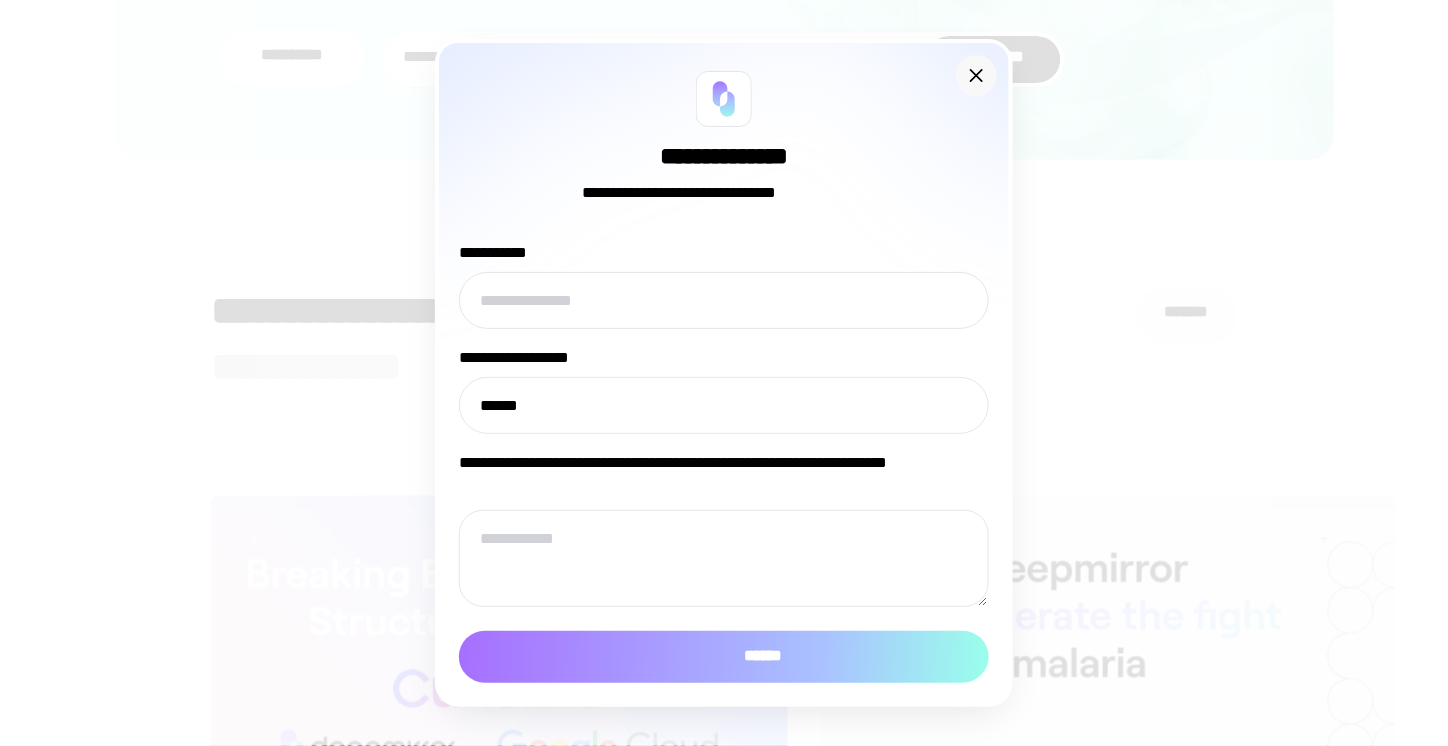 click at bounding box center [976, 75] 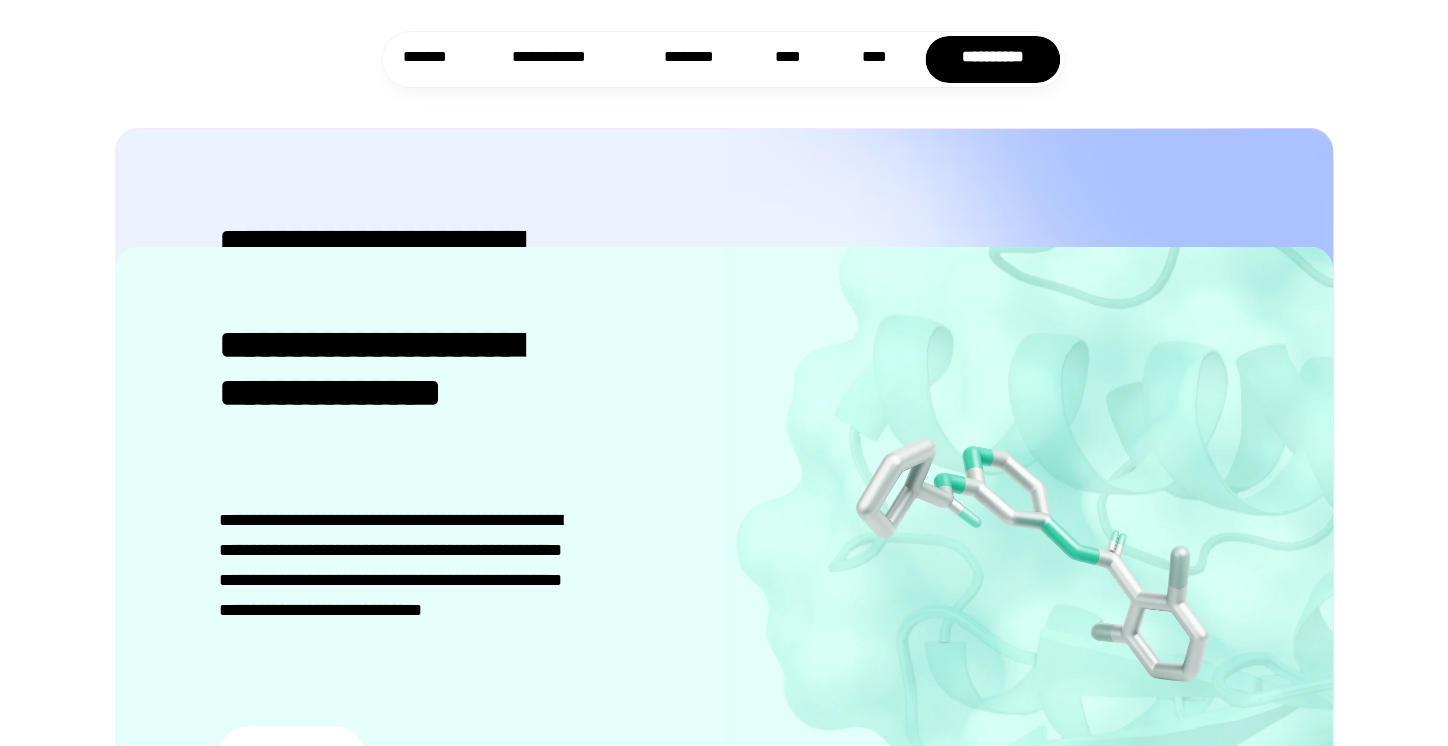 scroll, scrollTop: 2891, scrollLeft: 0, axis: vertical 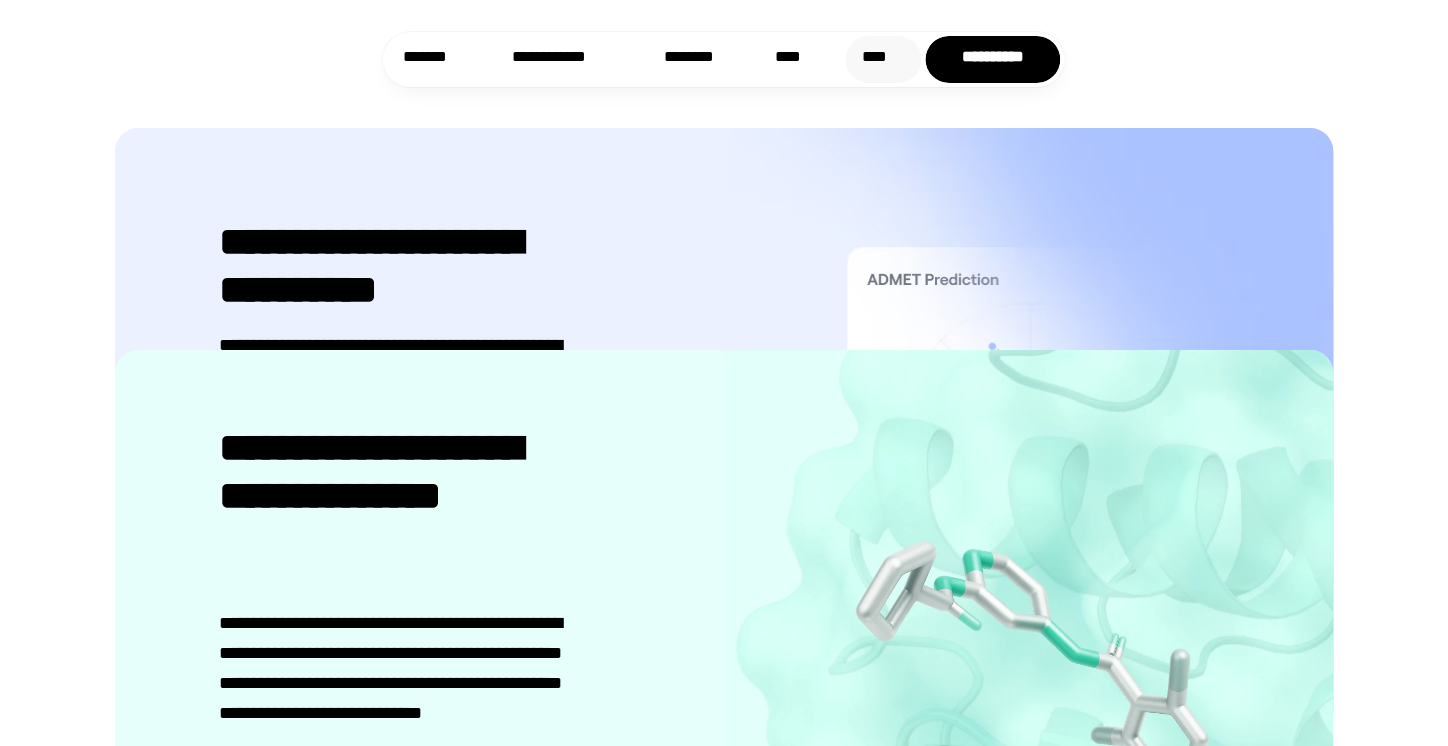 click on "****" at bounding box center (884, 59) 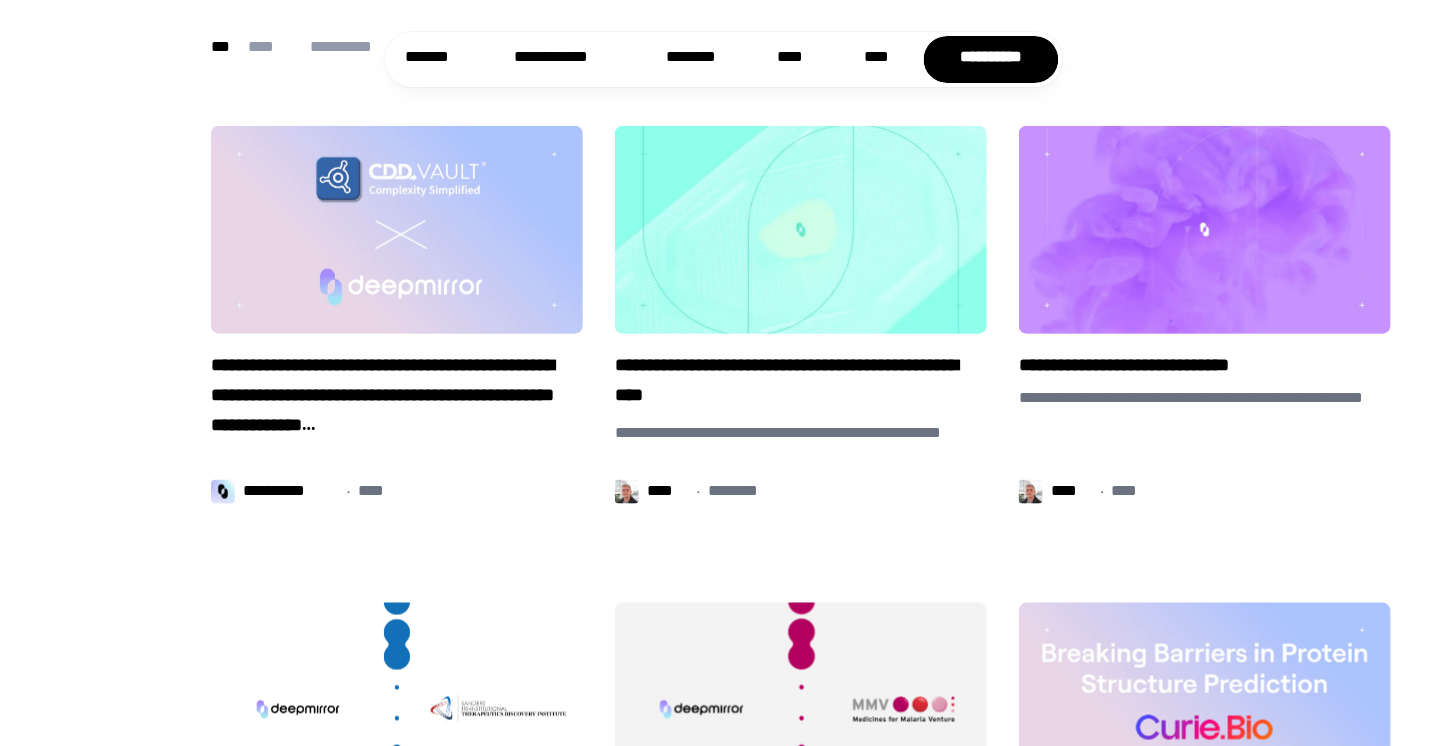 scroll, scrollTop: 600, scrollLeft: 0, axis: vertical 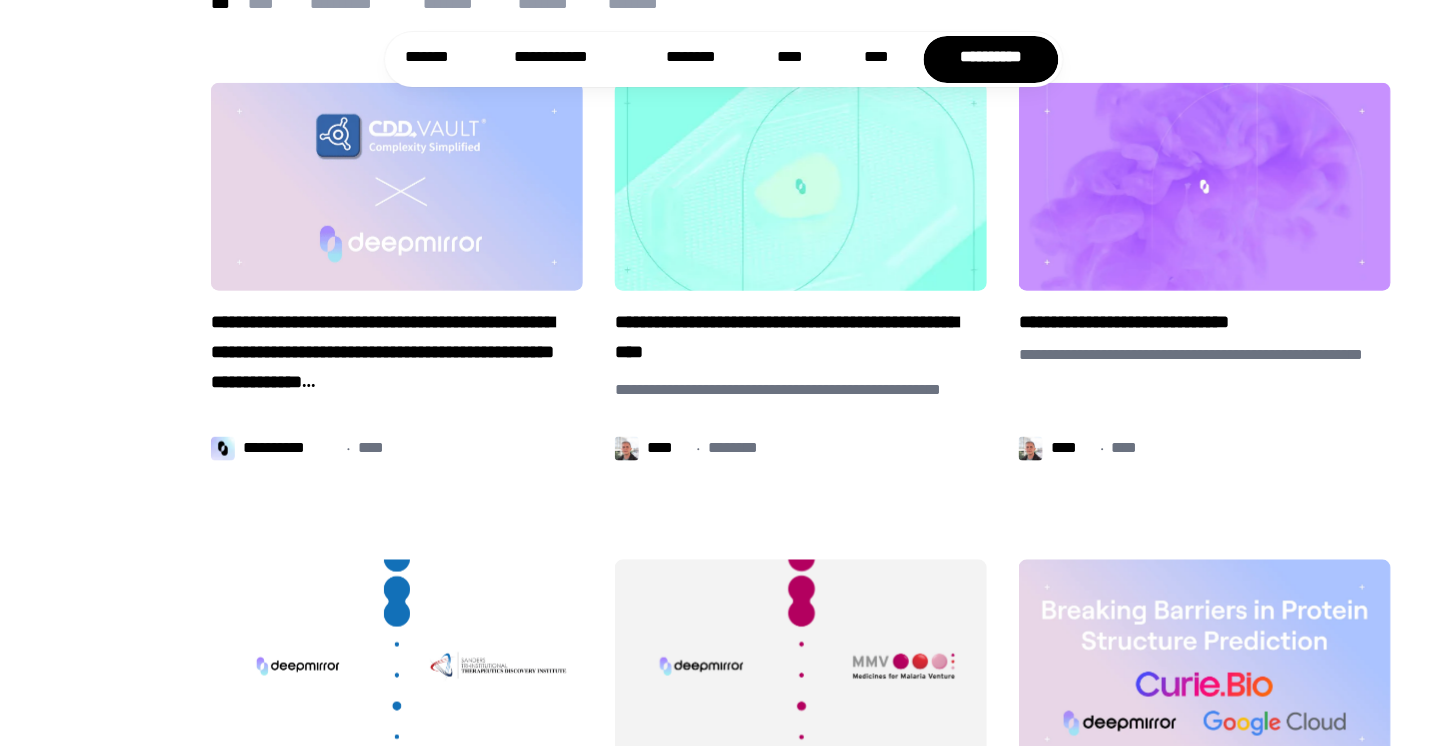 click on "**********" at bounding box center (801, 342) 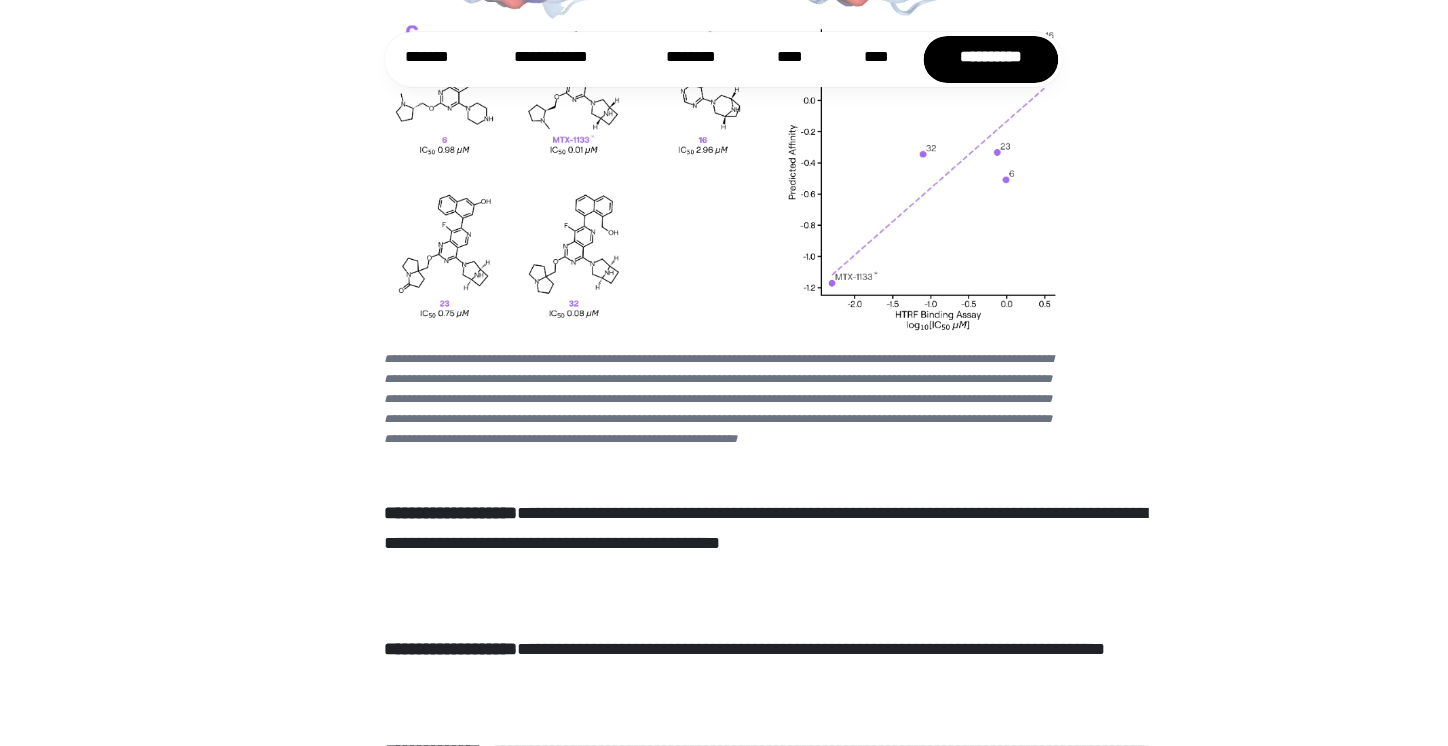 scroll, scrollTop: 3000, scrollLeft: 0, axis: vertical 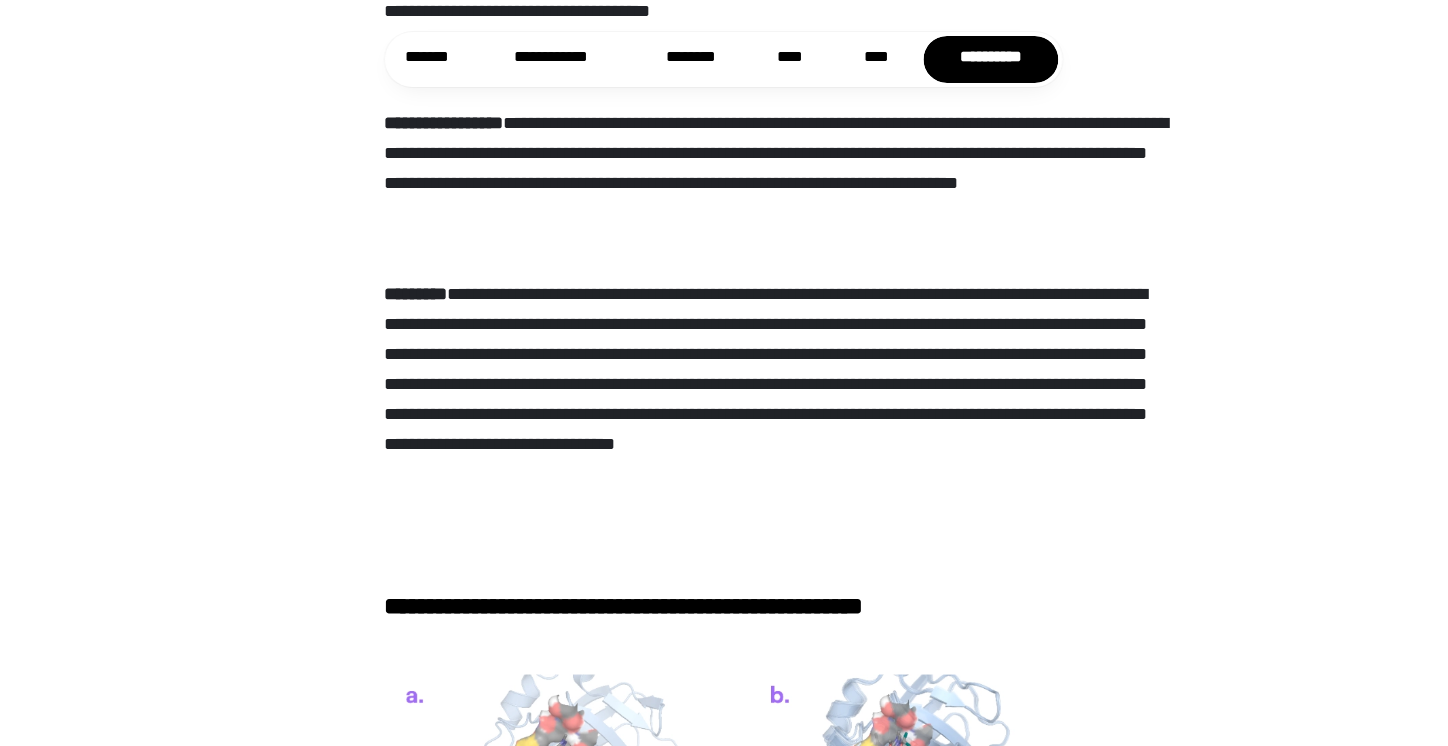 click on "**********" at bounding box center (724, 5472) 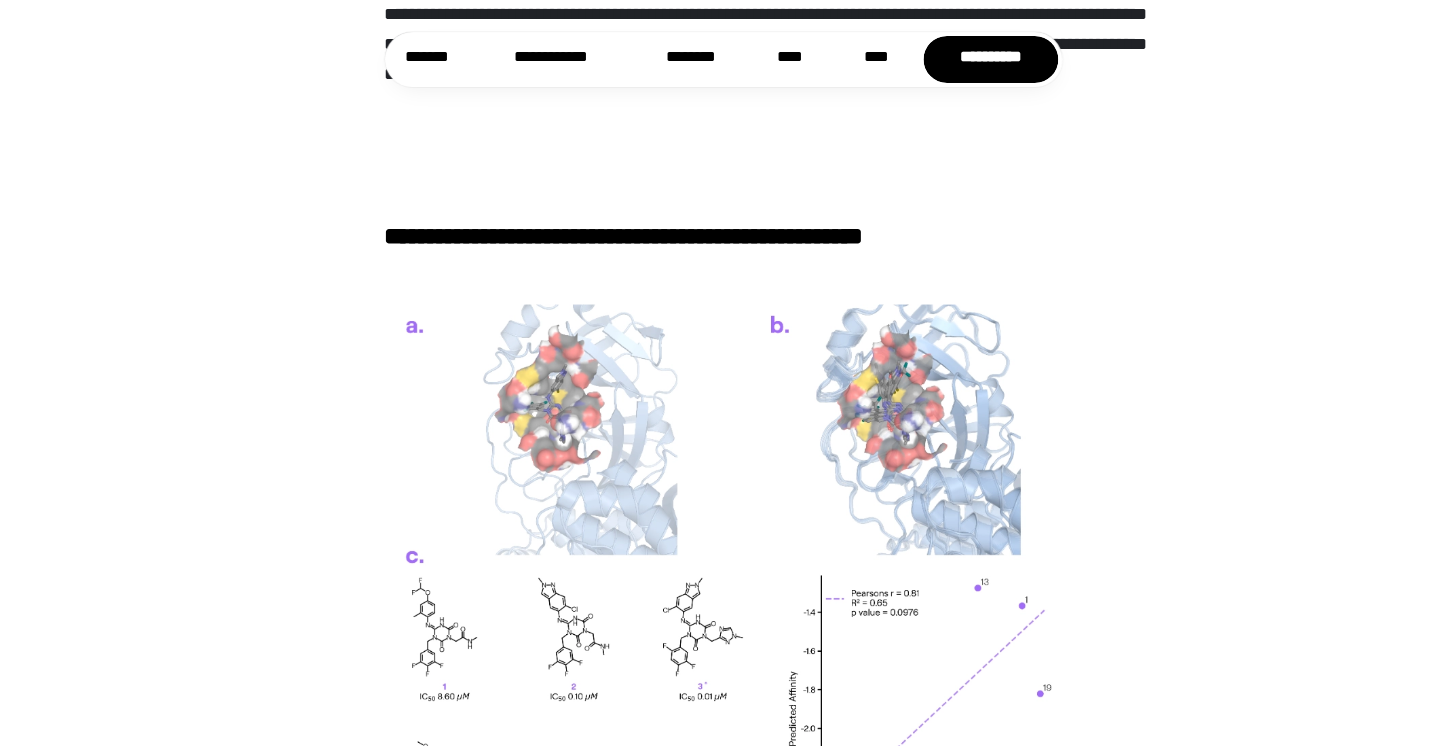 scroll, scrollTop: 3700, scrollLeft: 0, axis: vertical 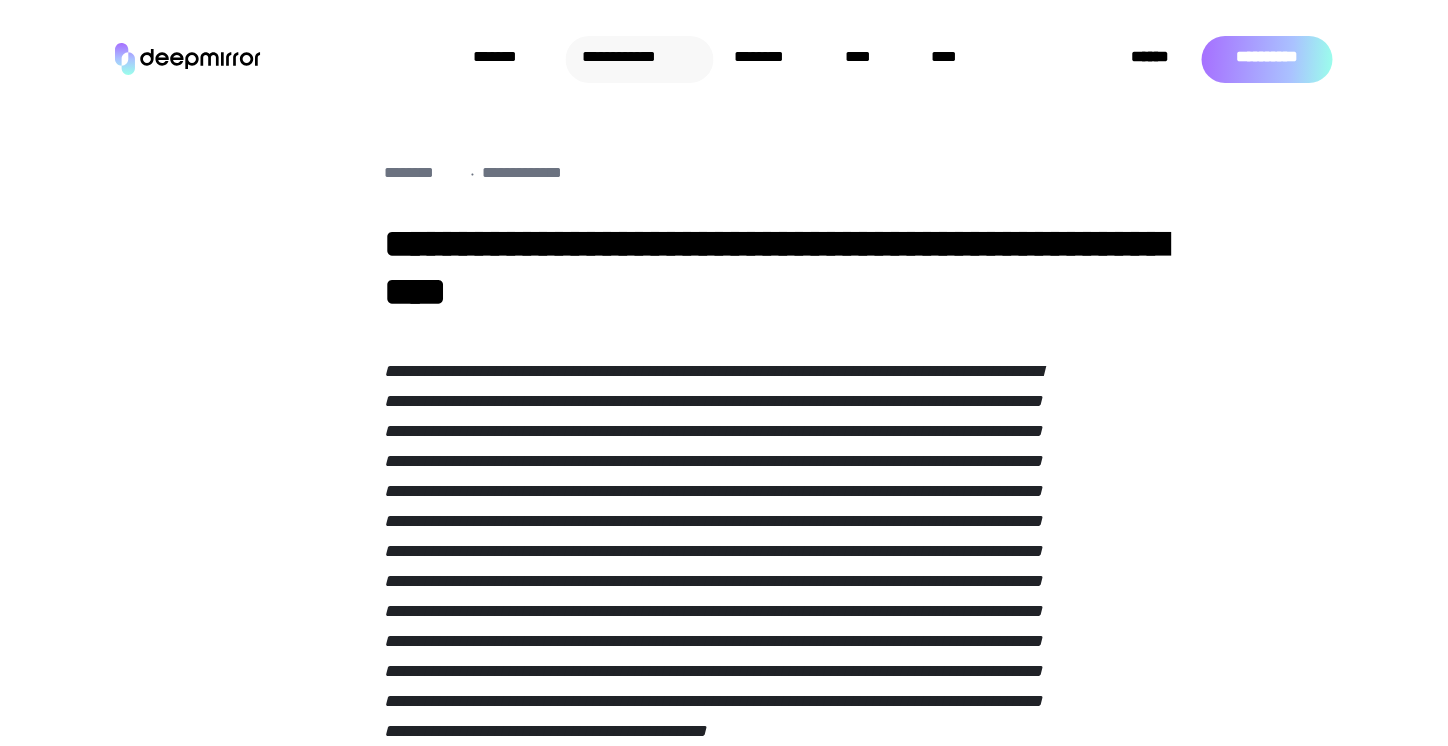 click on "**********" at bounding box center [640, 59] 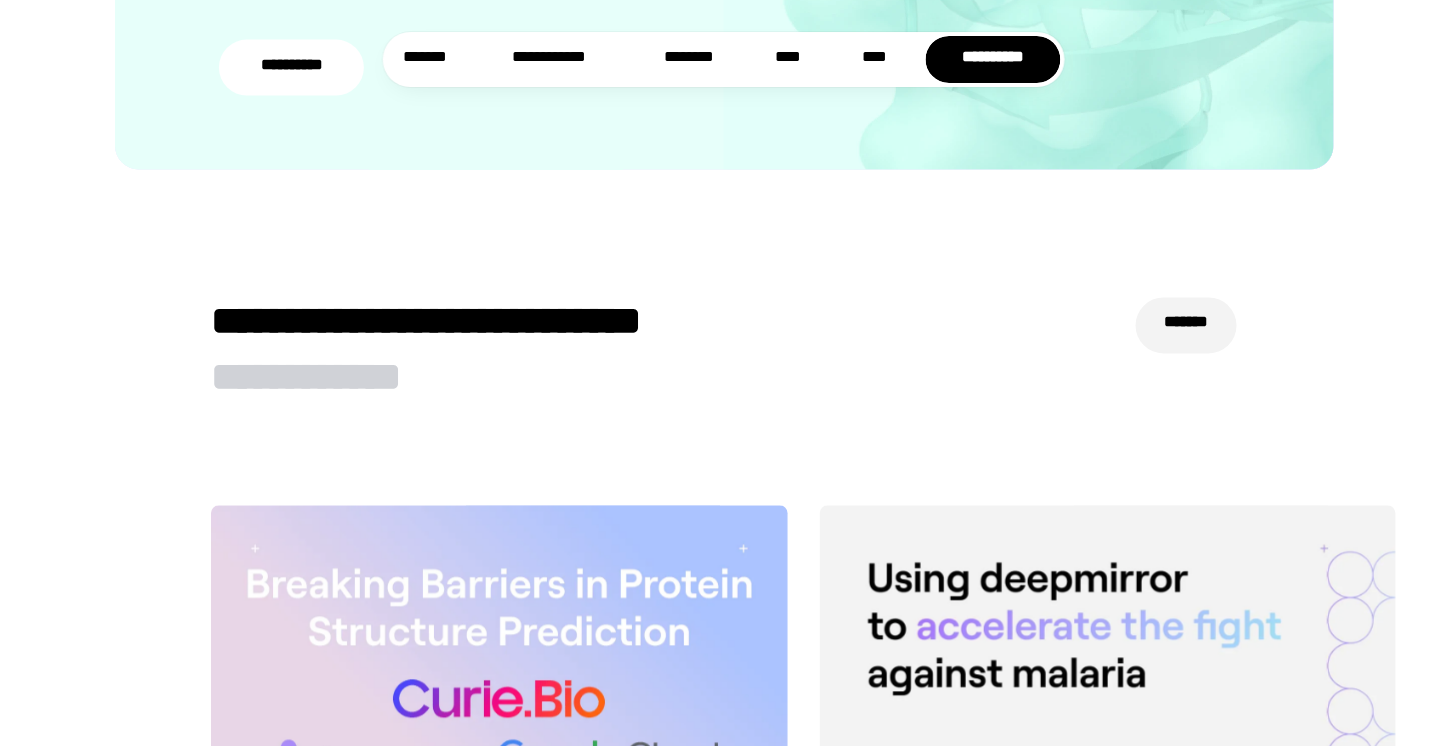 scroll, scrollTop: 3678, scrollLeft: 0, axis: vertical 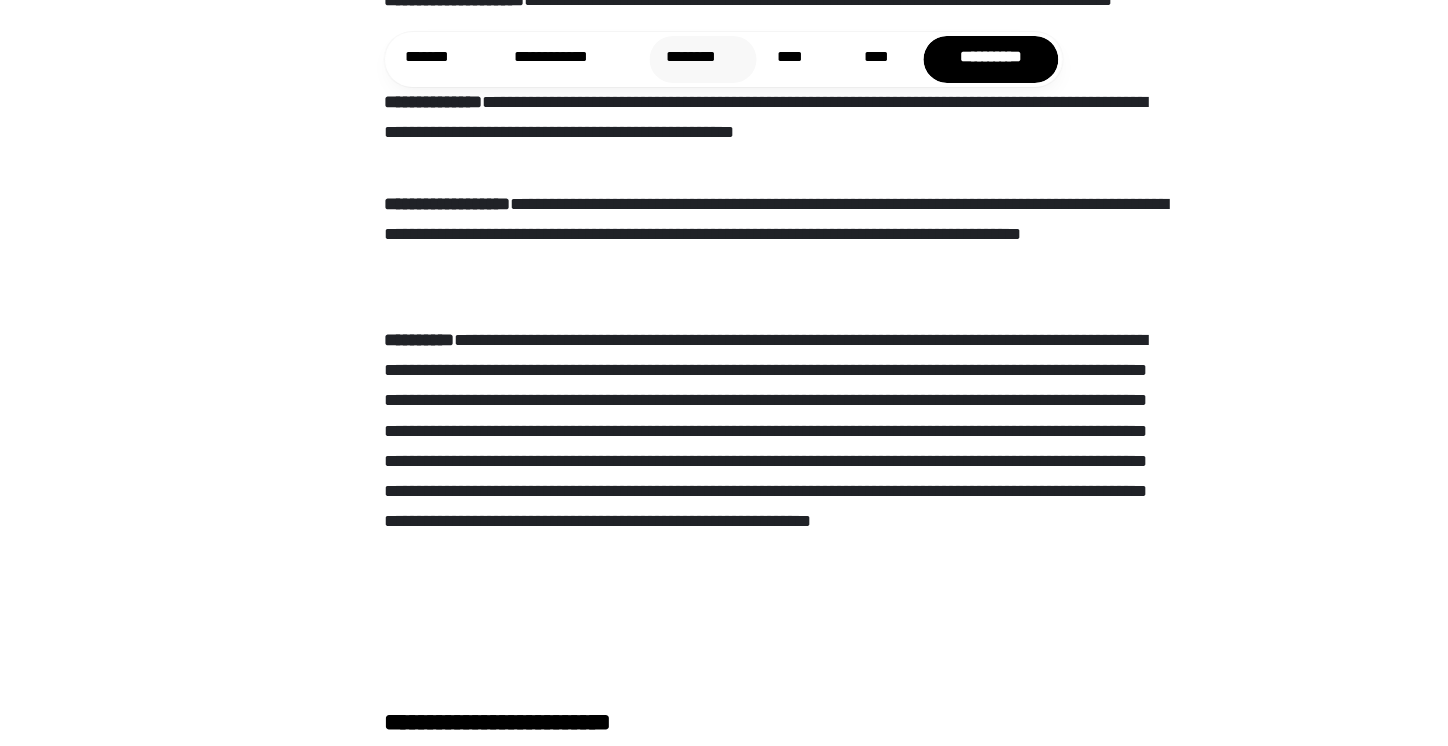click on "********" at bounding box center (703, 59) 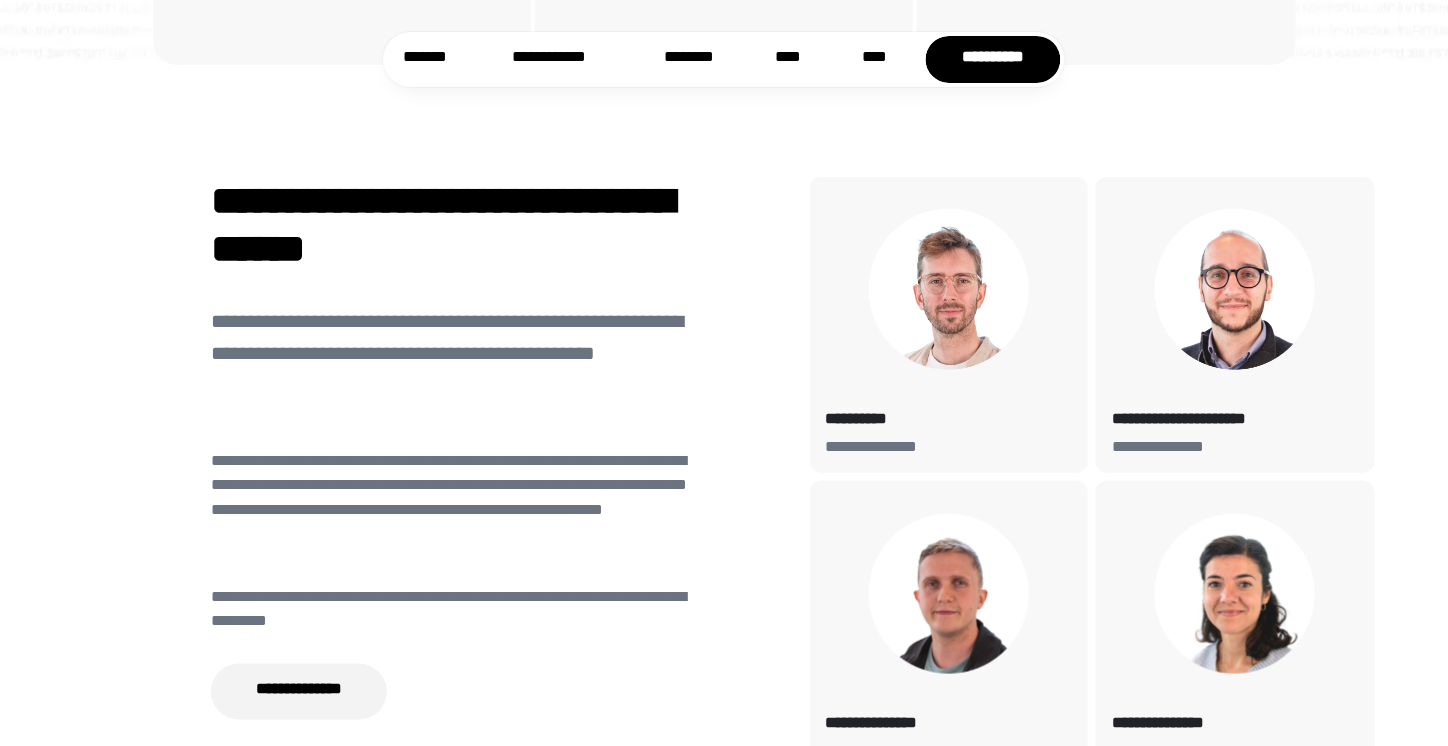 scroll, scrollTop: 5522, scrollLeft: 0, axis: vertical 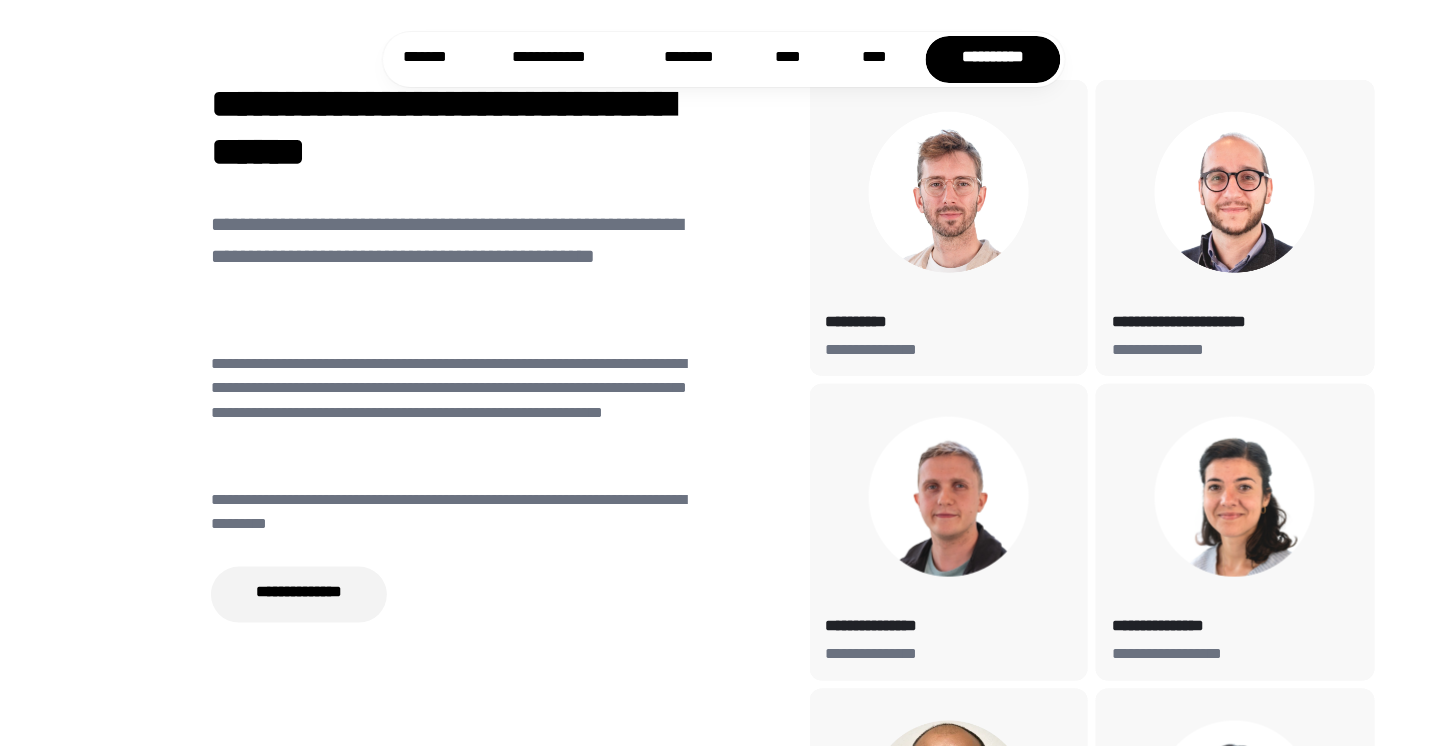 click on "**********" at bounding box center [724, -273] 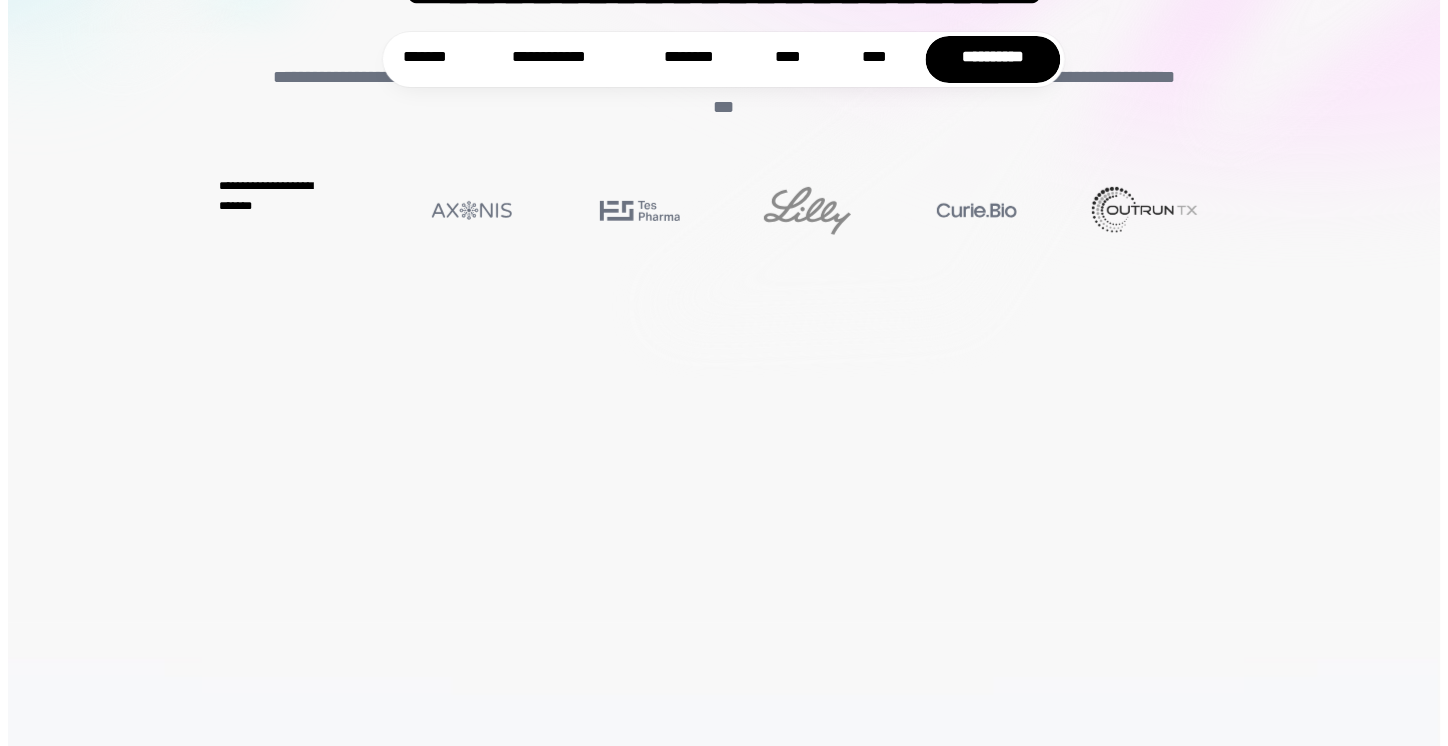 scroll, scrollTop: 0, scrollLeft: 0, axis: both 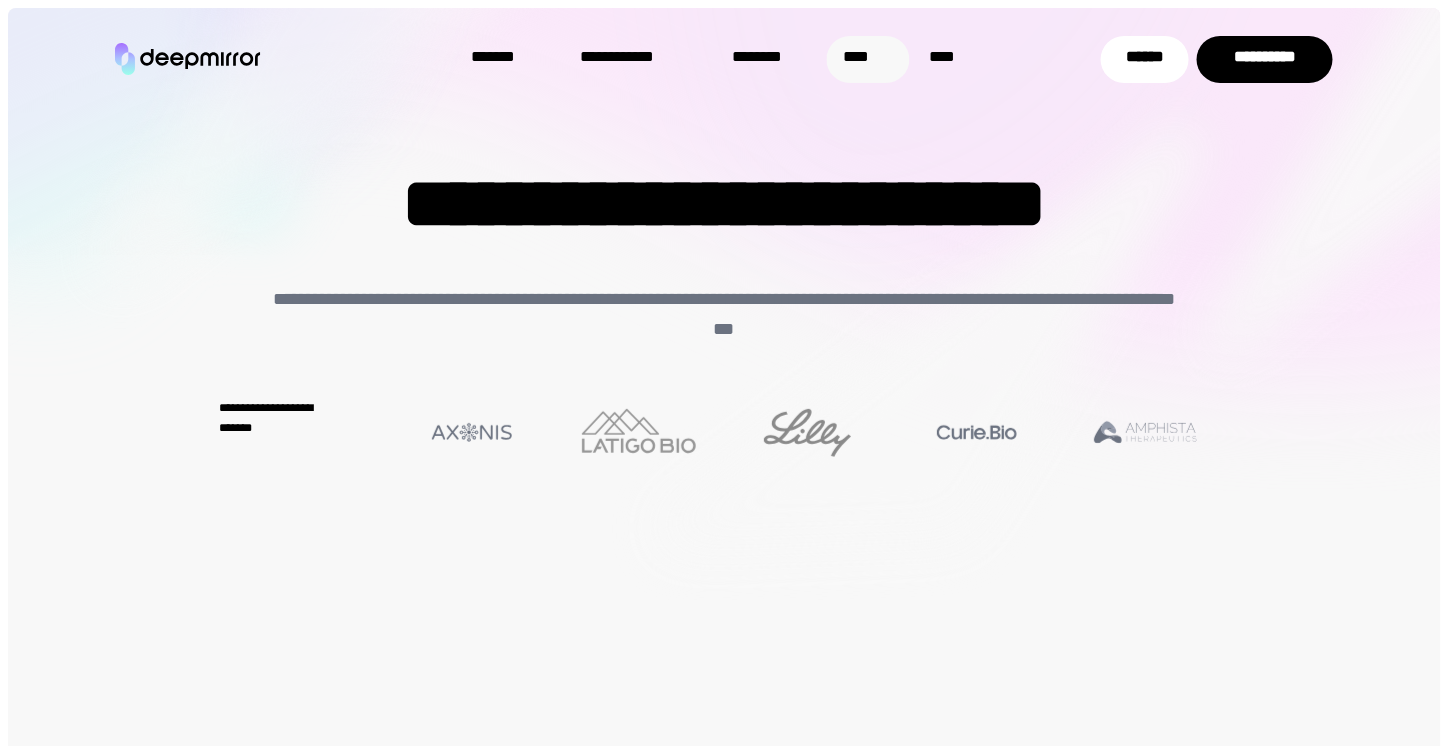 click on "****" at bounding box center (868, 59) 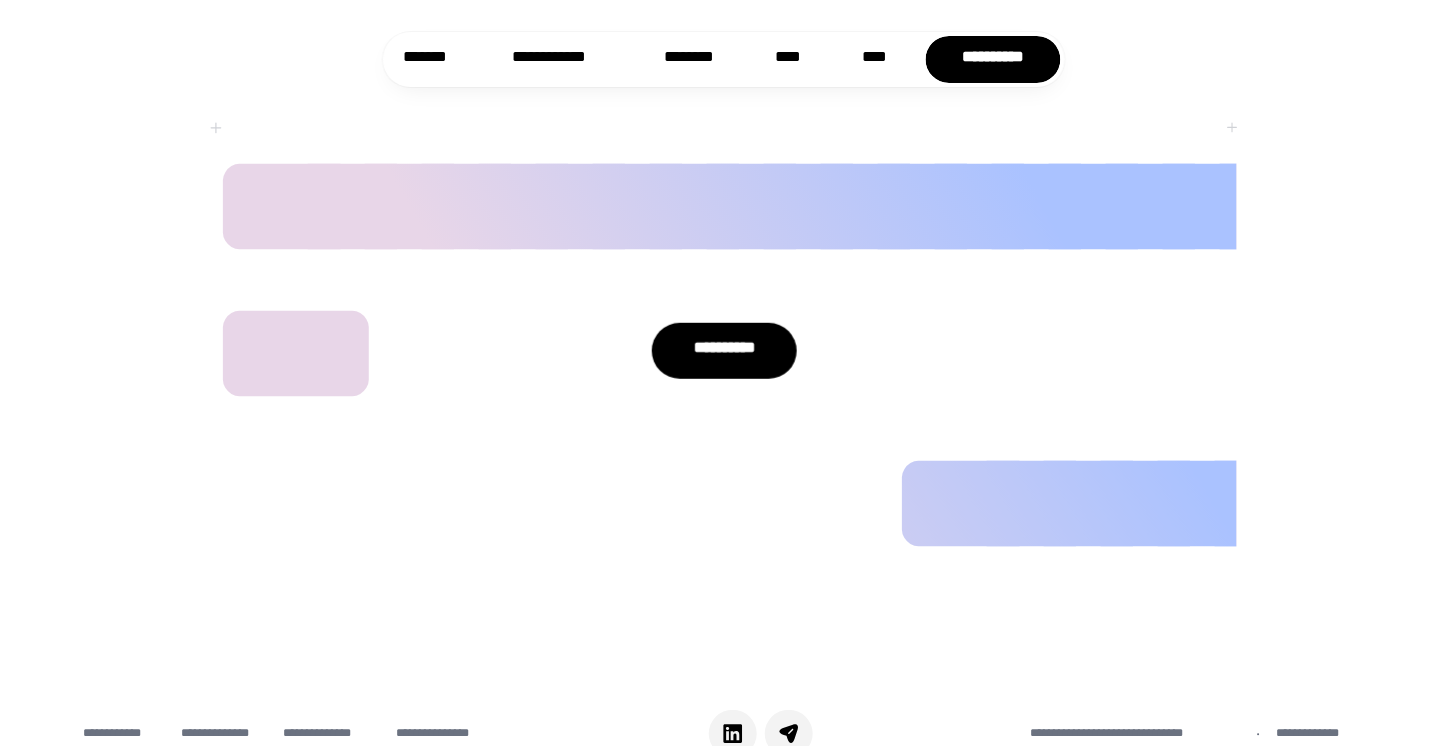 scroll, scrollTop: 7906, scrollLeft: 0, axis: vertical 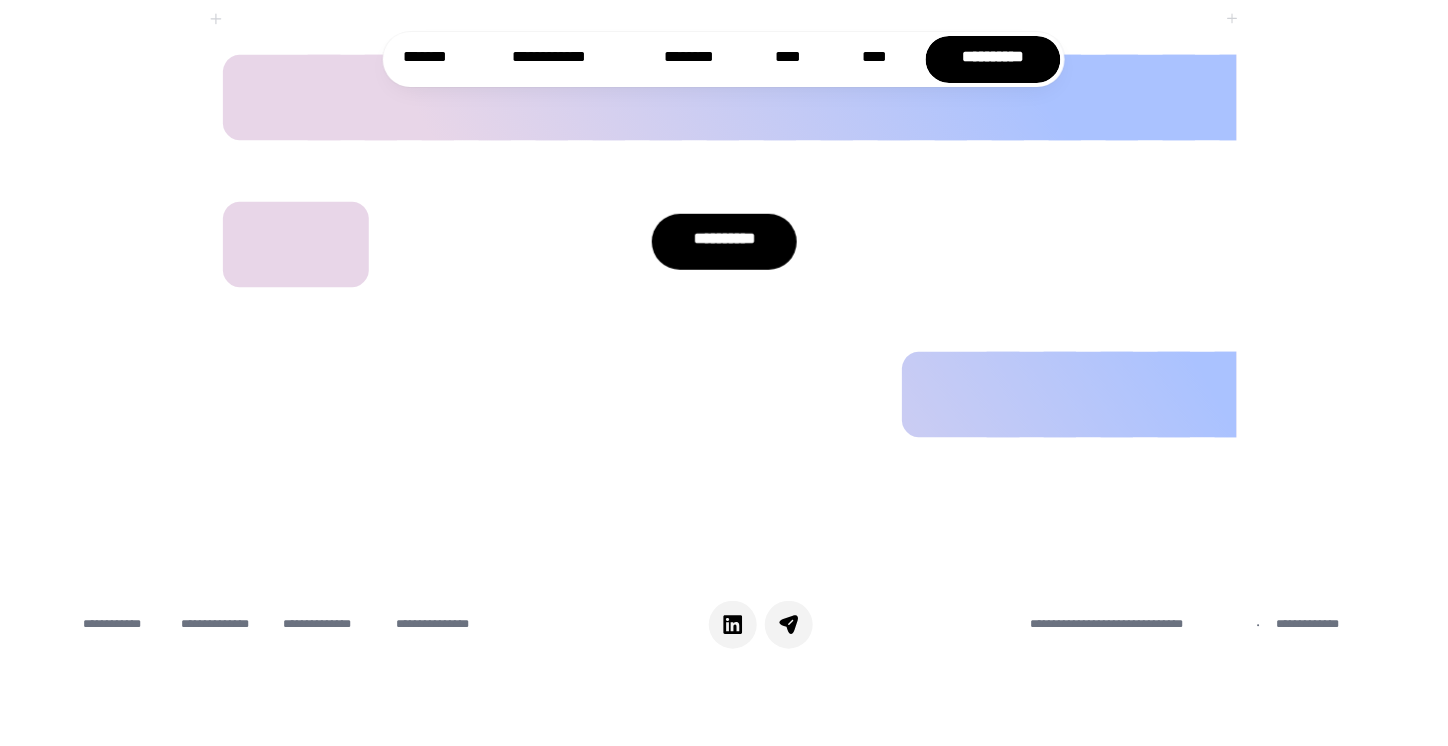 click on "**********" at bounding box center (1205, -286) 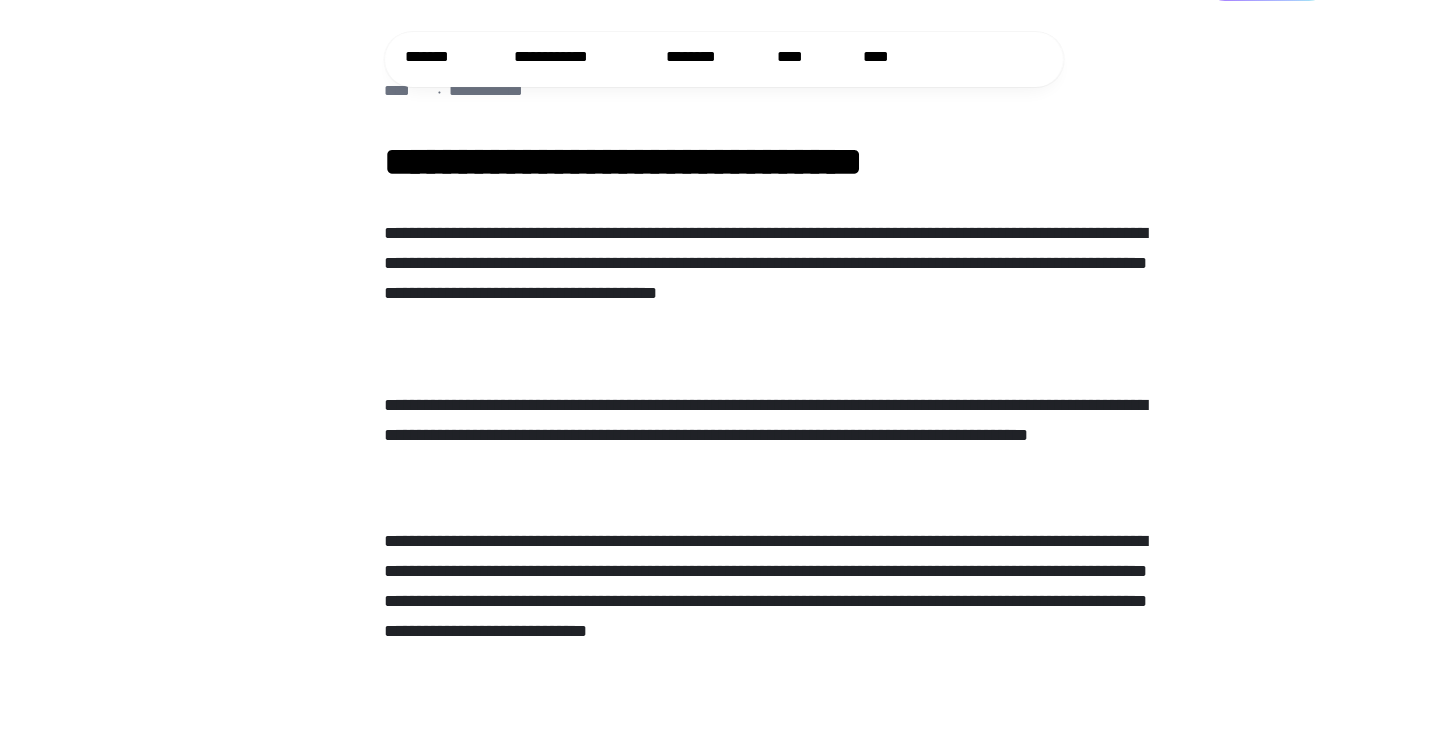 scroll, scrollTop: 0, scrollLeft: 0, axis: both 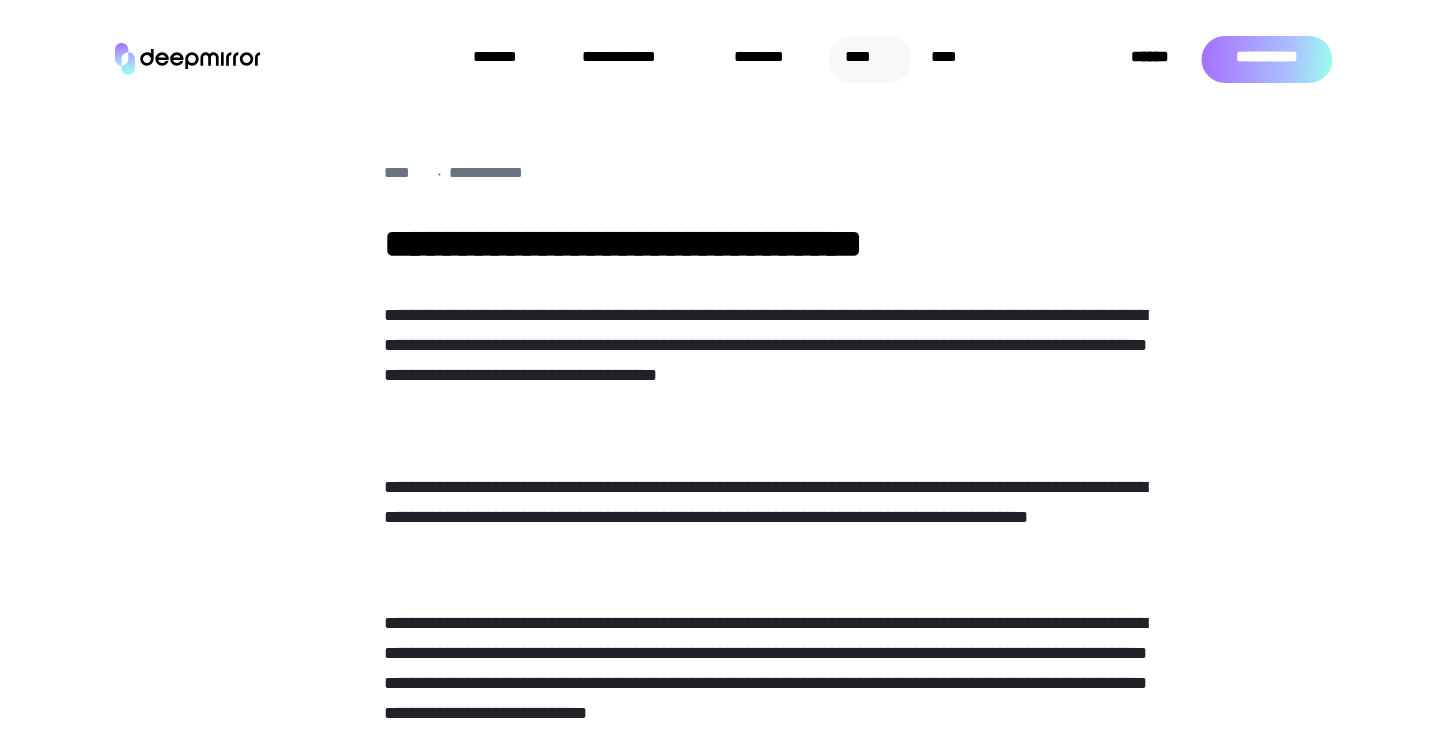 click on "****" at bounding box center (870, 59) 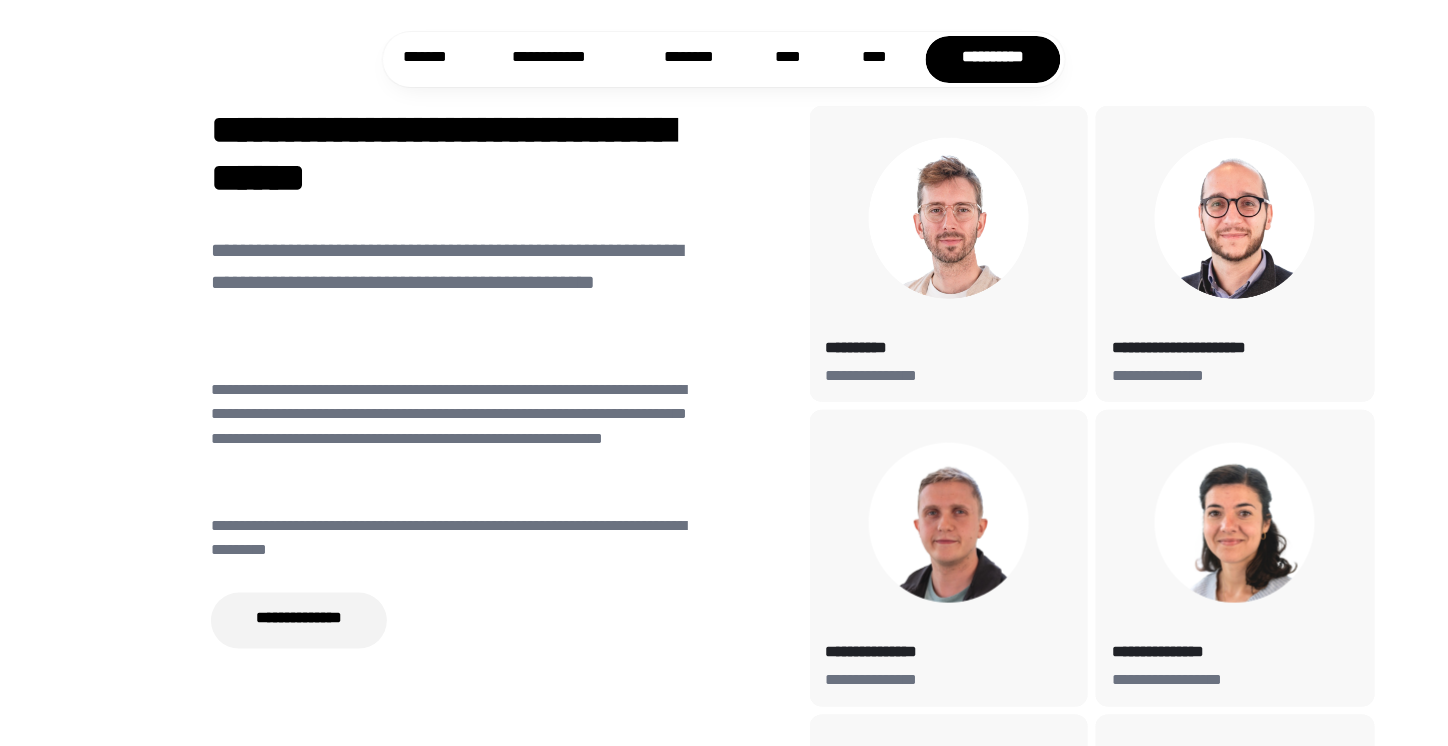 scroll, scrollTop: 5525, scrollLeft: 0, axis: vertical 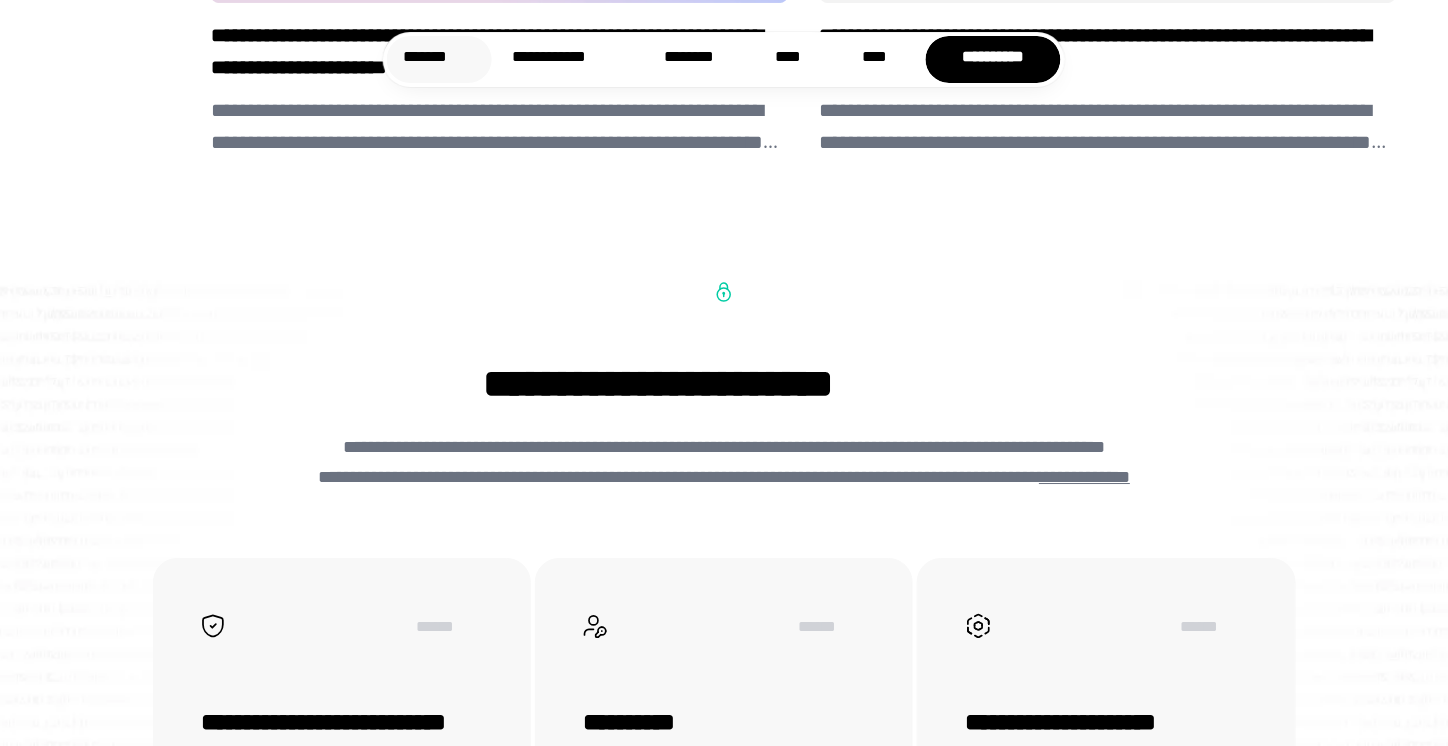 click on "*******" at bounding box center [439, 59] 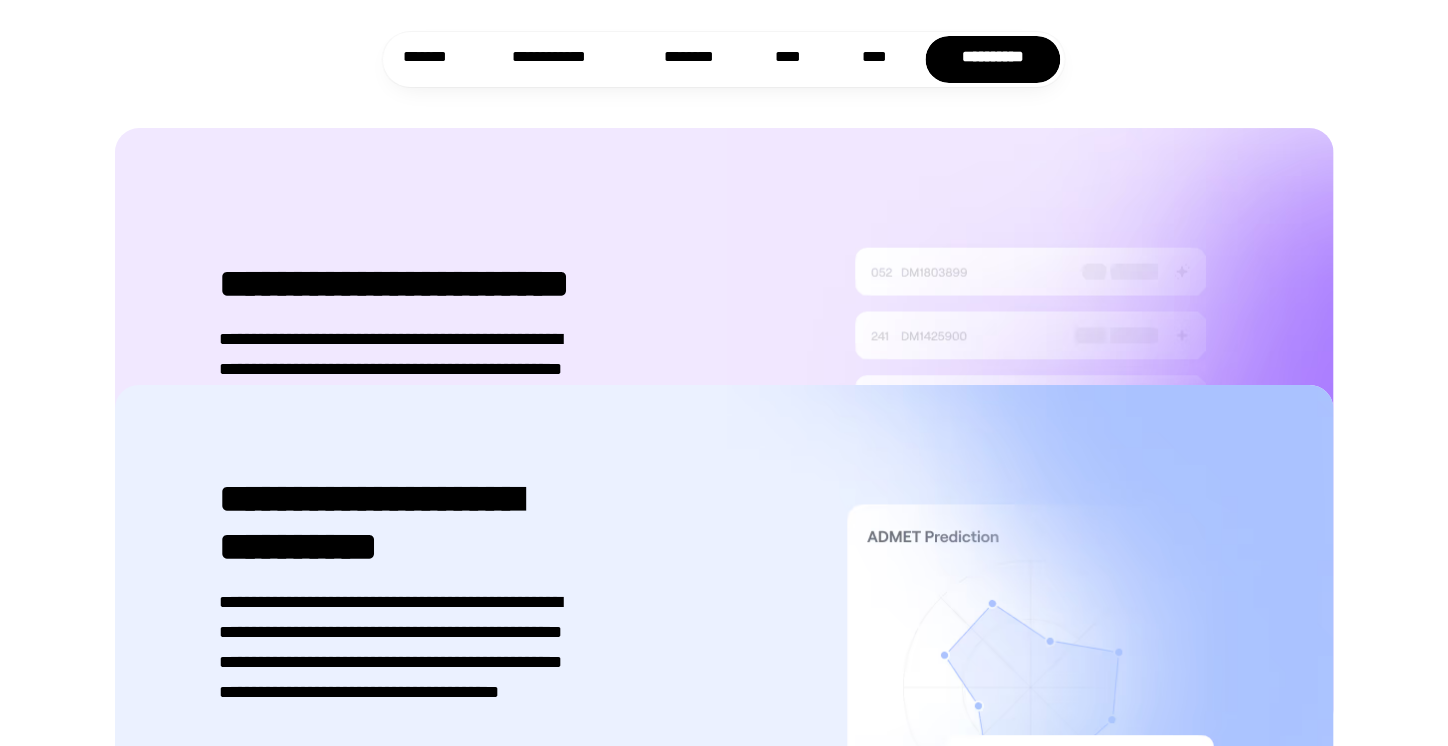 scroll, scrollTop: 1991, scrollLeft: 0, axis: vertical 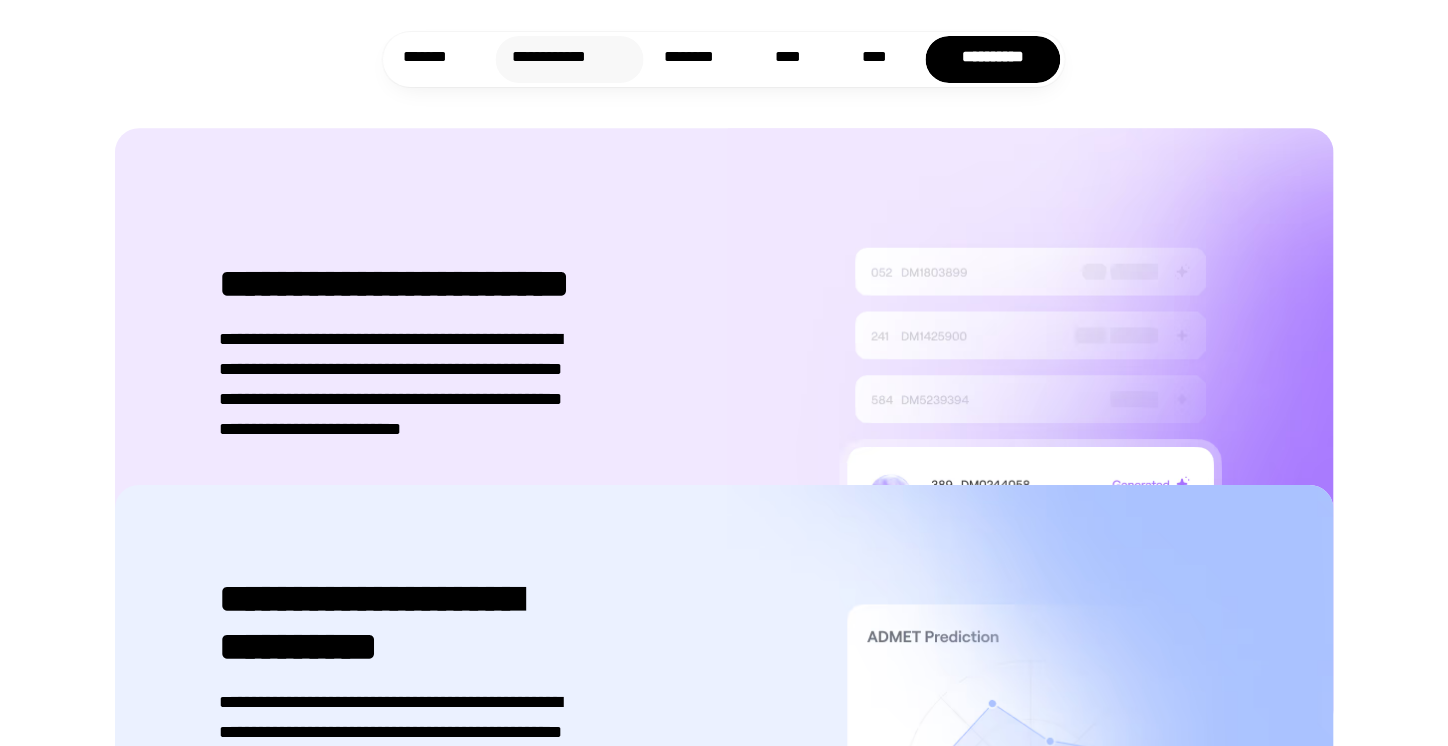 click on "**********" at bounding box center (570, 59) 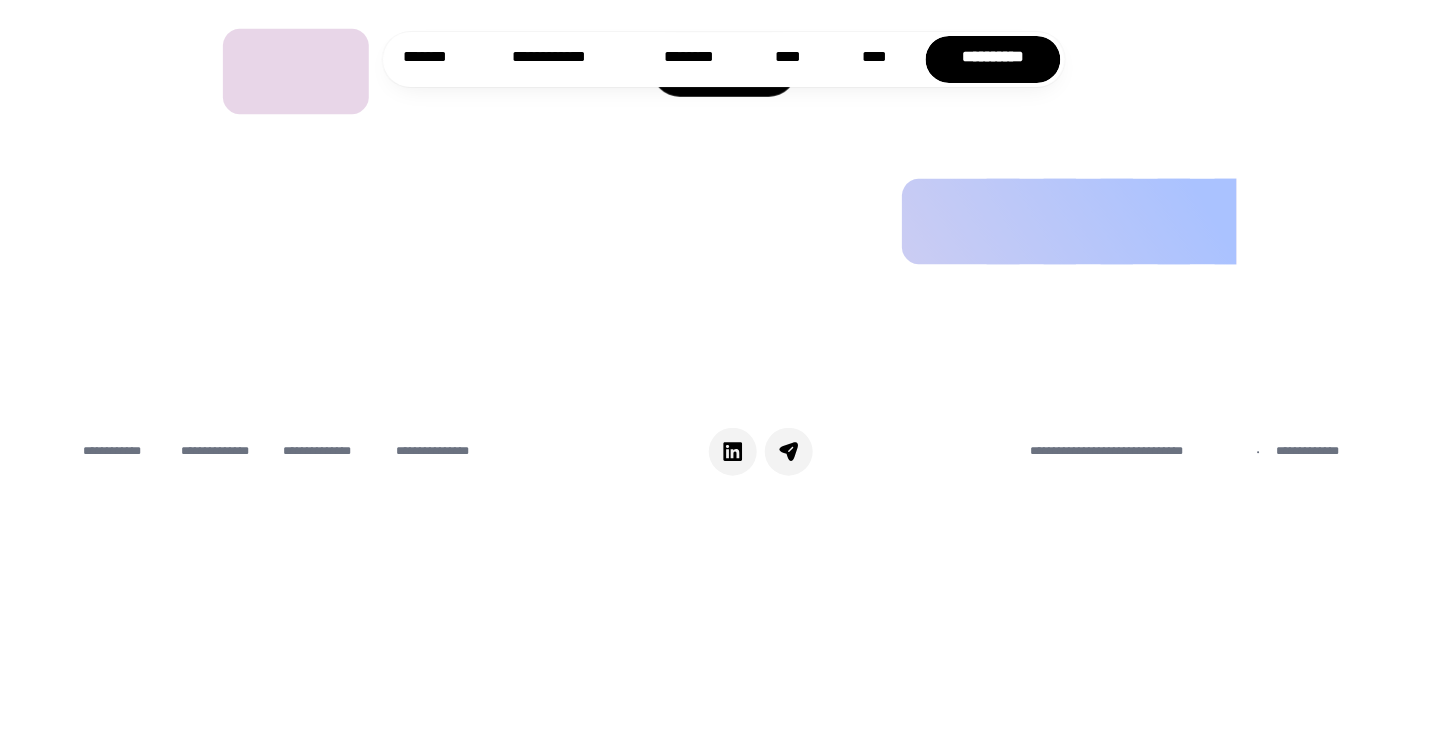 scroll, scrollTop: 7879, scrollLeft: 0, axis: vertical 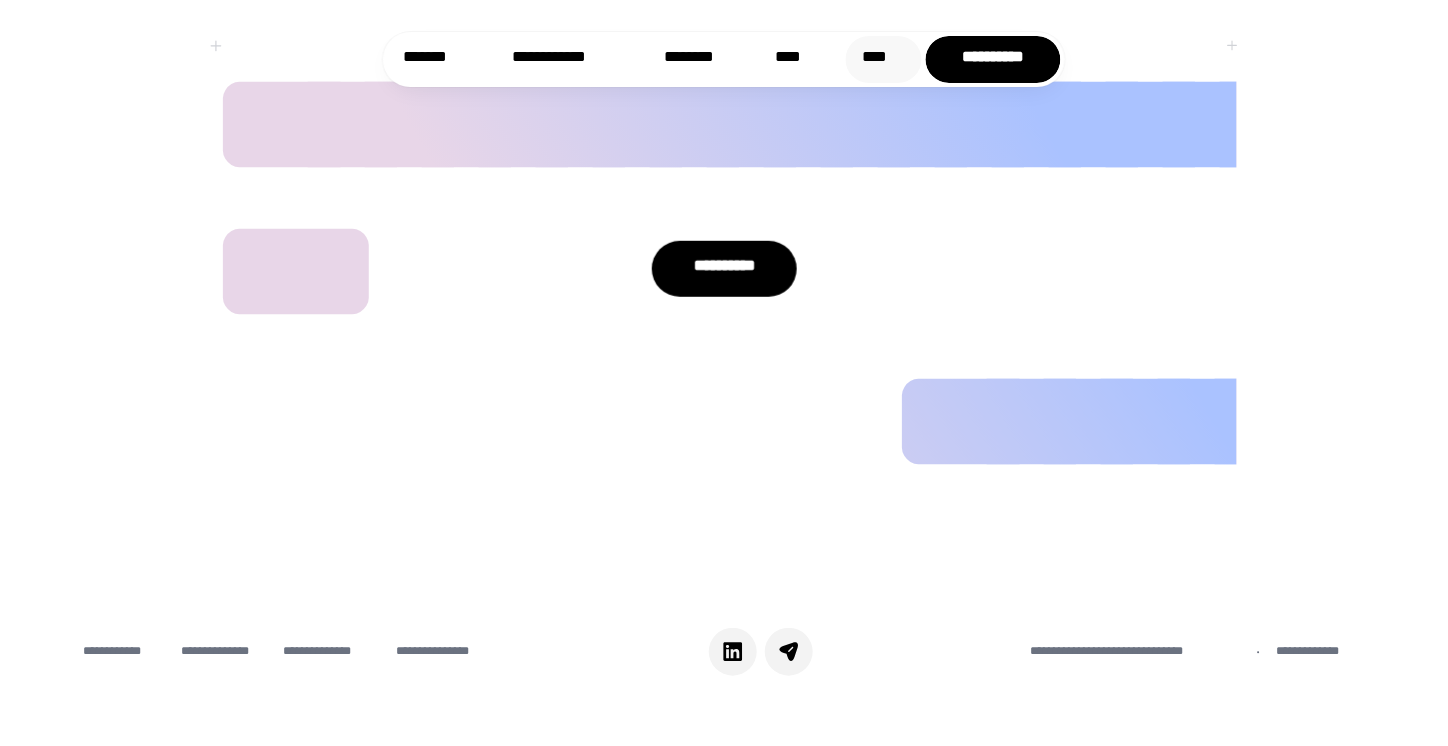 click on "****" at bounding box center (884, 59) 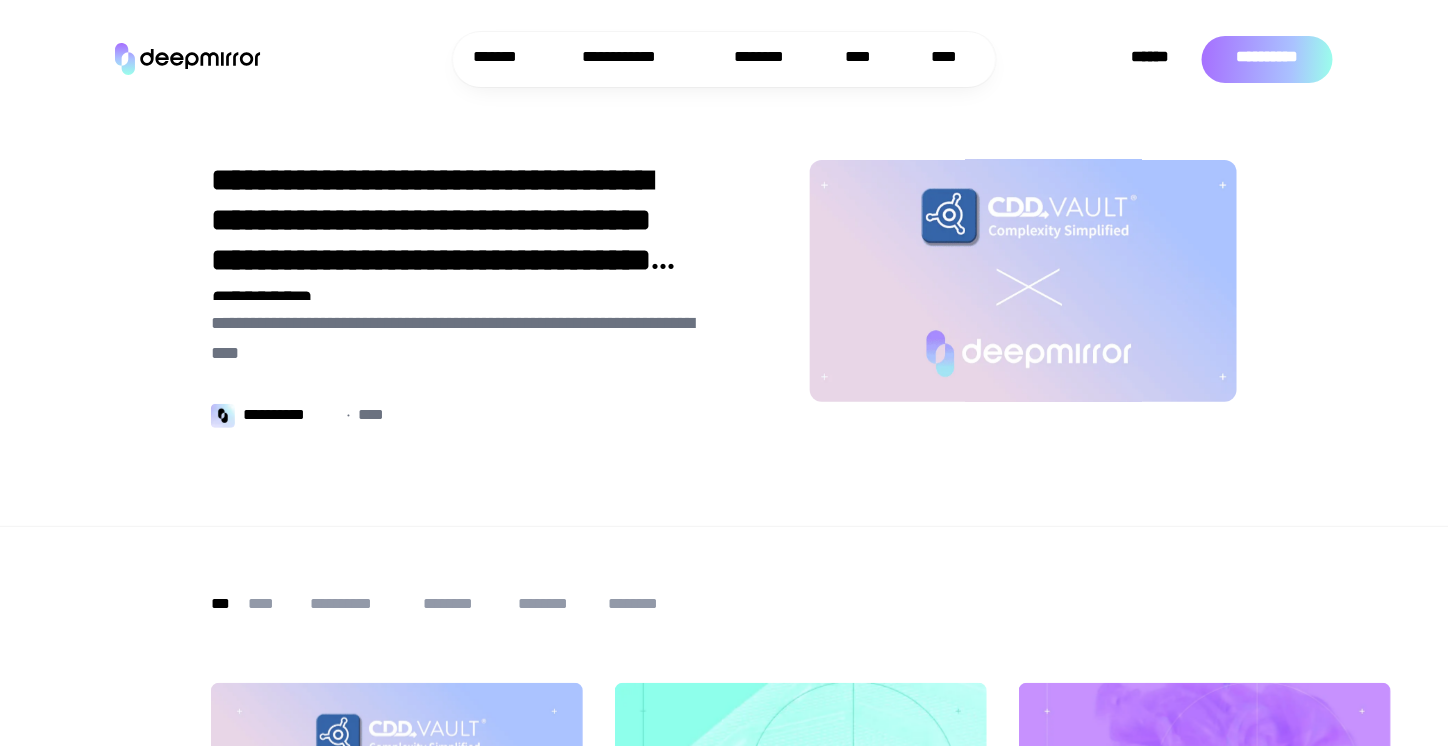 scroll, scrollTop: 300, scrollLeft: 0, axis: vertical 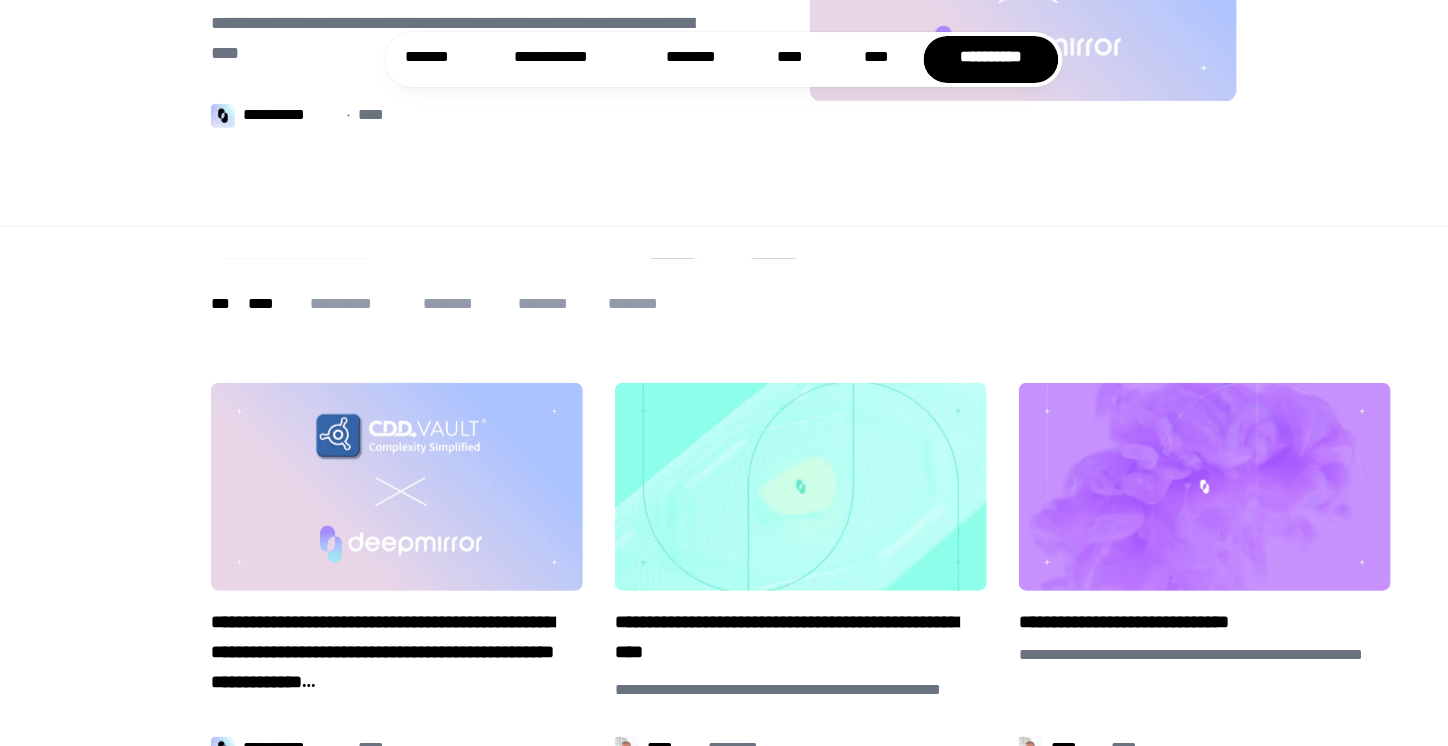 click on "****" at bounding box center [271, 305] 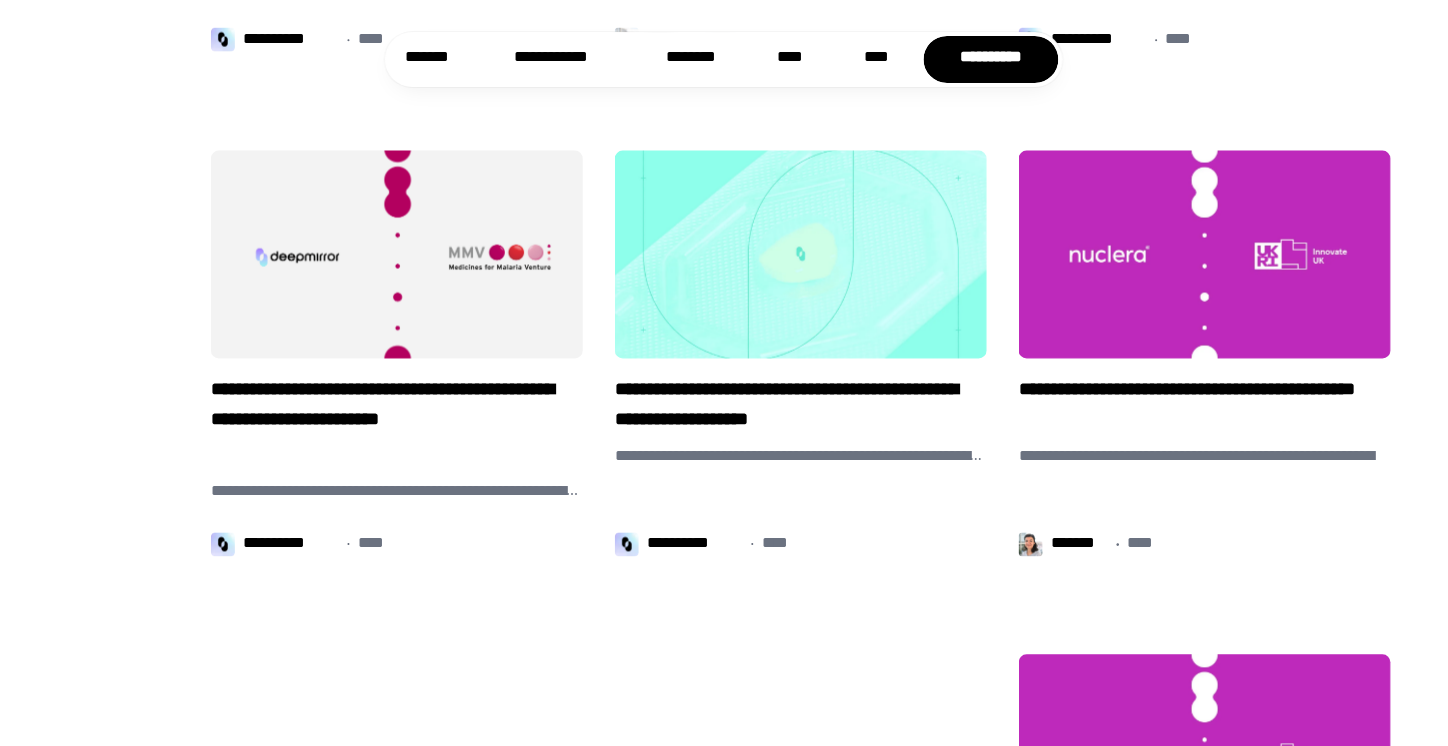 scroll, scrollTop: 1037, scrollLeft: 0, axis: vertical 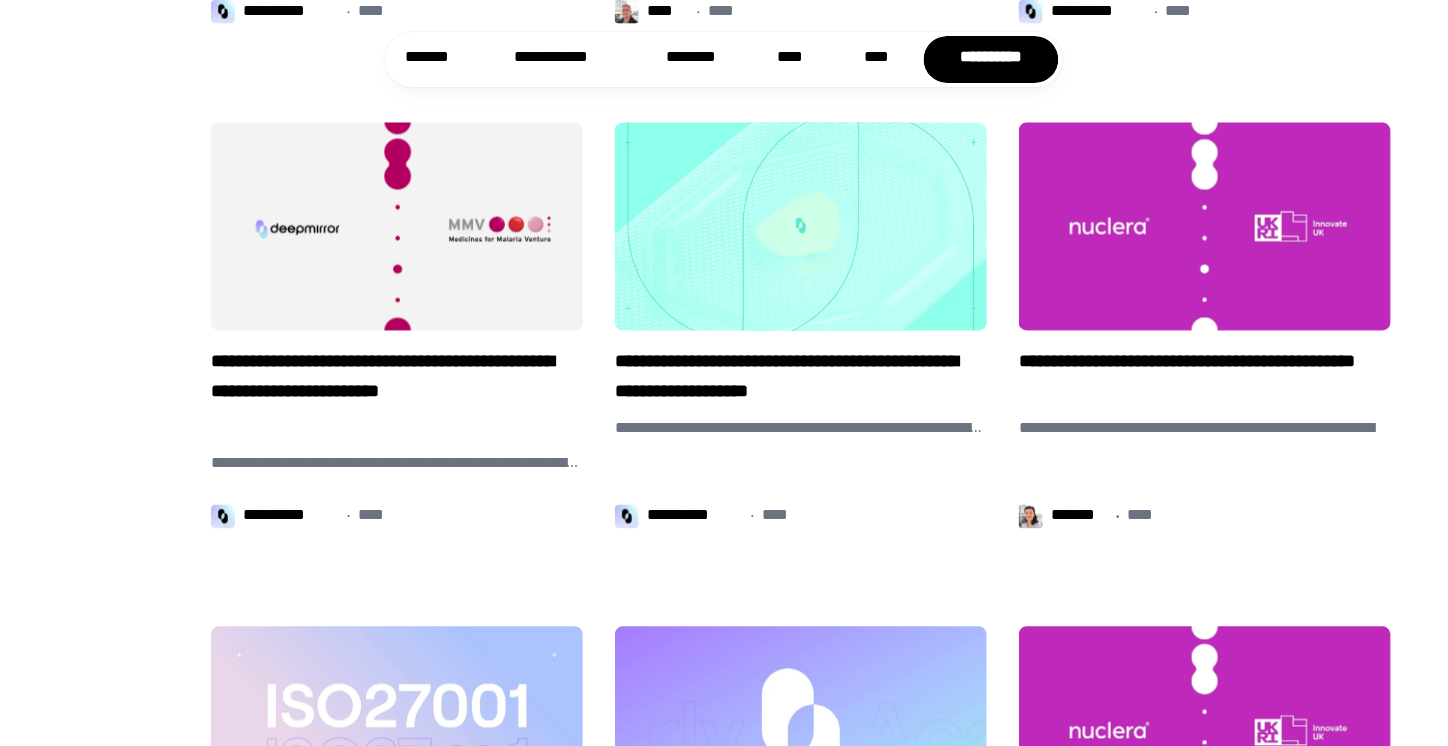 click on "**********" at bounding box center (801, 382) 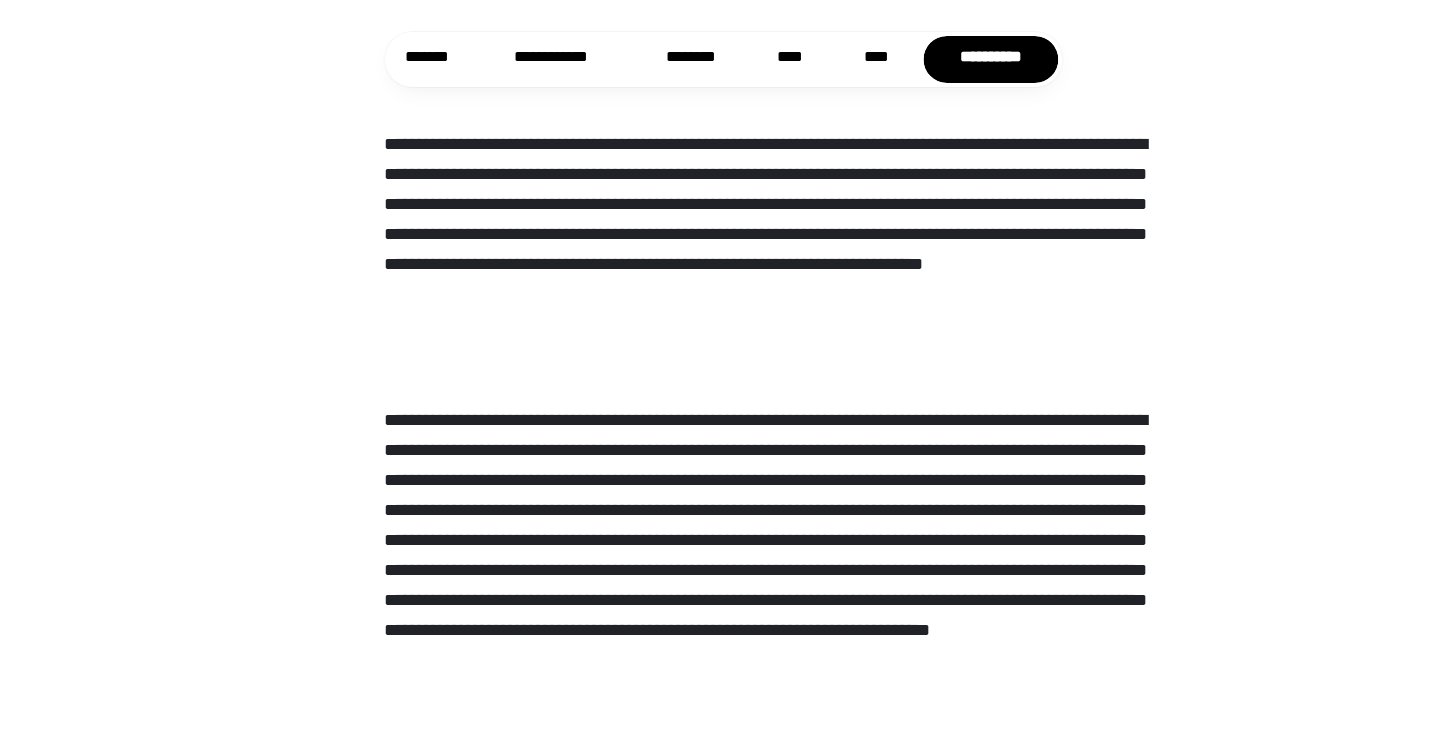 scroll, scrollTop: 1600, scrollLeft: 0, axis: vertical 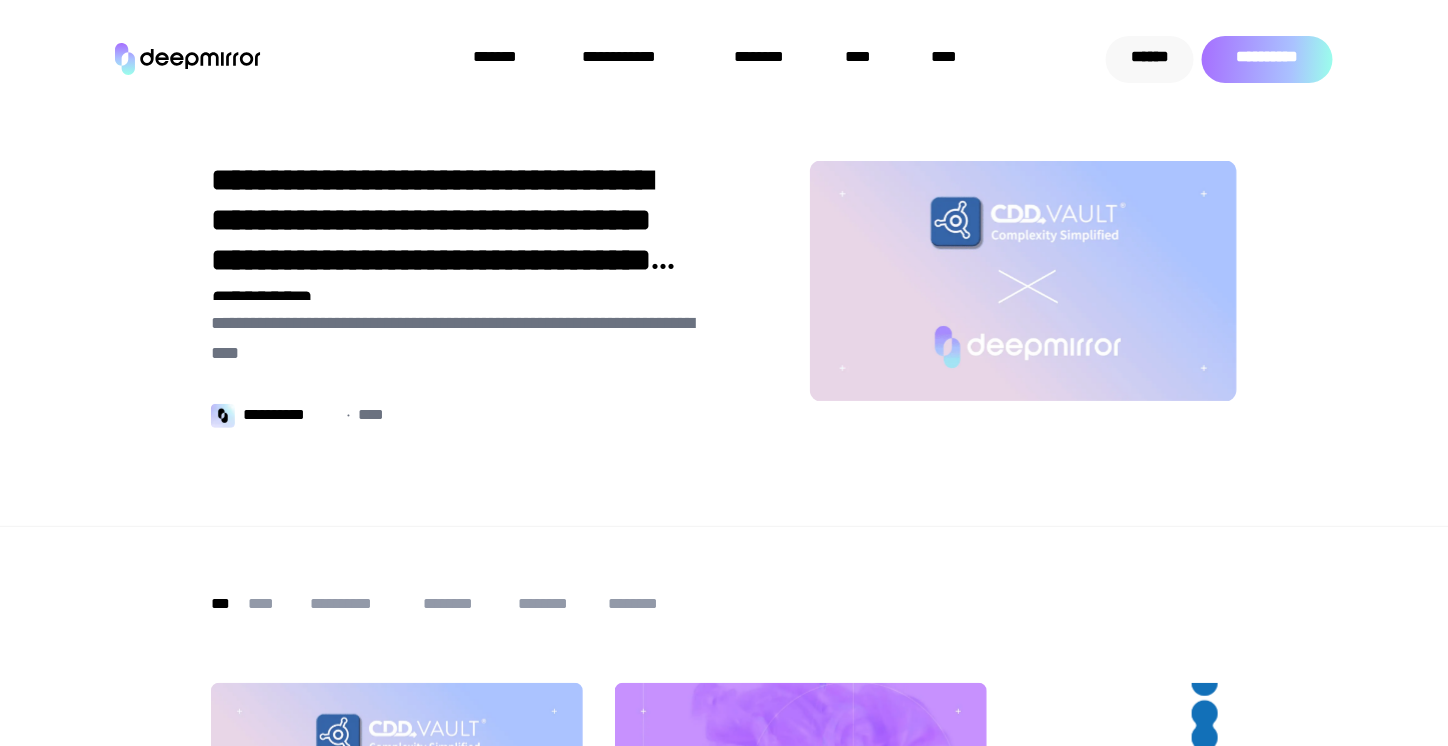click on "******" at bounding box center (1150, 59) 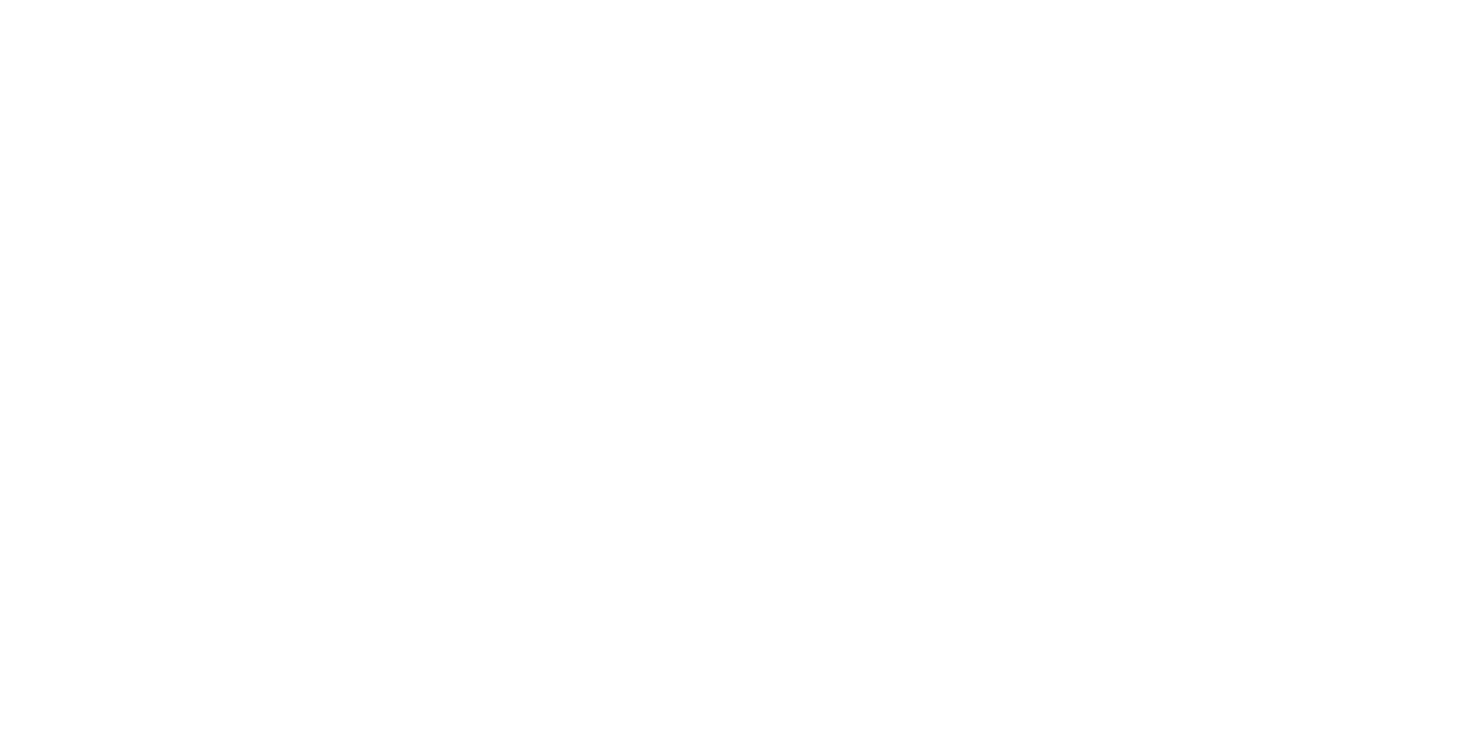 scroll, scrollTop: 0, scrollLeft: 0, axis: both 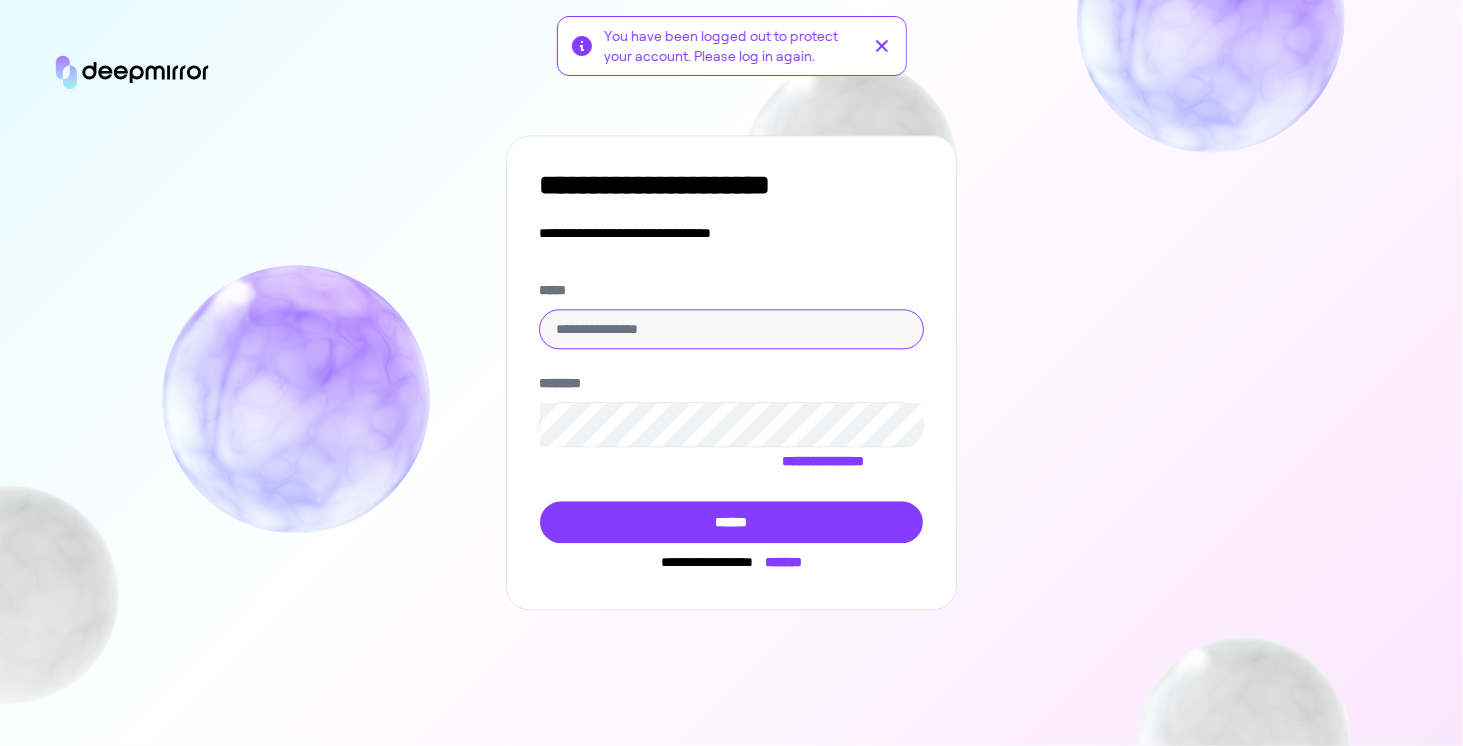 type on "**********" 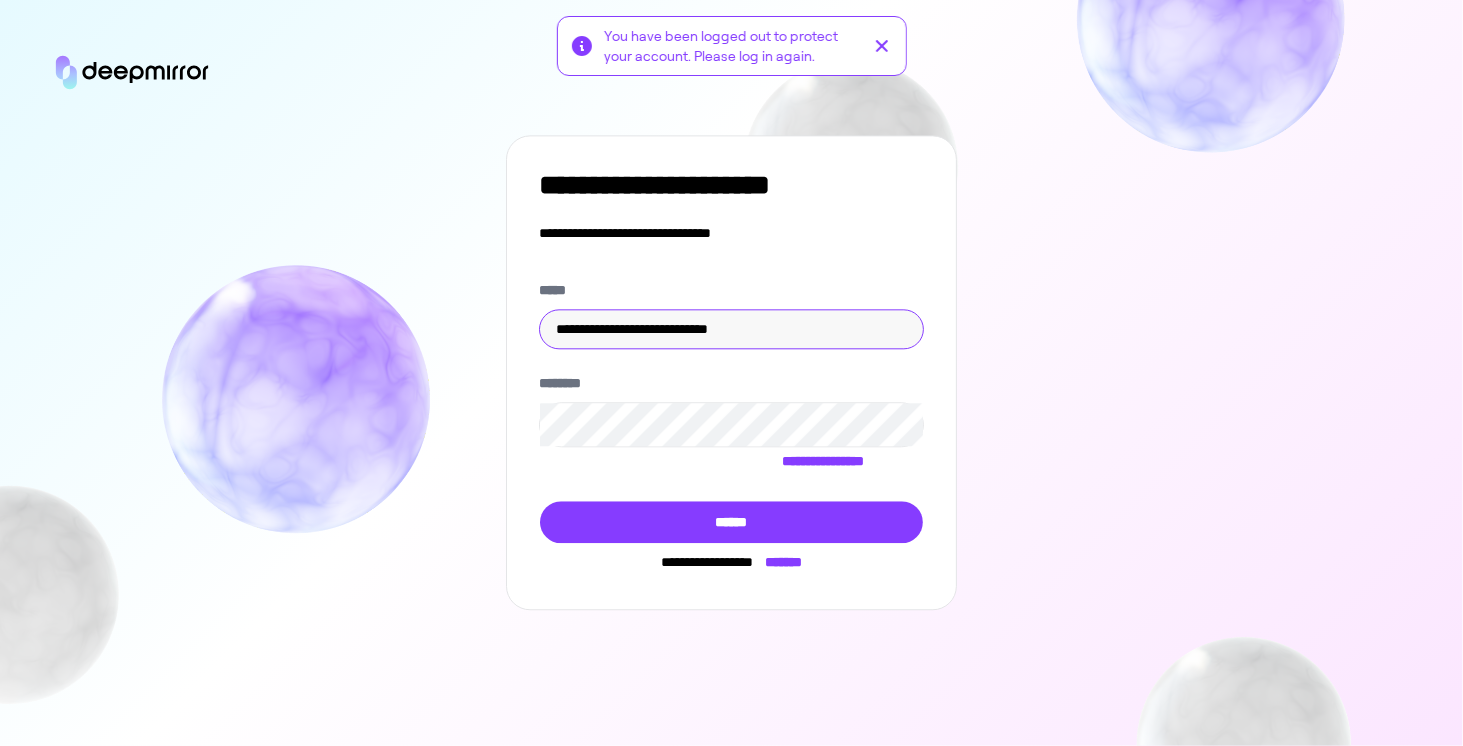 click on "**********" at bounding box center [732, 329] 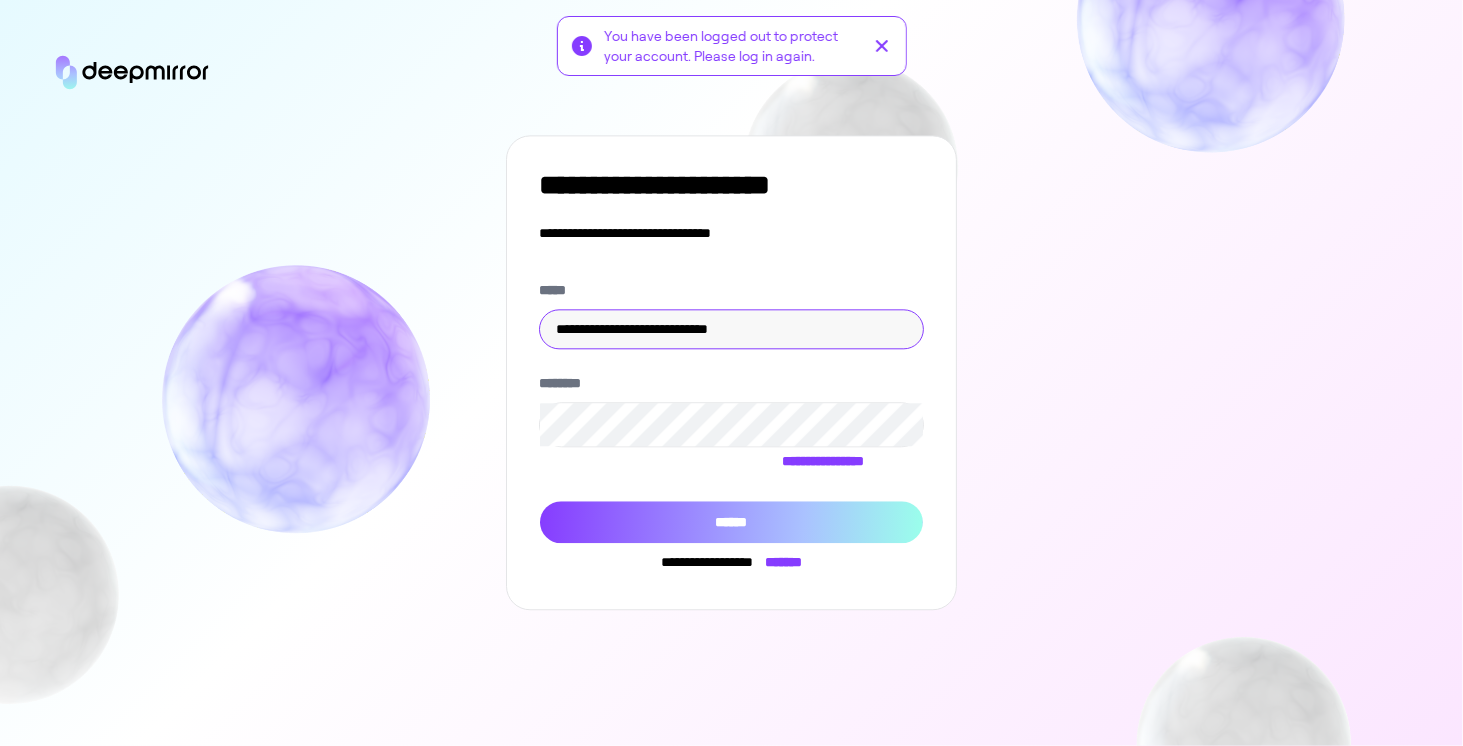 click on "******" at bounding box center (731, 522) 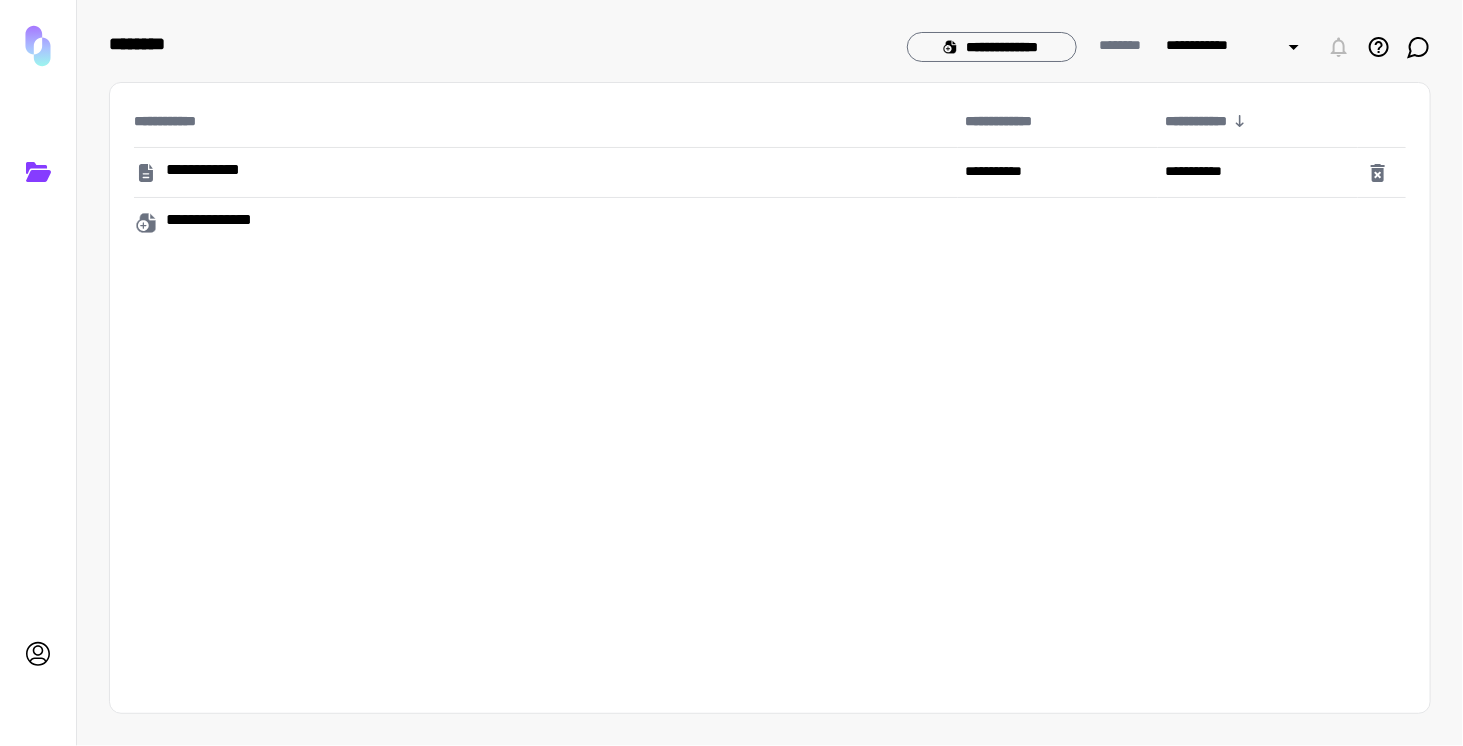 click on "**********" at bounding box center (228, 172) 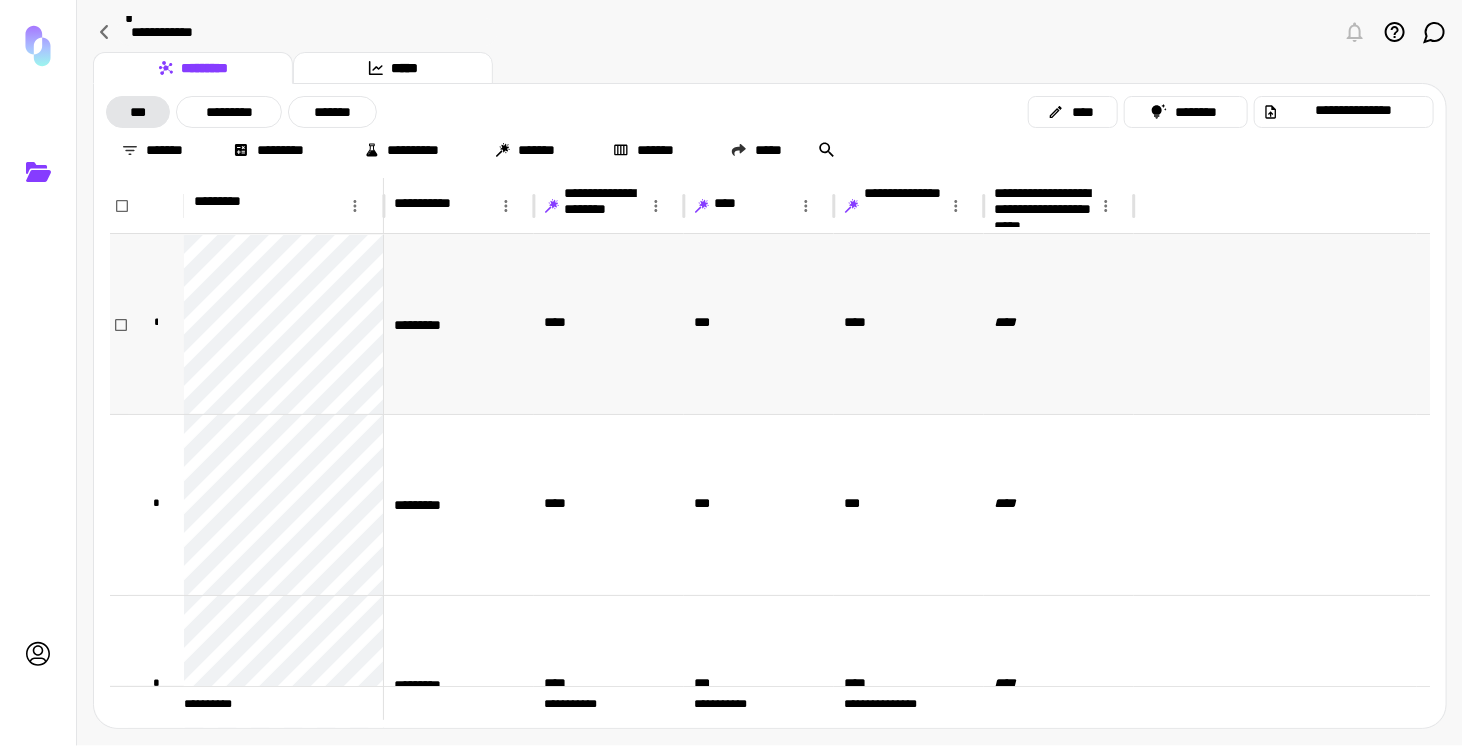 scroll, scrollTop: 289, scrollLeft: 0, axis: vertical 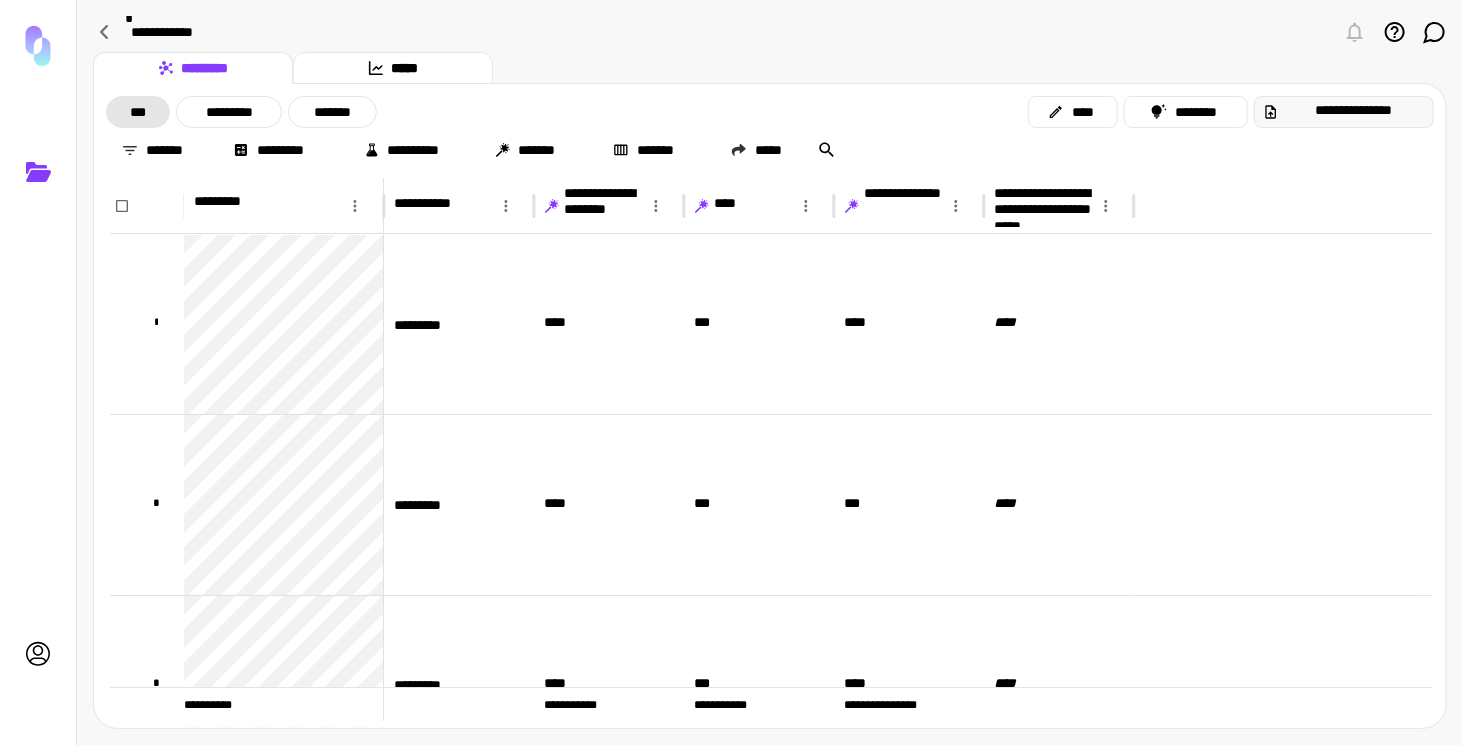 click on "**********" at bounding box center [1354, 112] 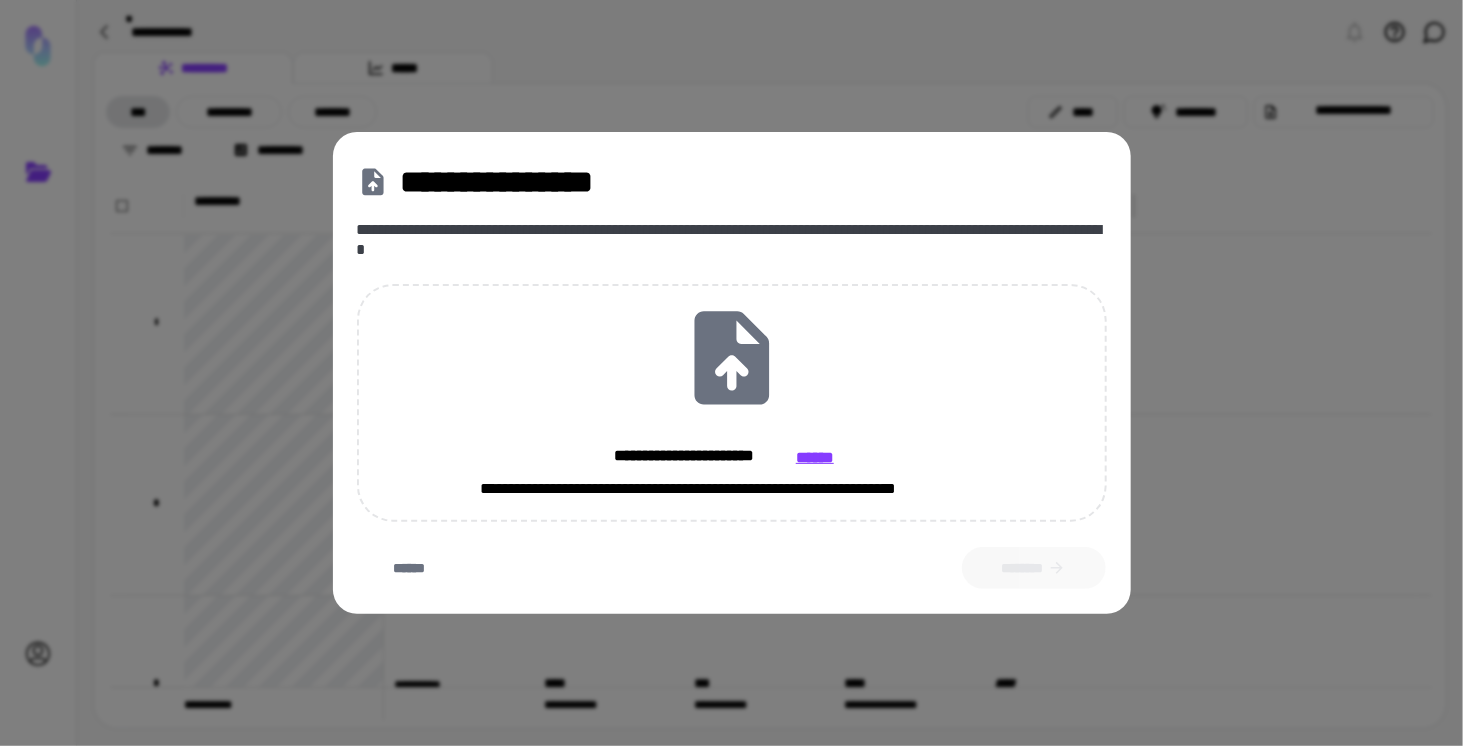 click on "**********" at bounding box center (731, 373) 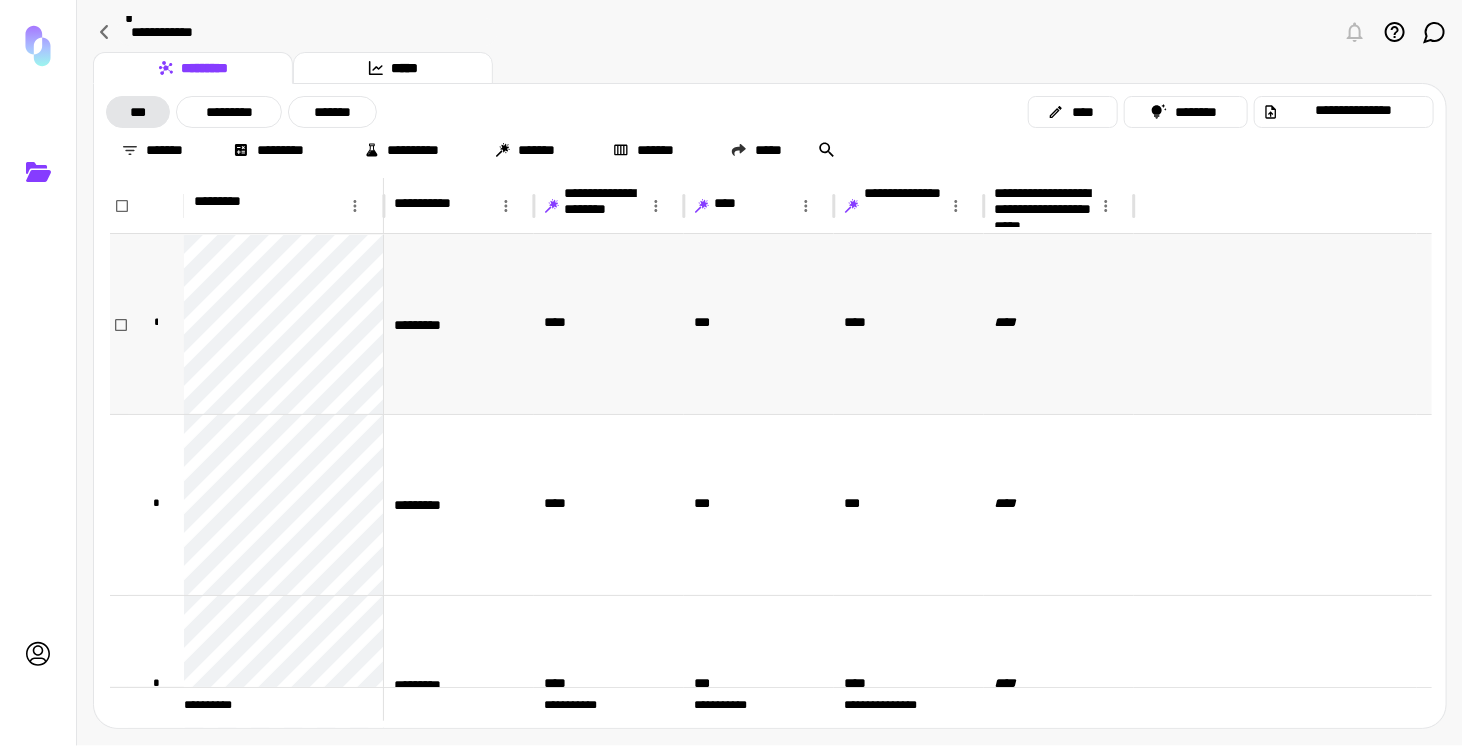 click on "****" at bounding box center (1059, 324) 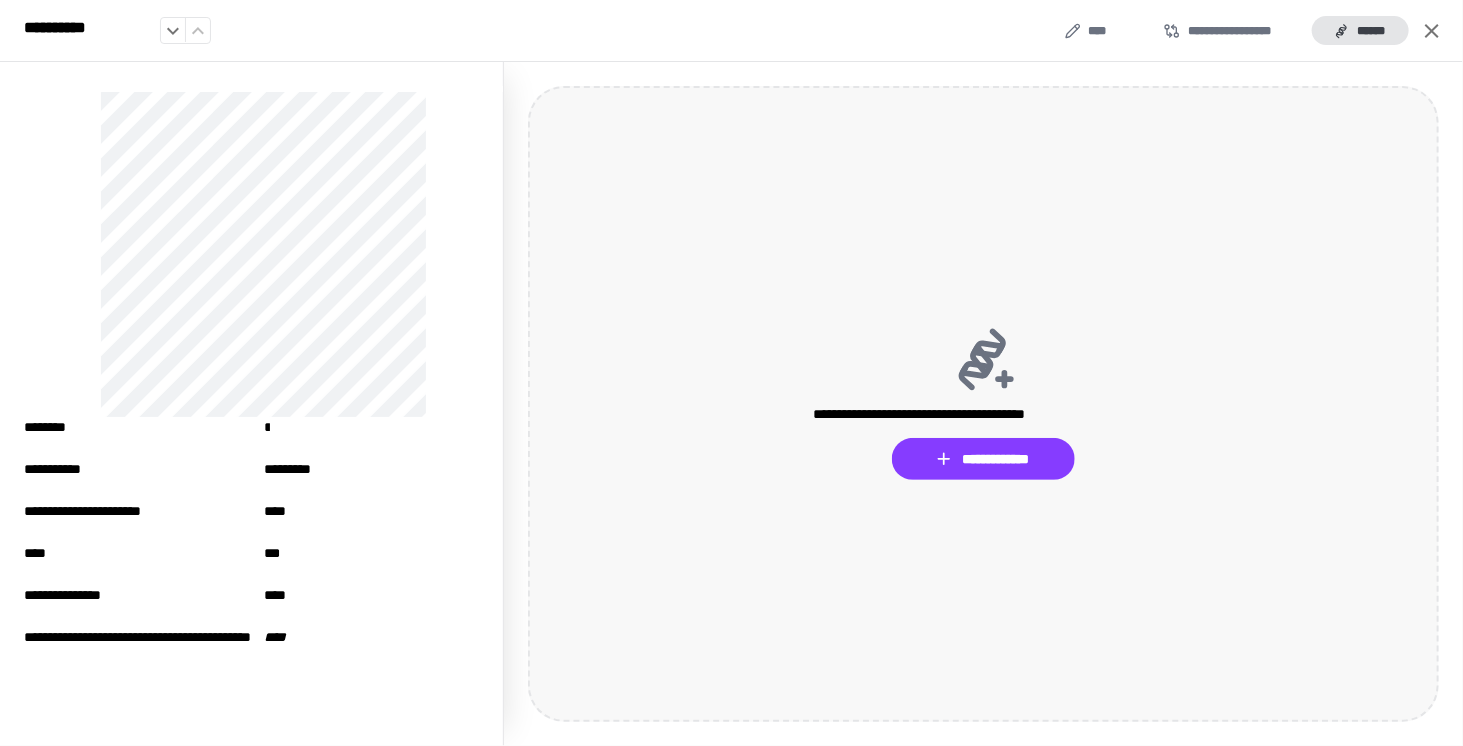 click on "**********" at bounding box center (983, 404) 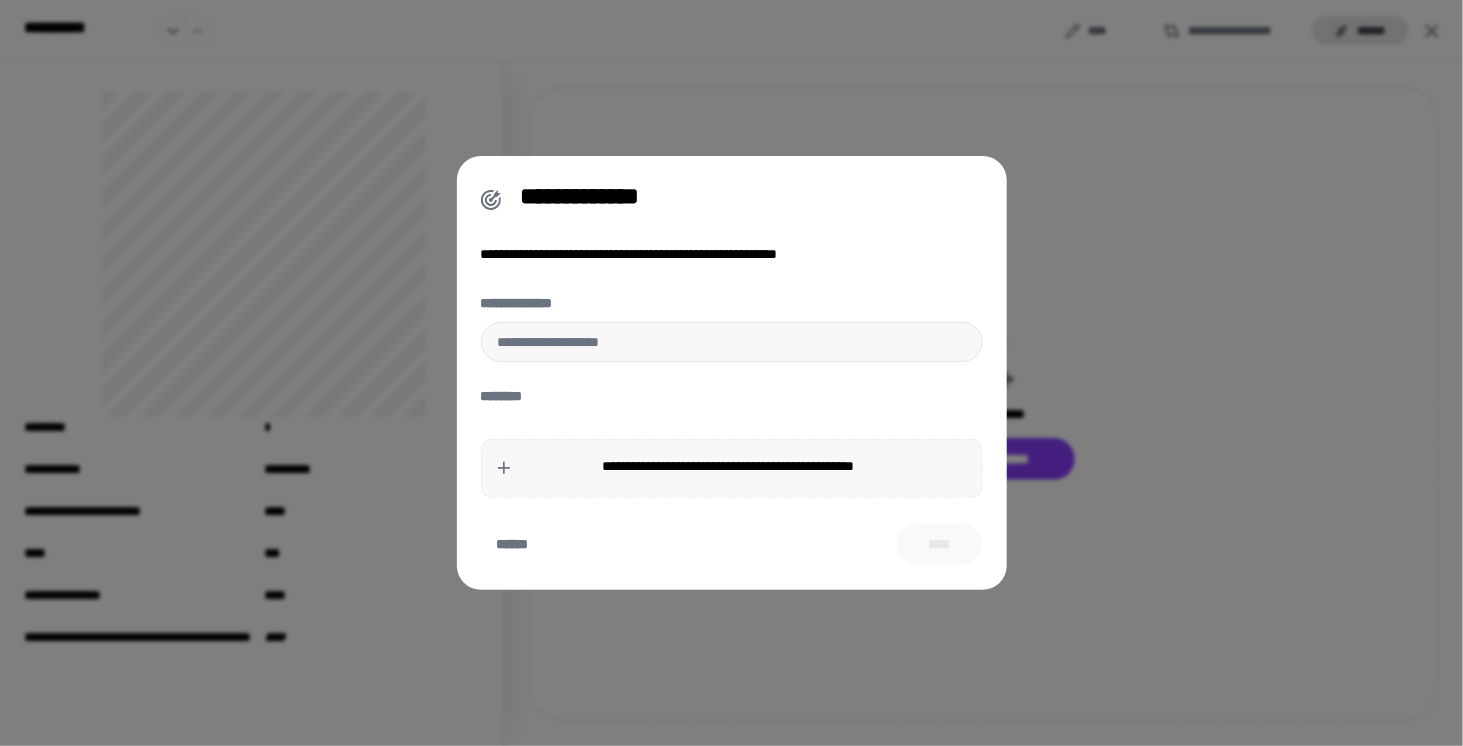 click on "**********" at bounding box center [731, 373] 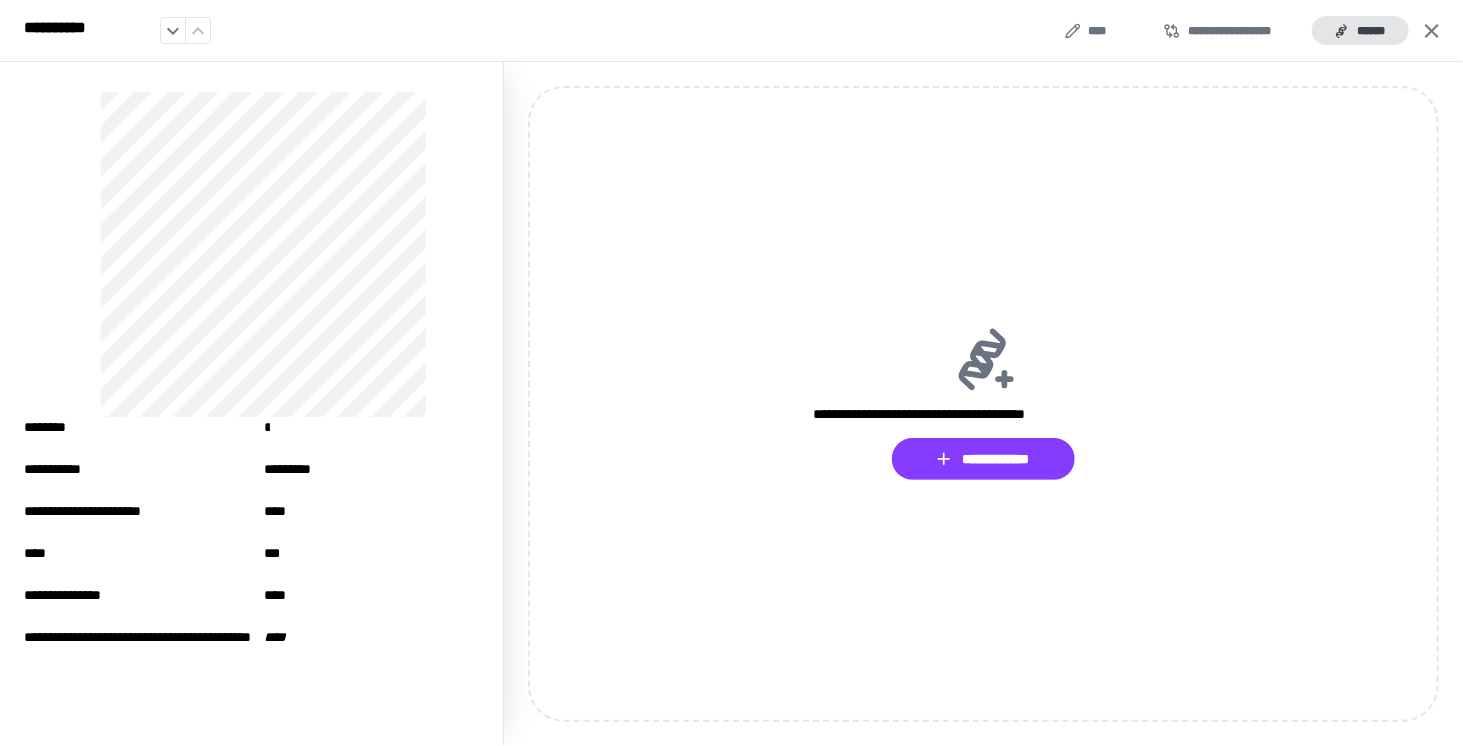 click 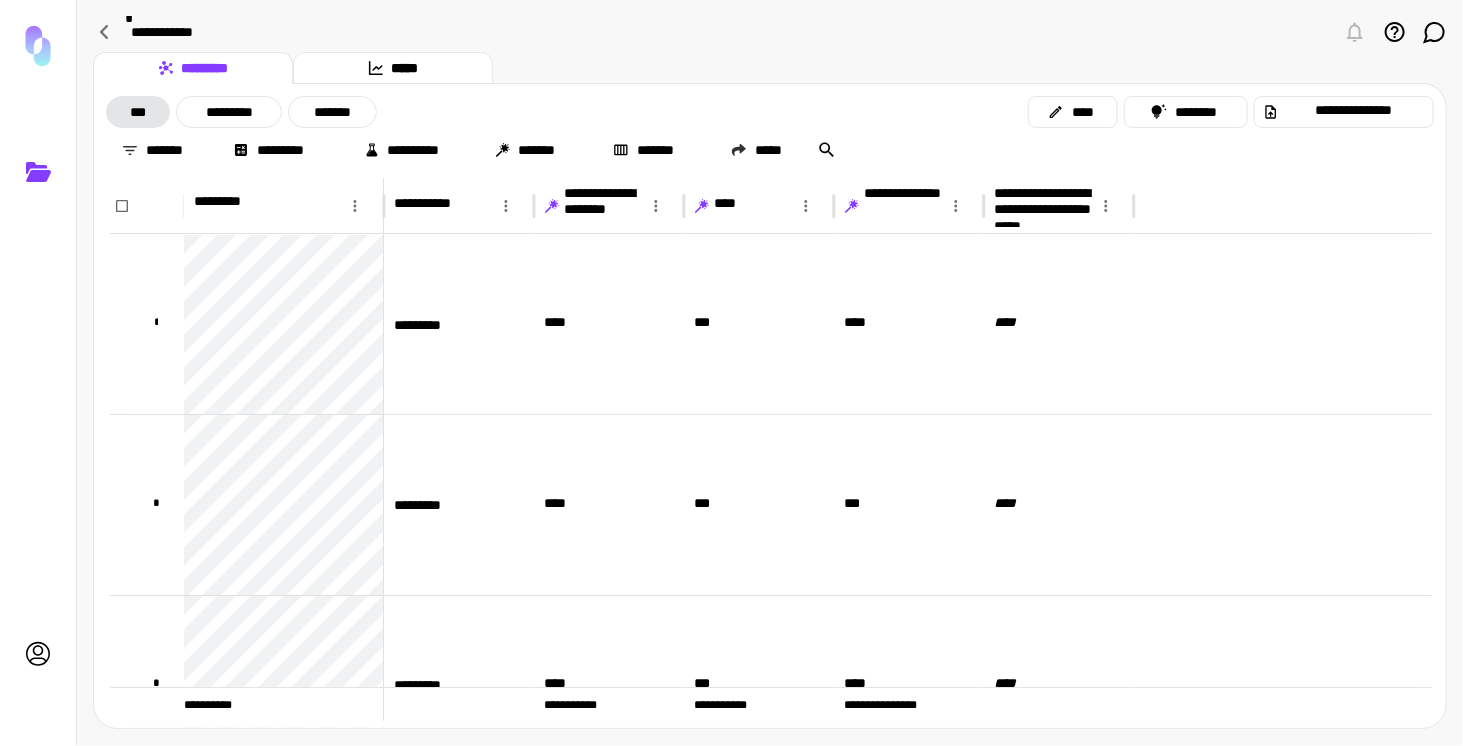 drag, startPoint x: 1037, startPoint y: 295, endPoint x: 900, endPoint y: 69, distance: 264.28204 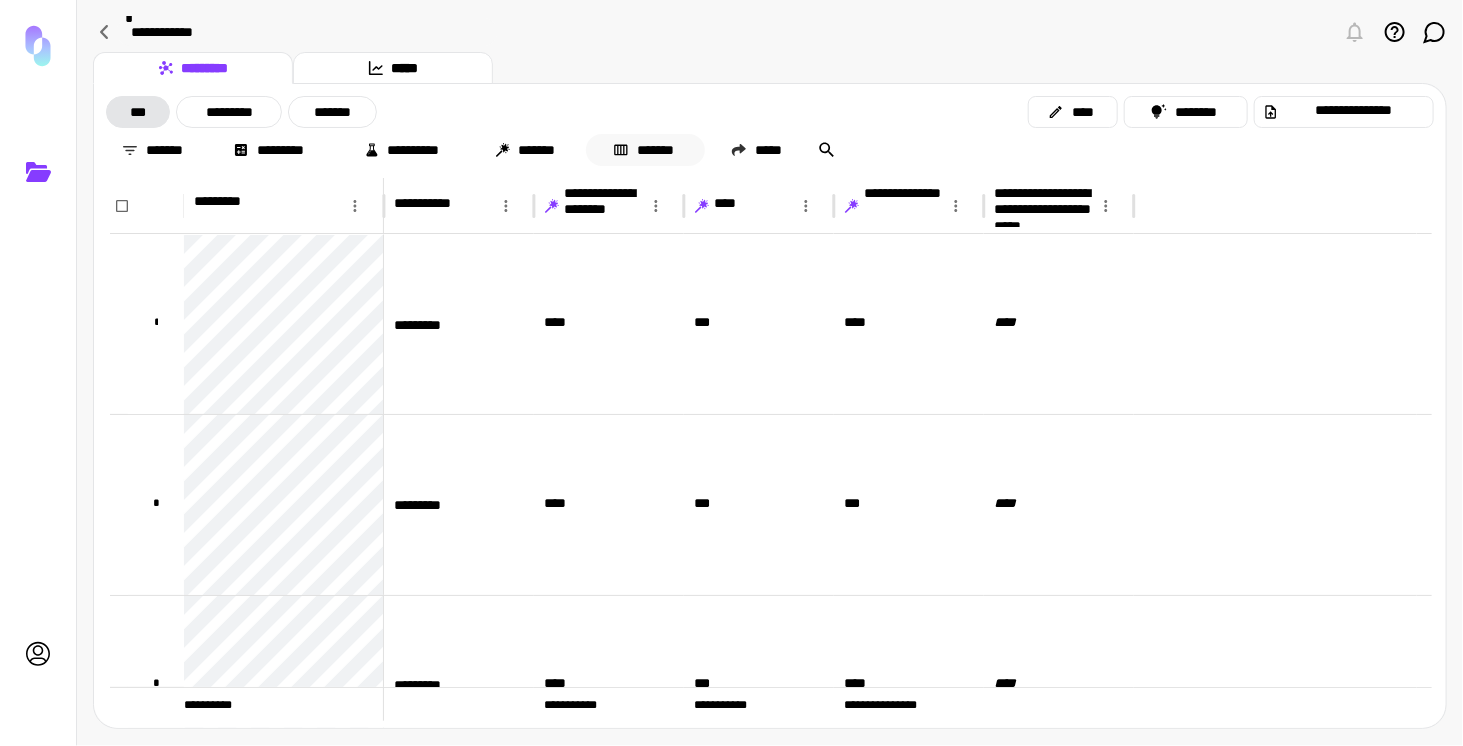 click on "*******" at bounding box center (645, 150) 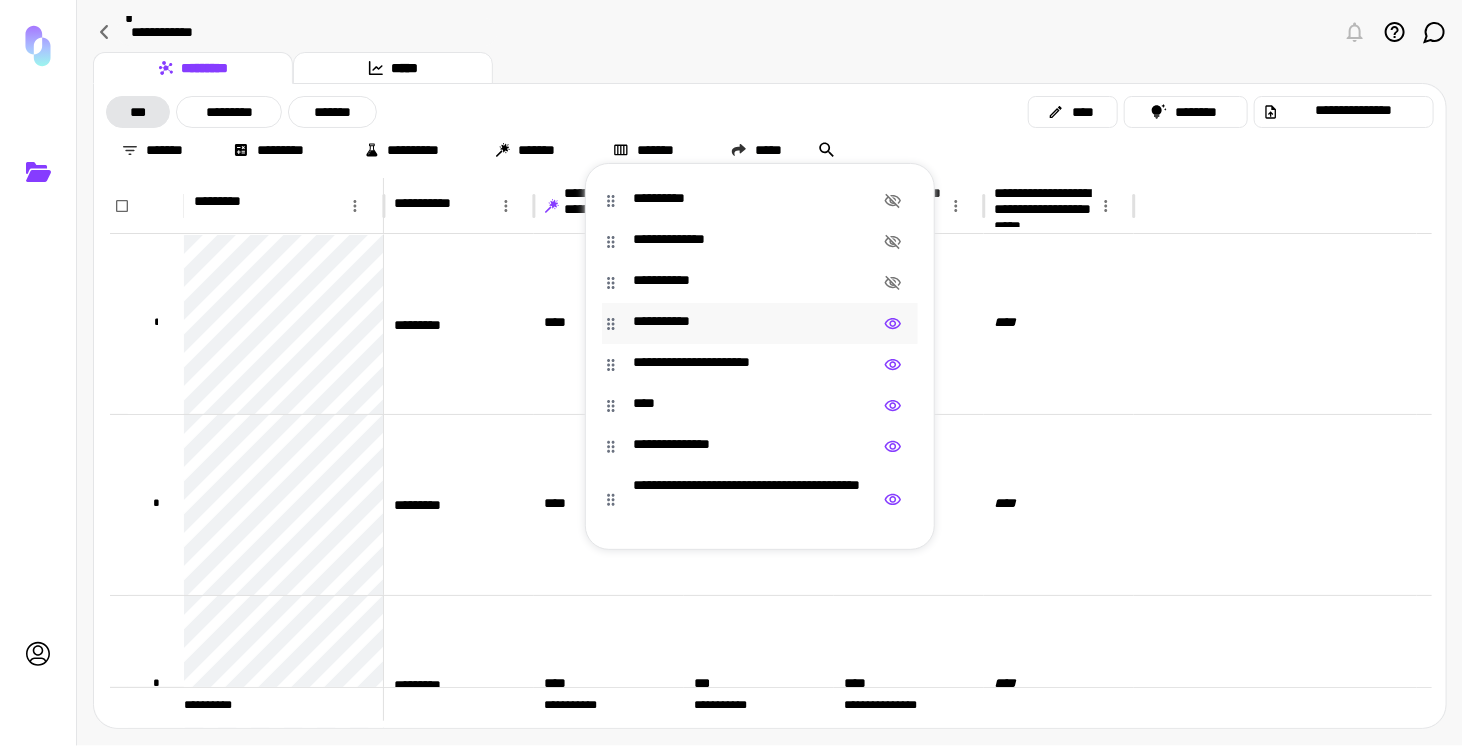 click 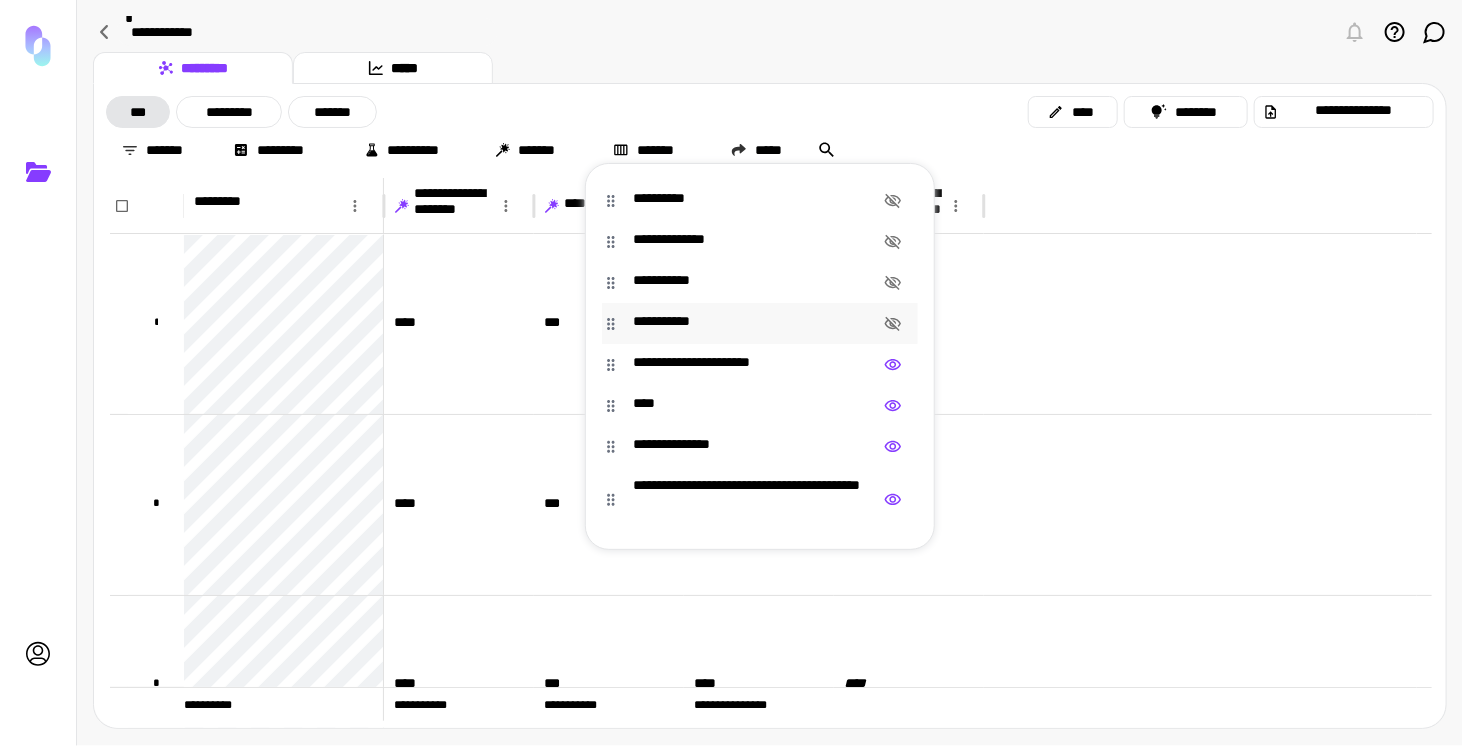 click 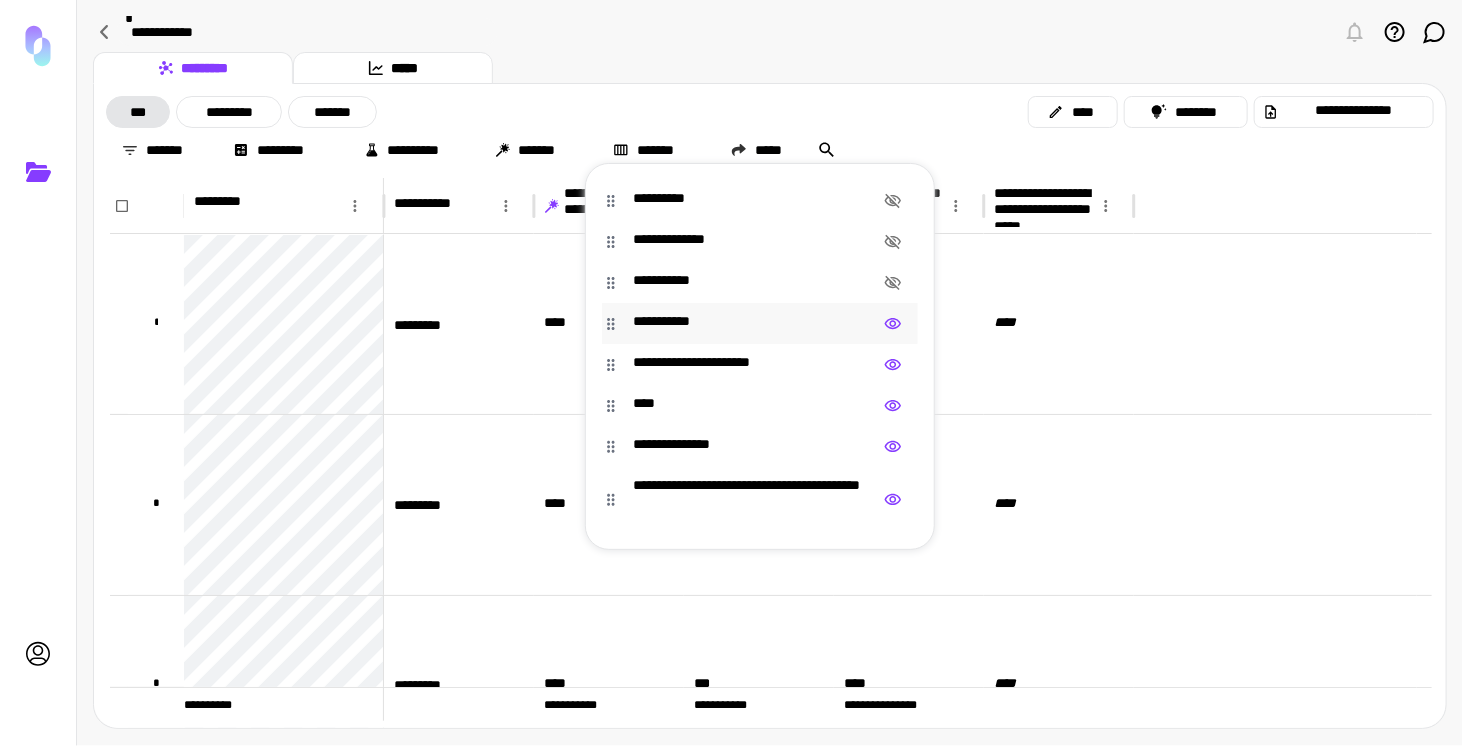 click at bounding box center (731, 373) 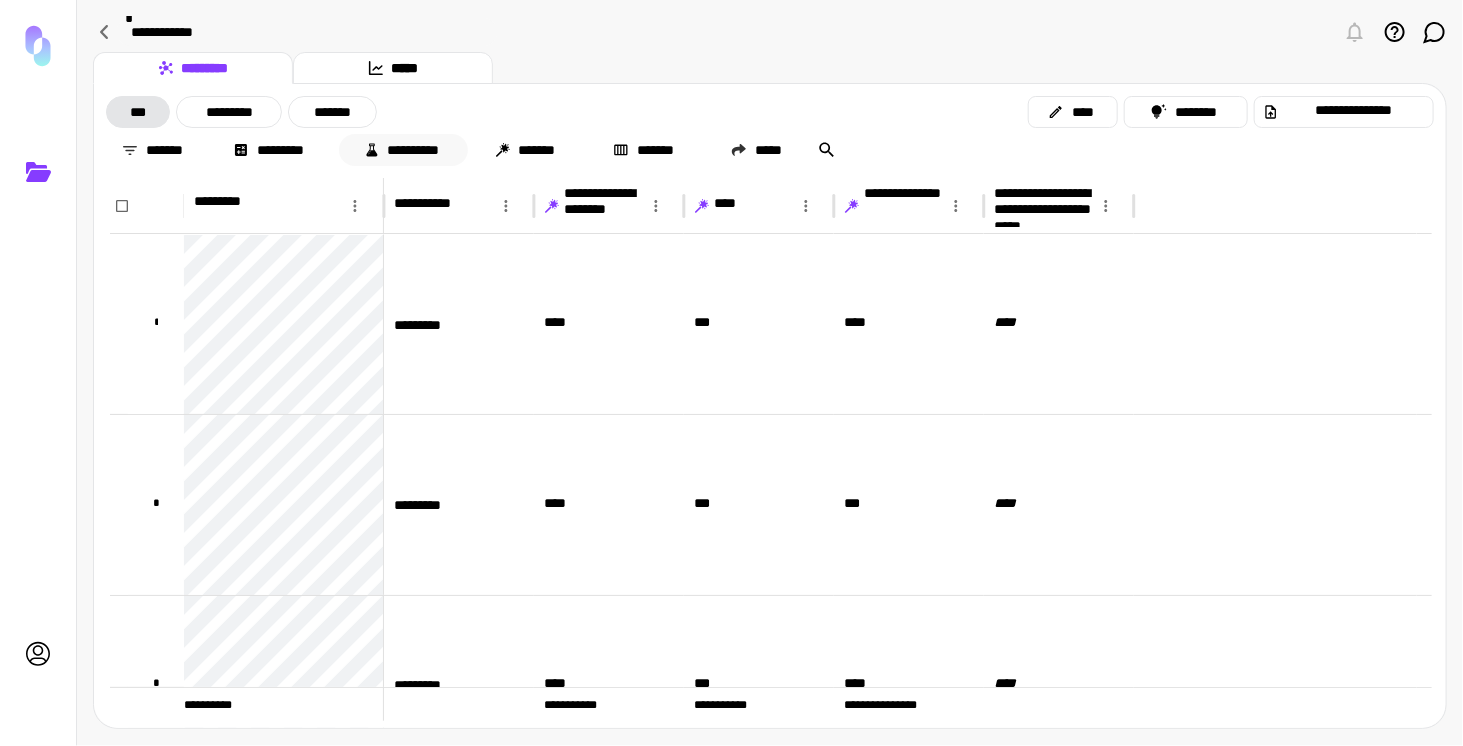 click on "**********" at bounding box center (403, 150) 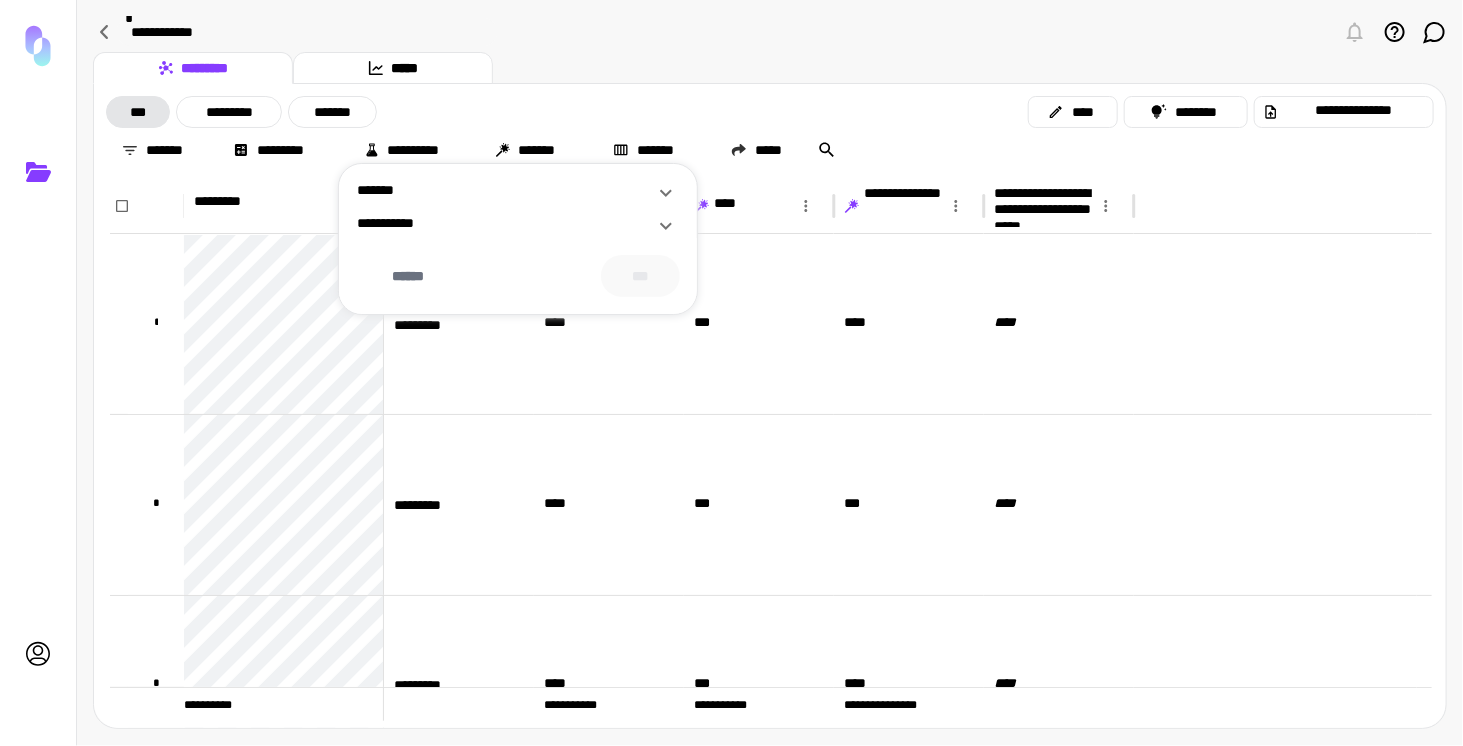 click 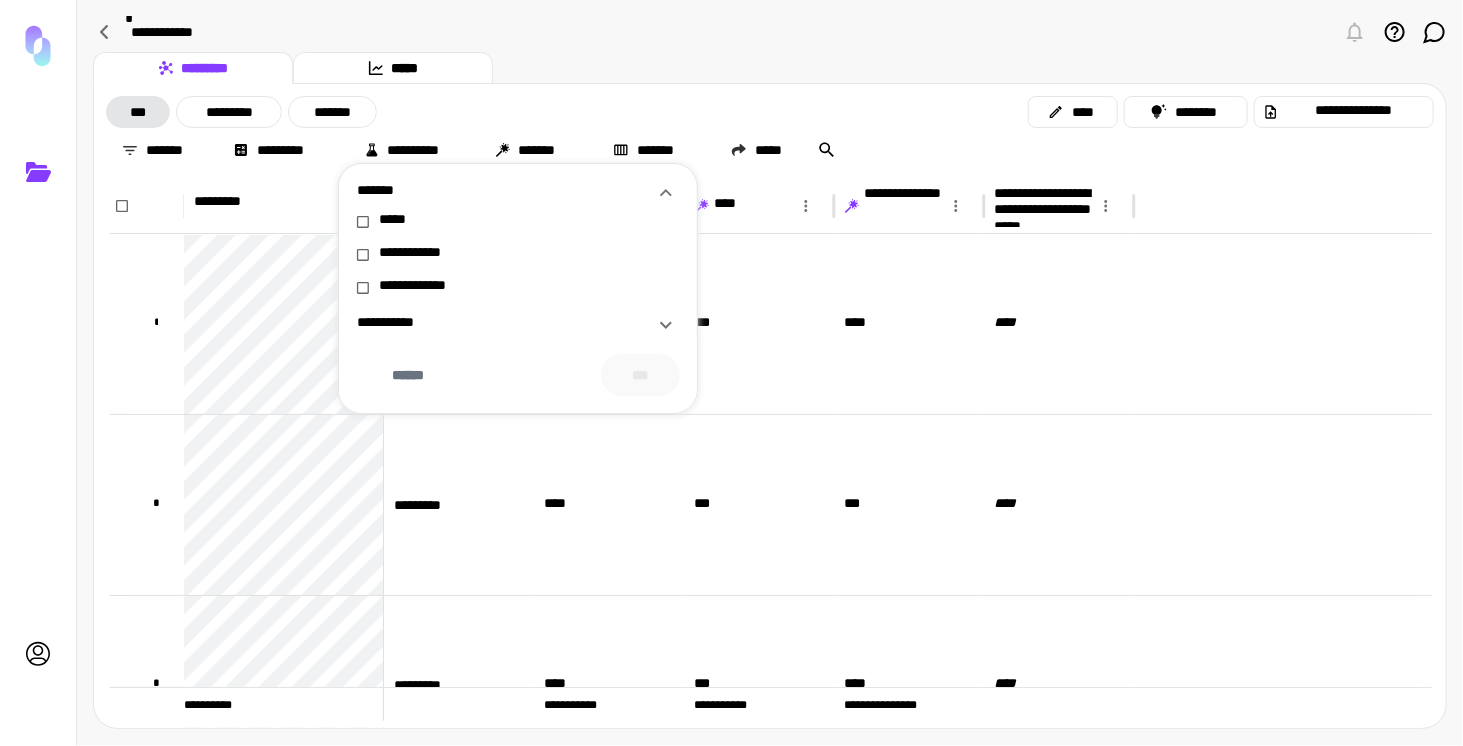 click 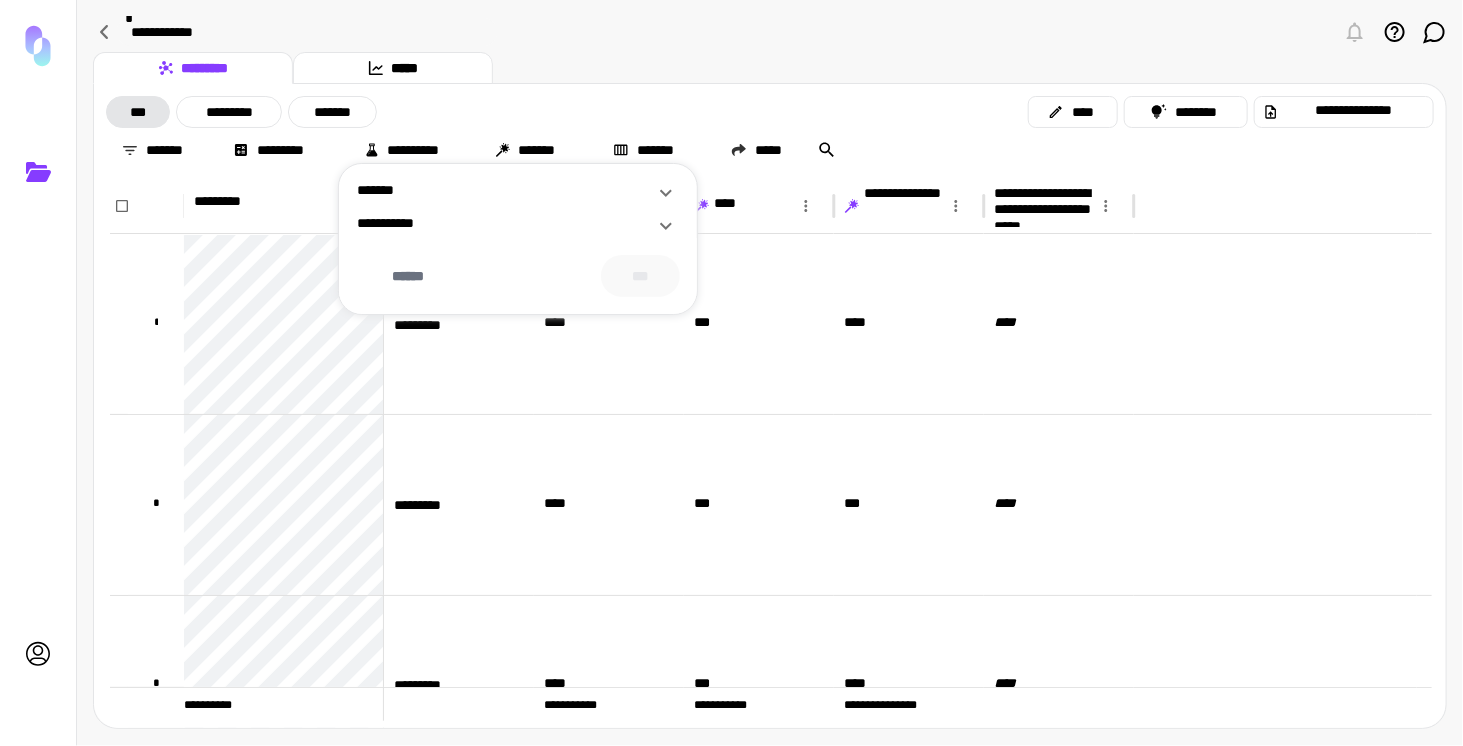click at bounding box center [731, 373] 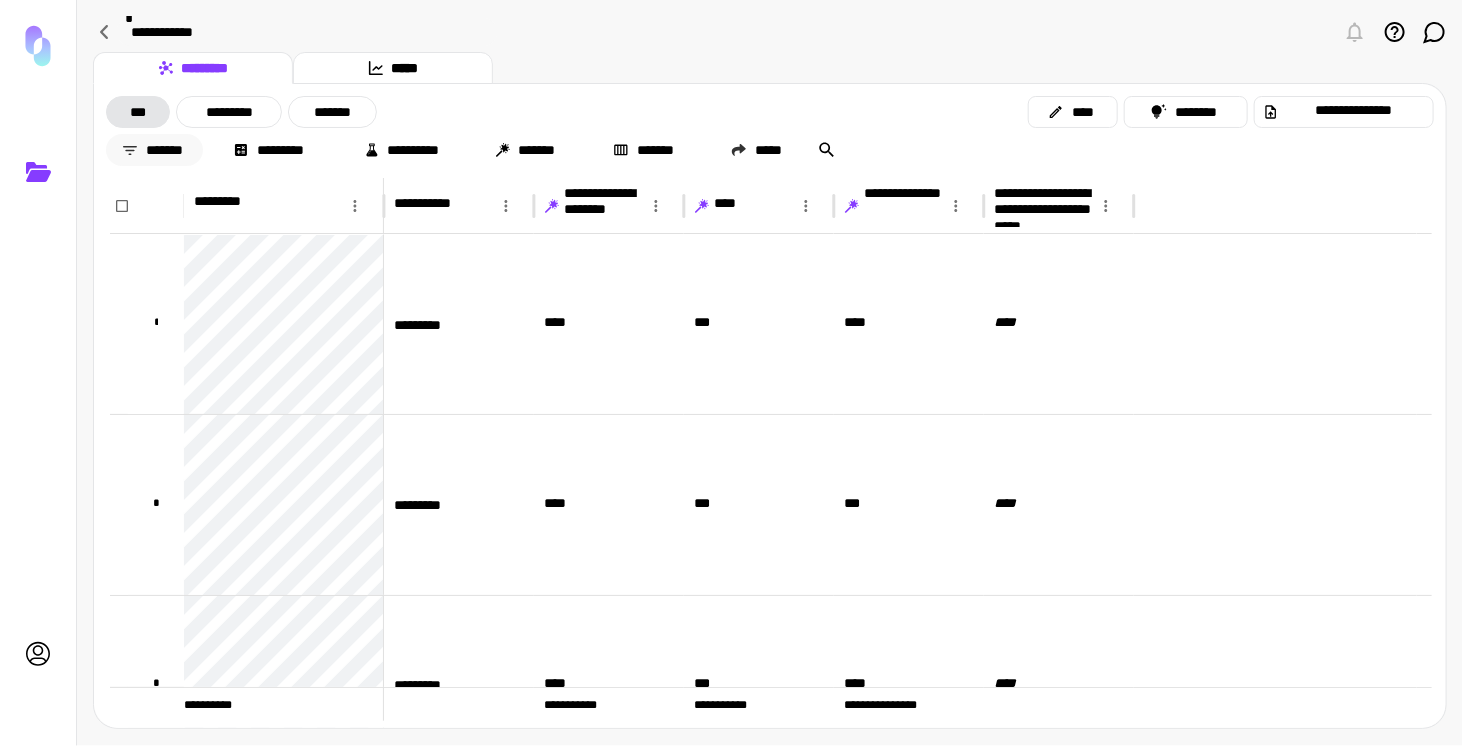 click on "*******" at bounding box center (154, 150) 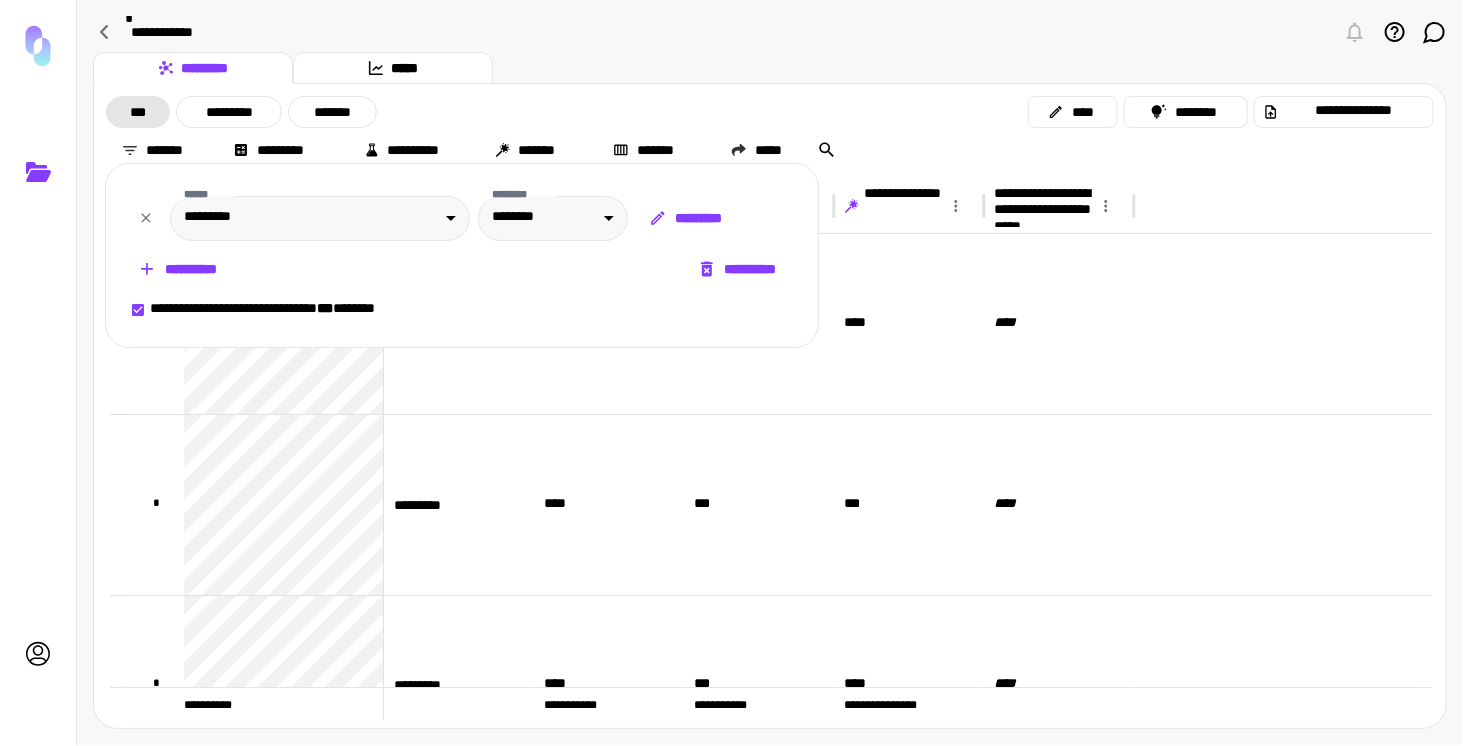 click at bounding box center (731, 373) 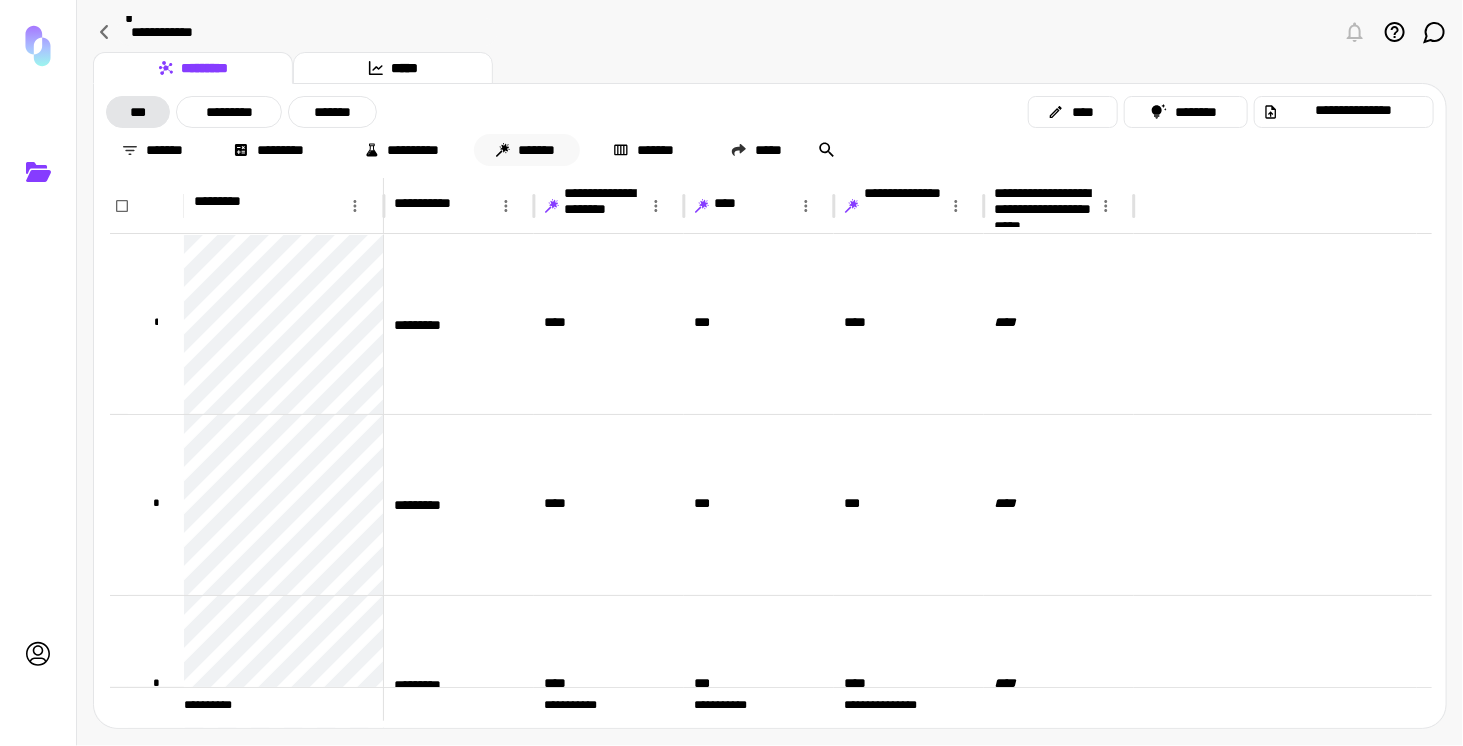 click on "*******" at bounding box center (527, 150) 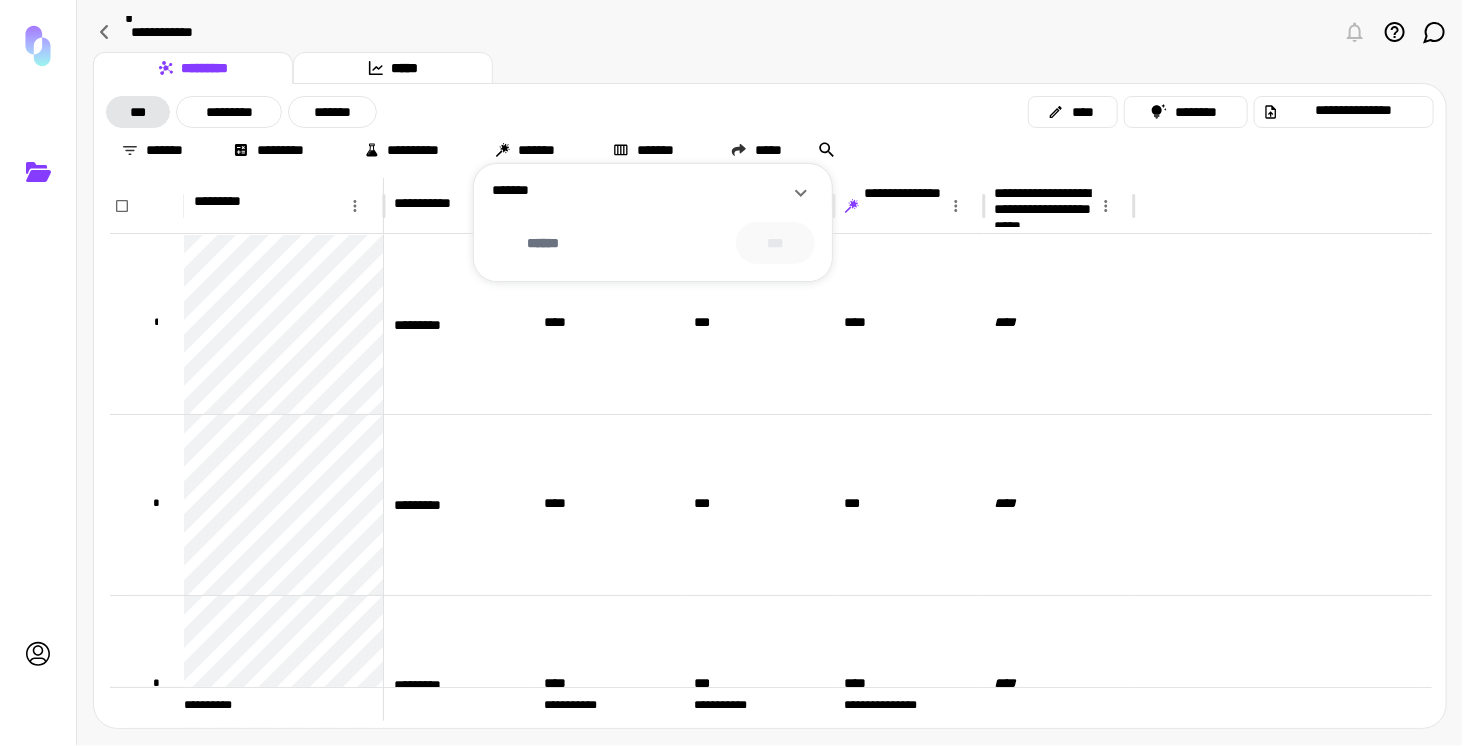 click on "*******" at bounding box center (641, 192) 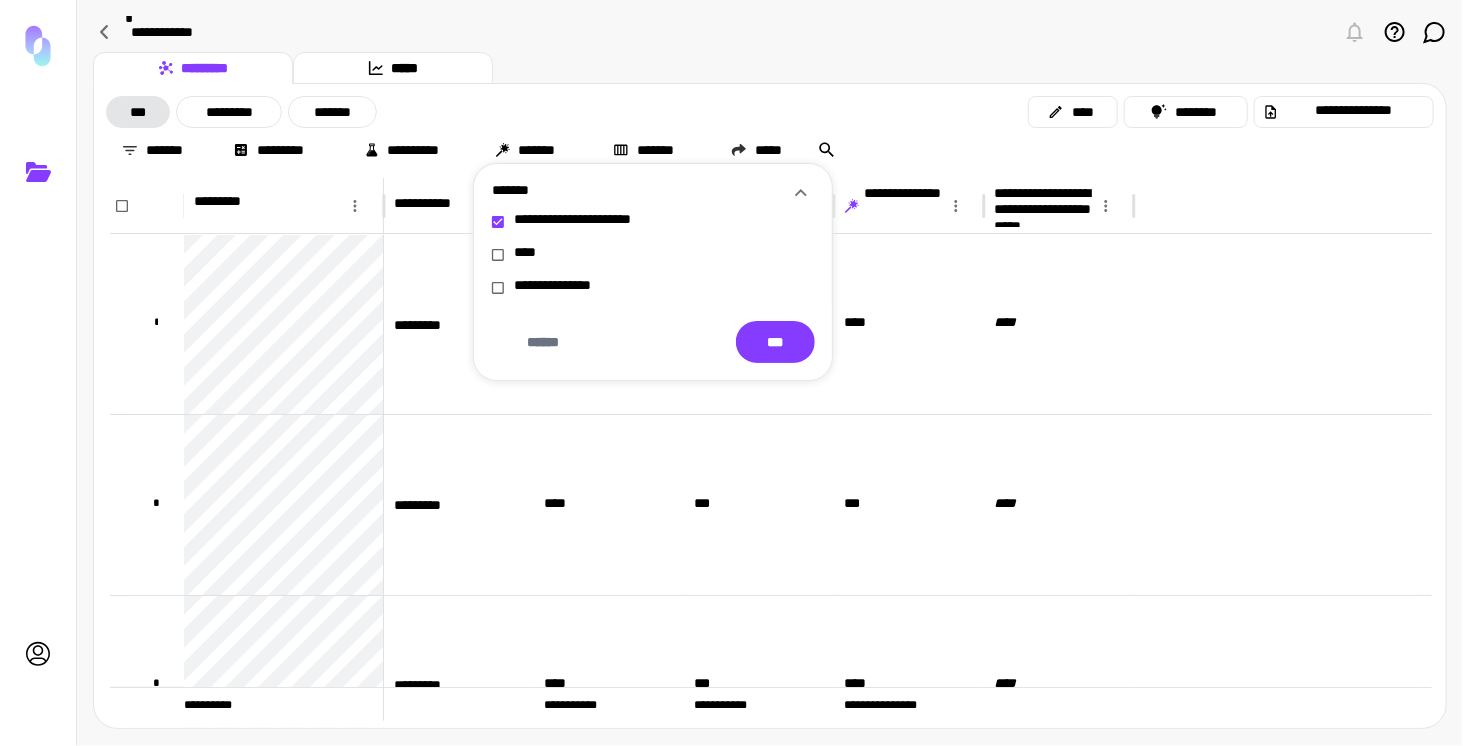 click at bounding box center [731, 373] 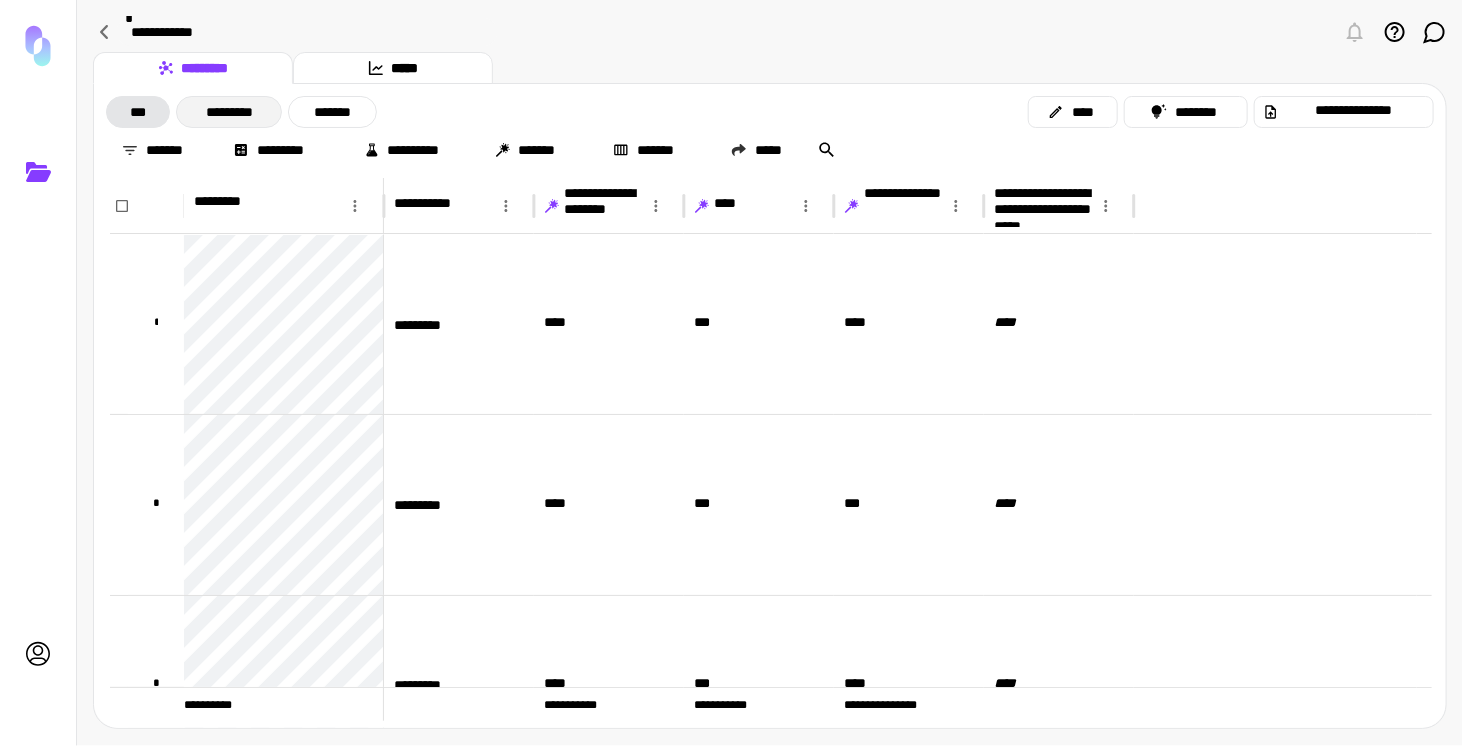 click on "*********" at bounding box center [229, 112] 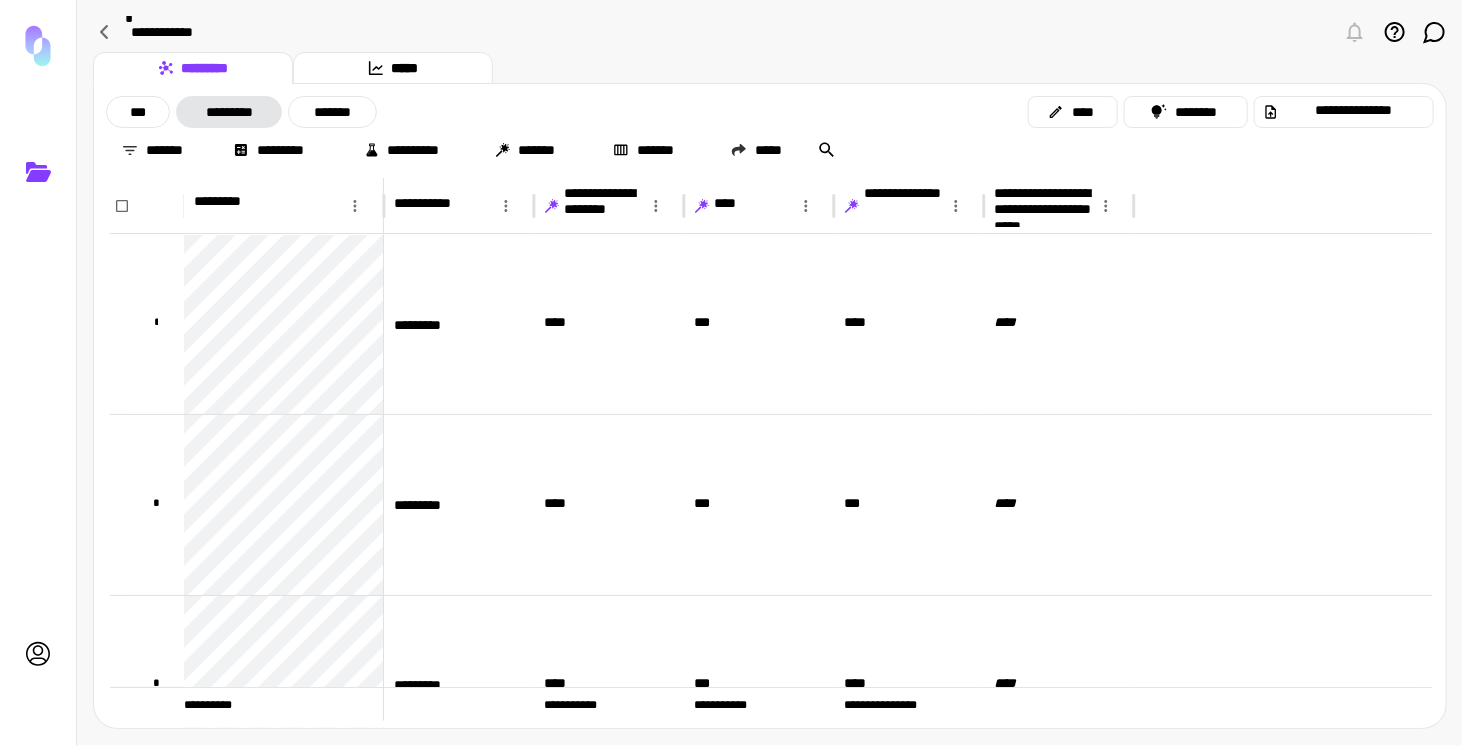 click on "***" at bounding box center [138, 112] 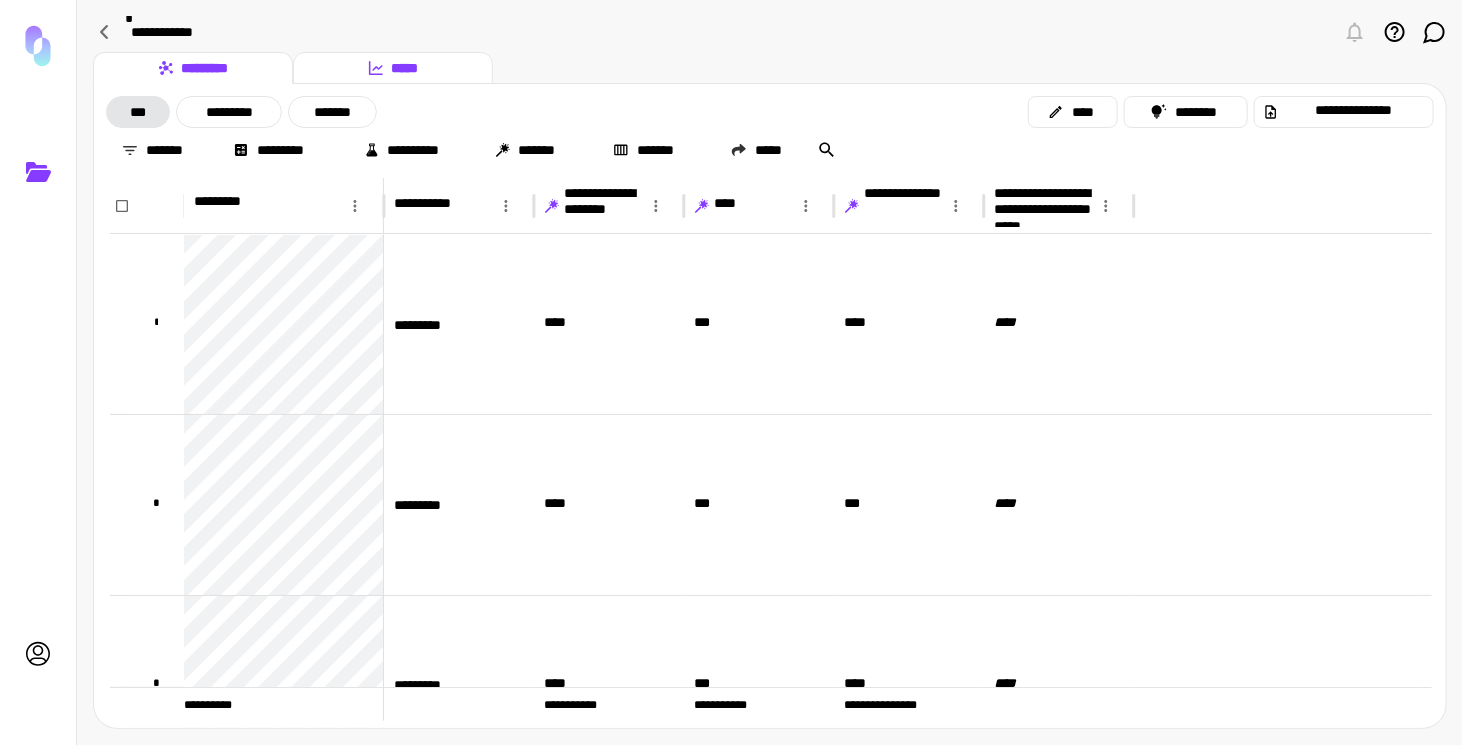 click on "*****" at bounding box center (393, 68) 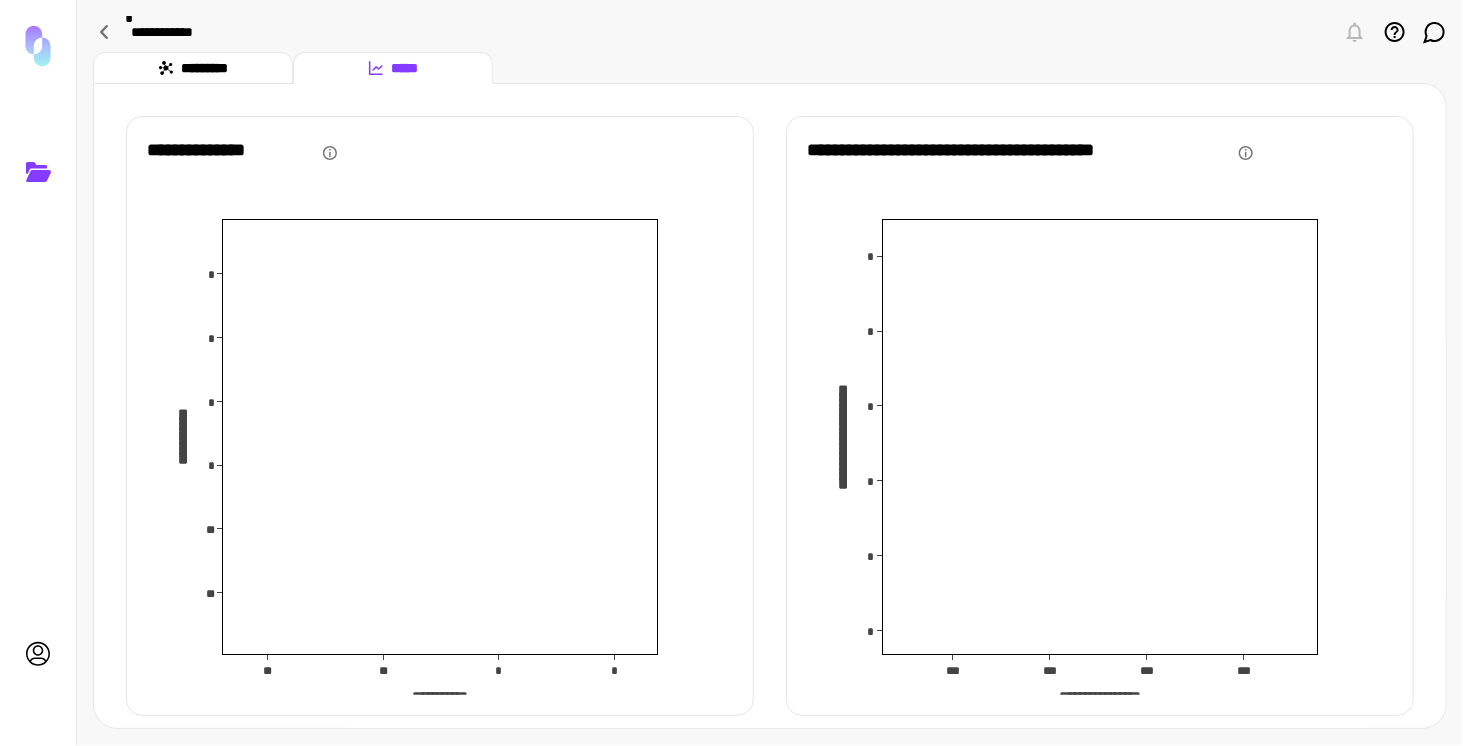 scroll, scrollTop: 34, scrollLeft: 0, axis: vertical 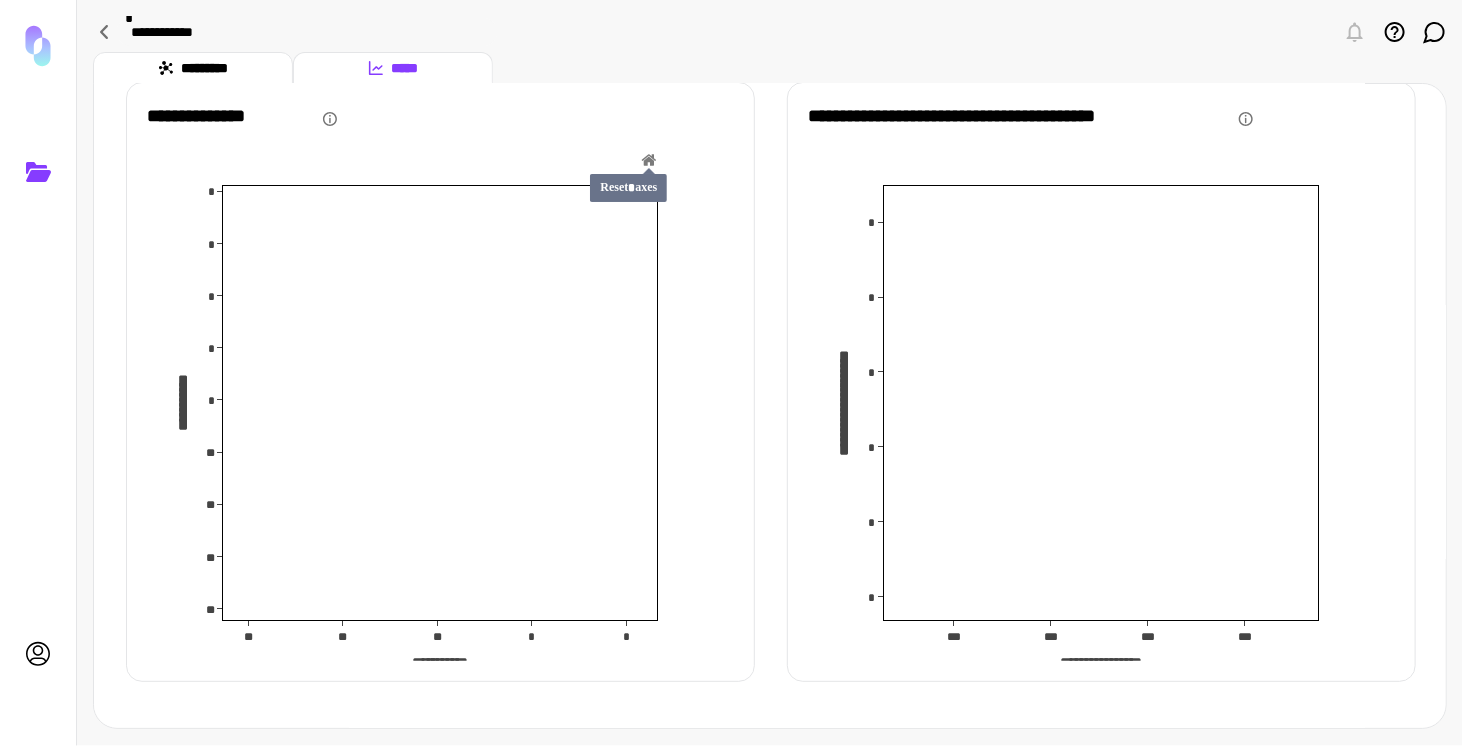 click 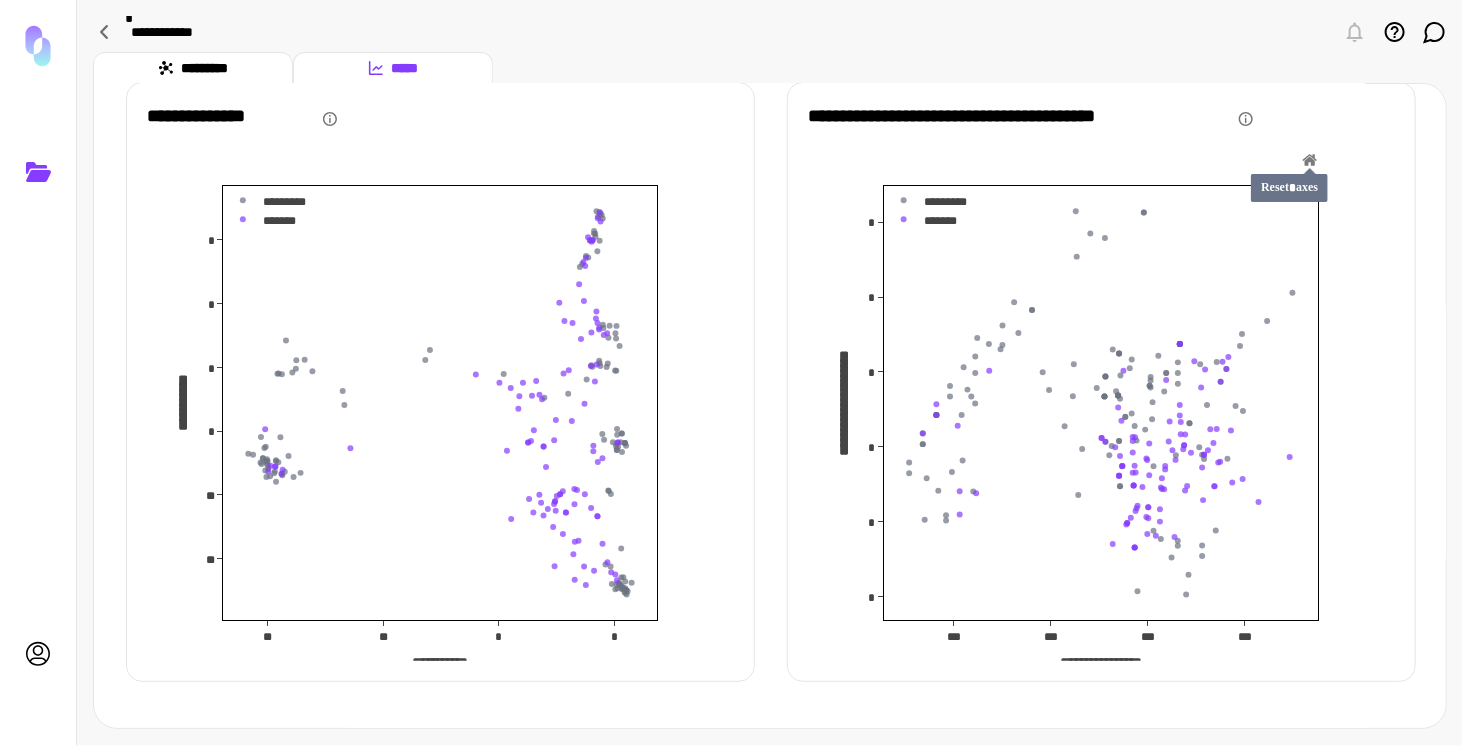 click at bounding box center [1310, 161] 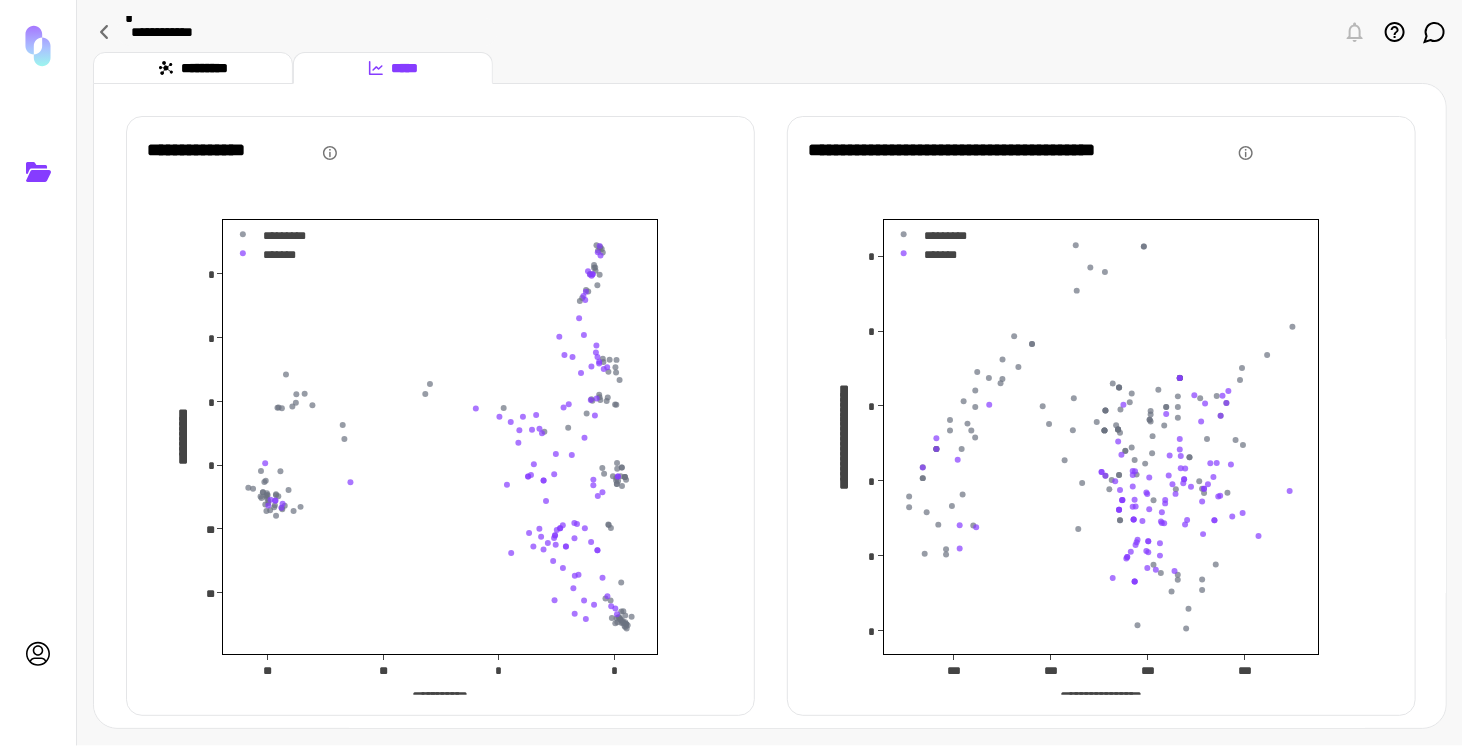 scroll, scrollTop: 34, scrollLeft: 0, axis: vertical 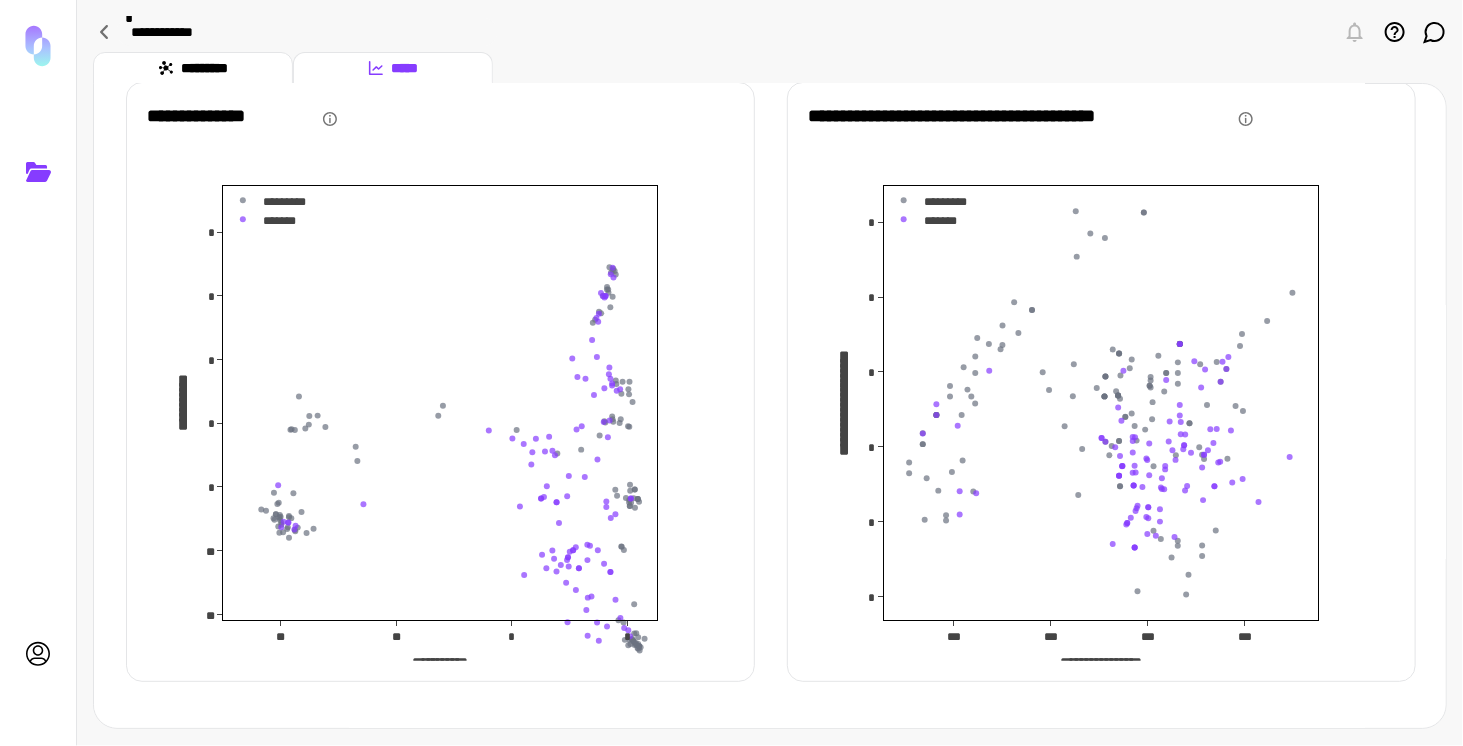 drag, startPoint x: 636, startPoint y: 385, endPoint x: 649, endPoint y: 443, distance: 59.439045 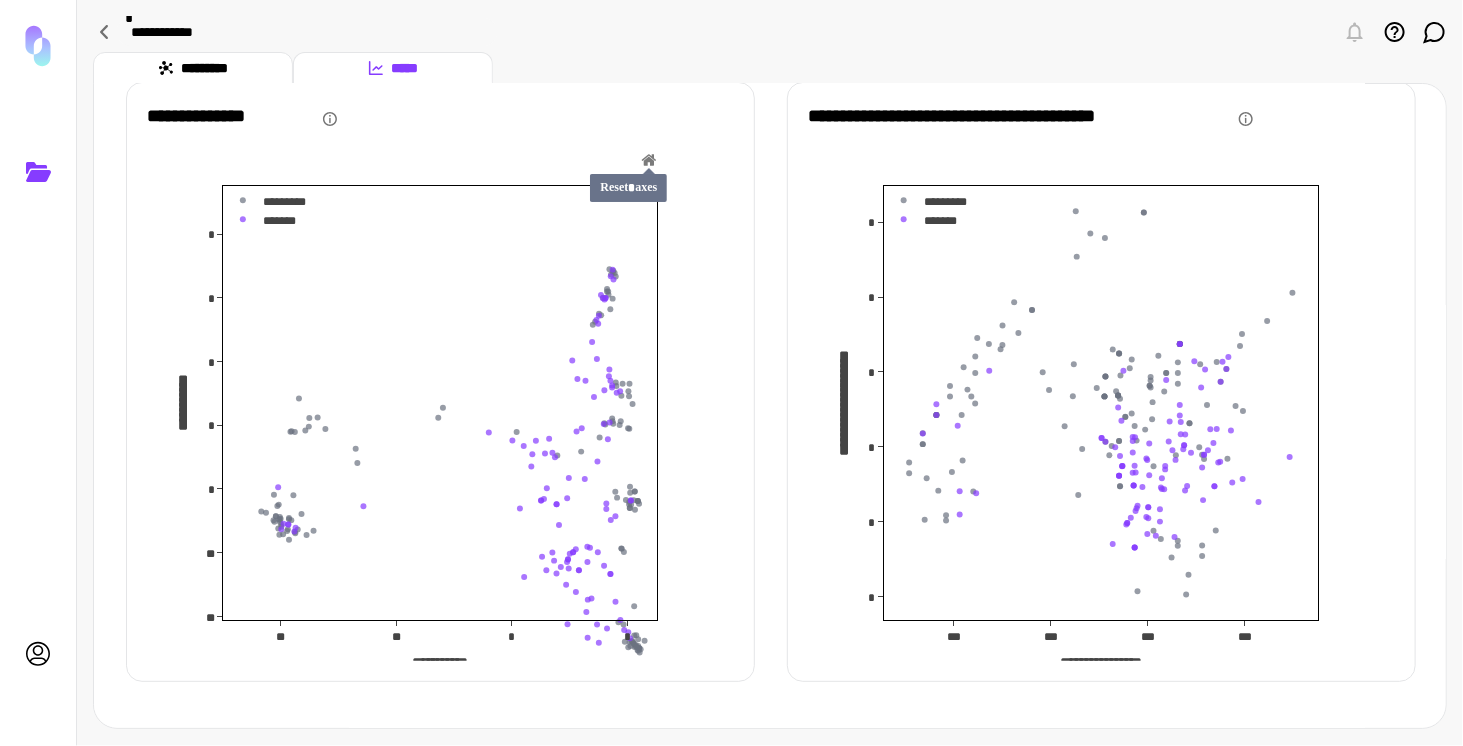 click 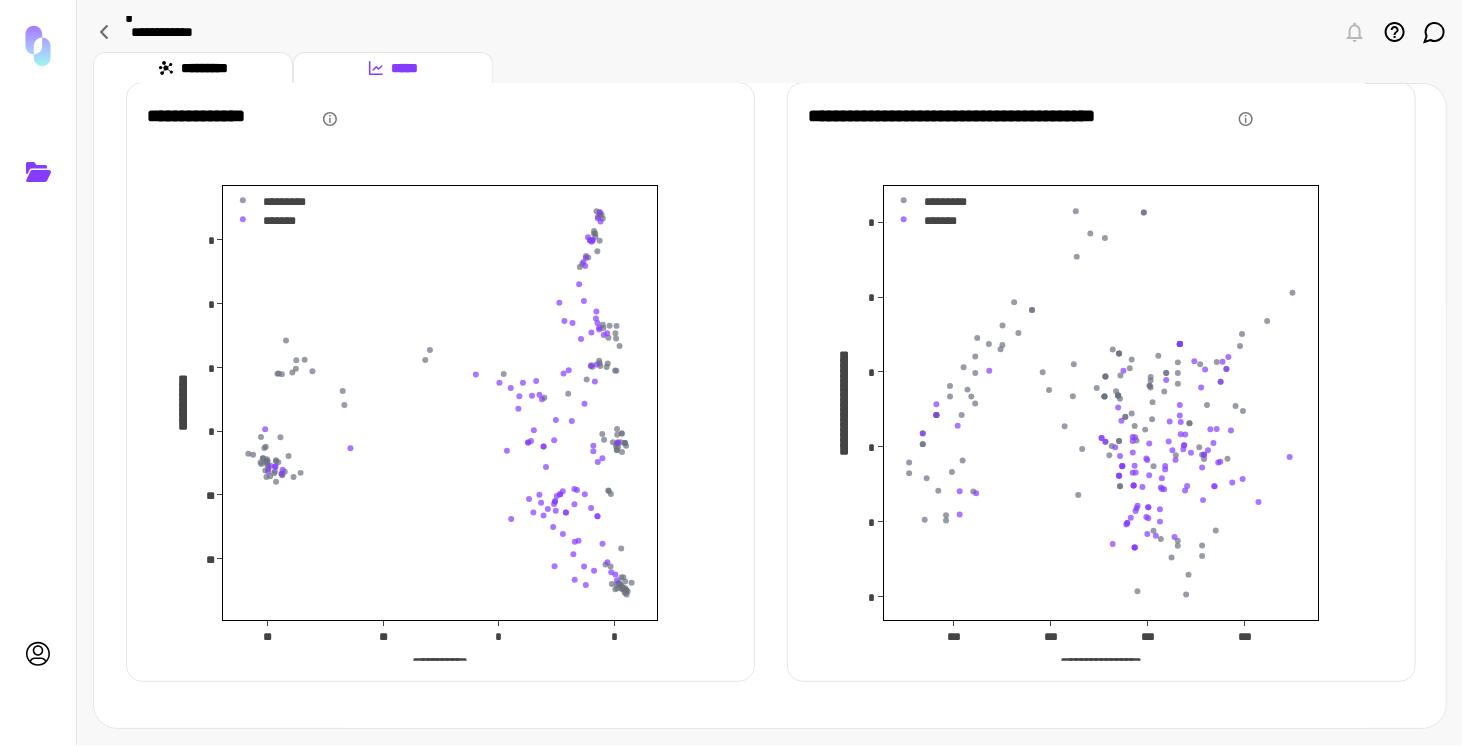 click on "**********" at bounding box center [770, 34] 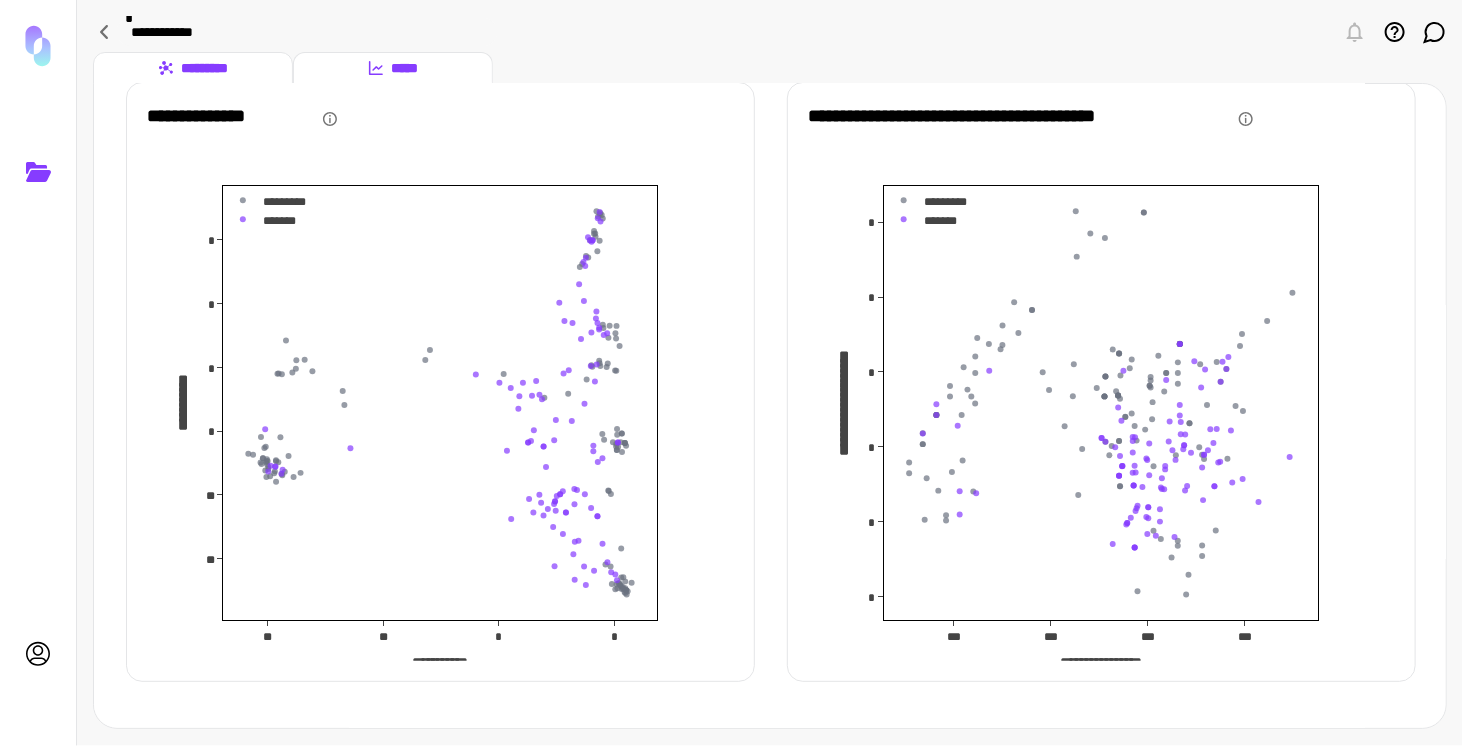 click on "*********" at bounding box center (193, 68) 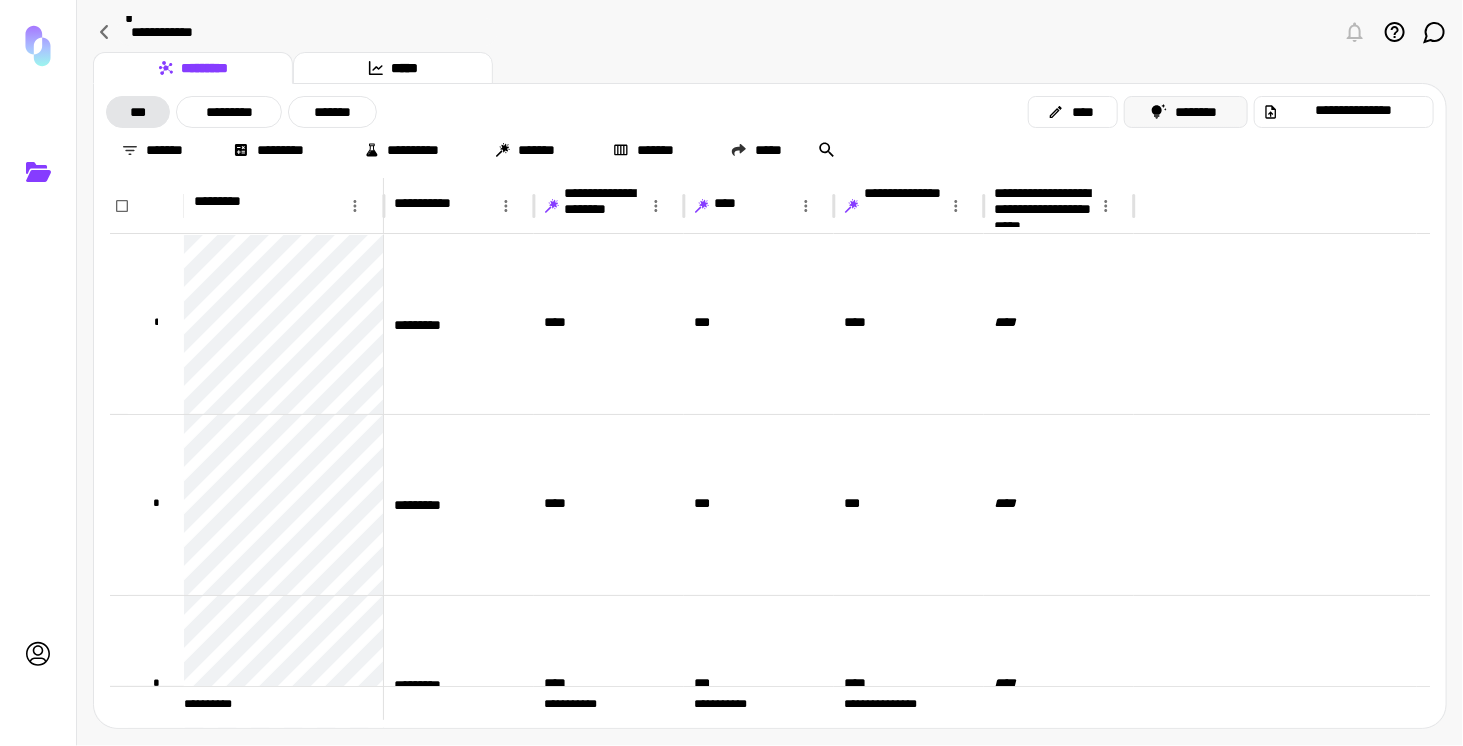 click on "********" at bounding box center [1186, 112] 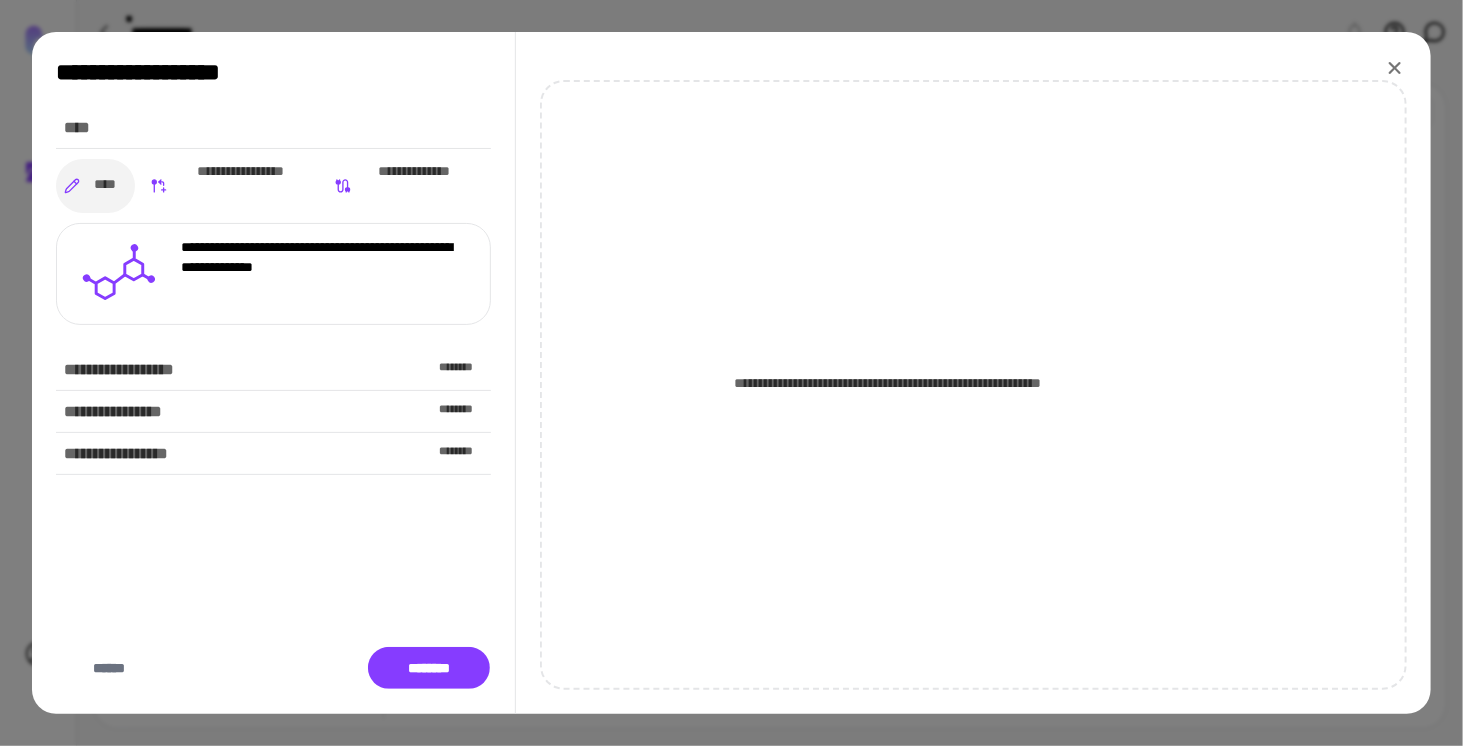 click 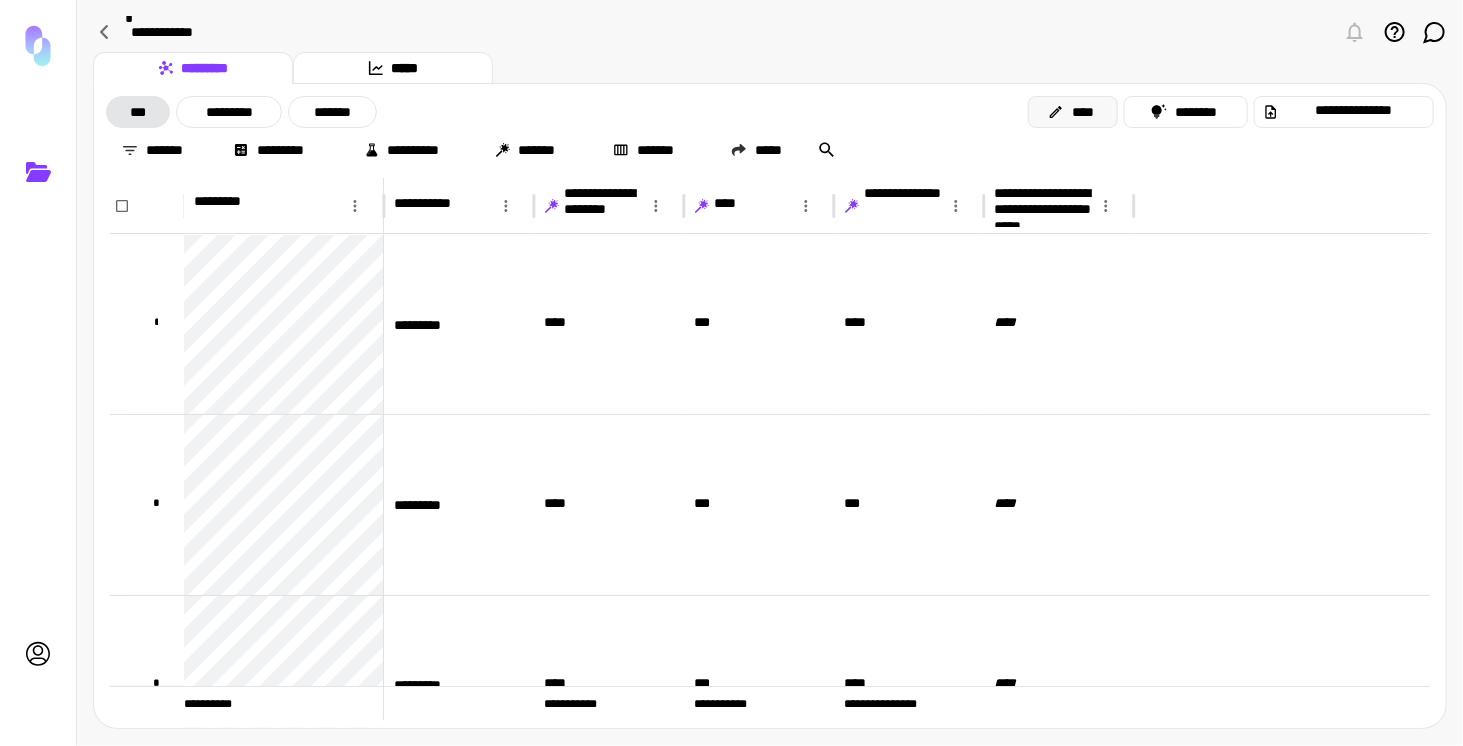 click on "****" at bounding box center (1073, 112) 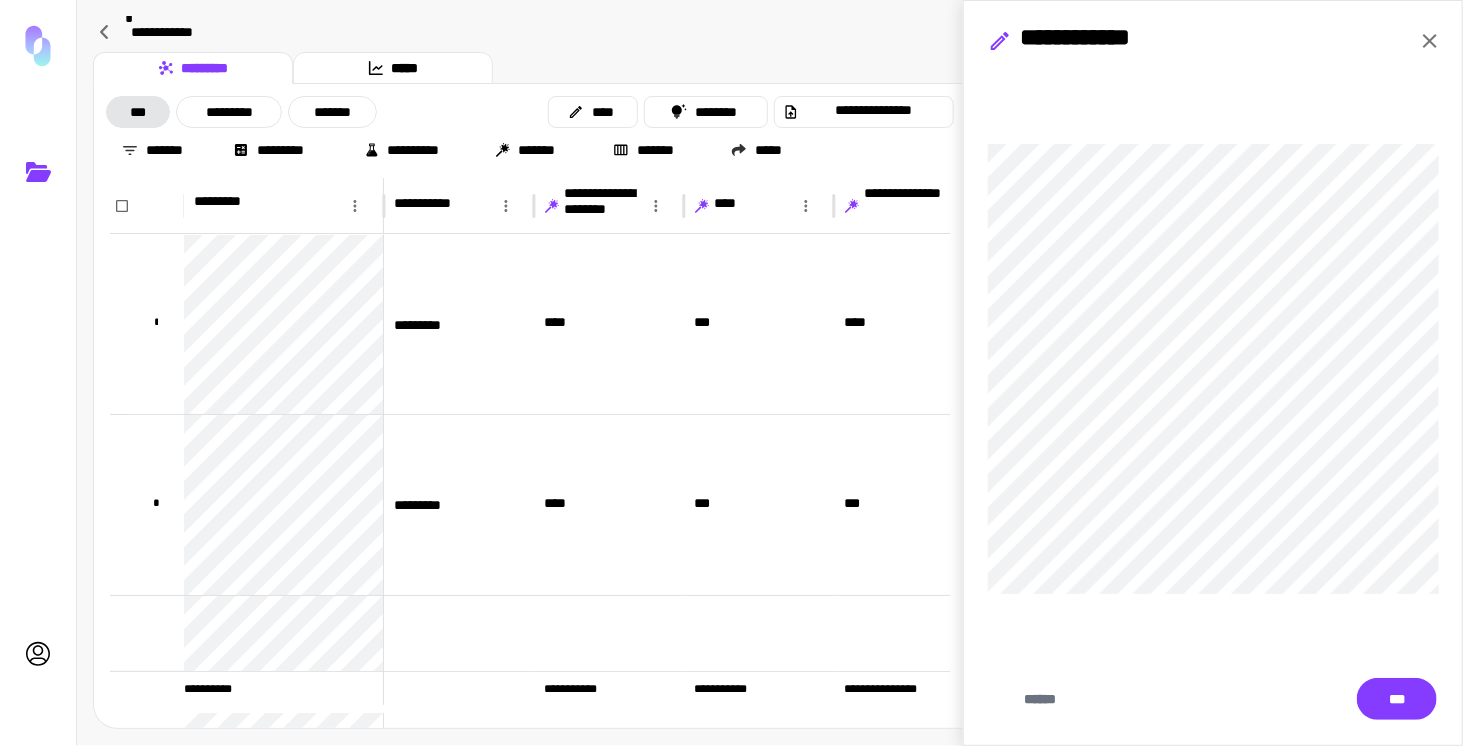click 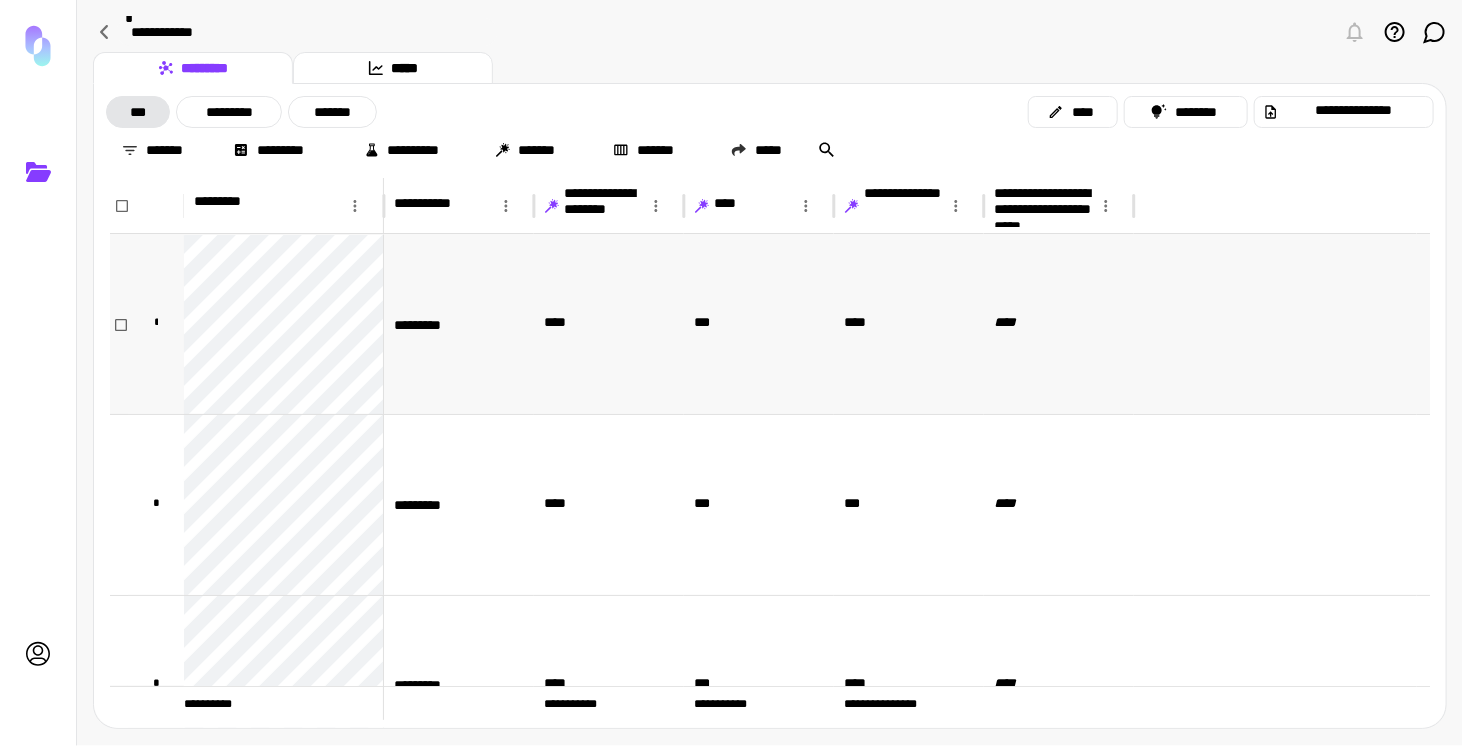click on "****" at bounding box center [1015, 324] 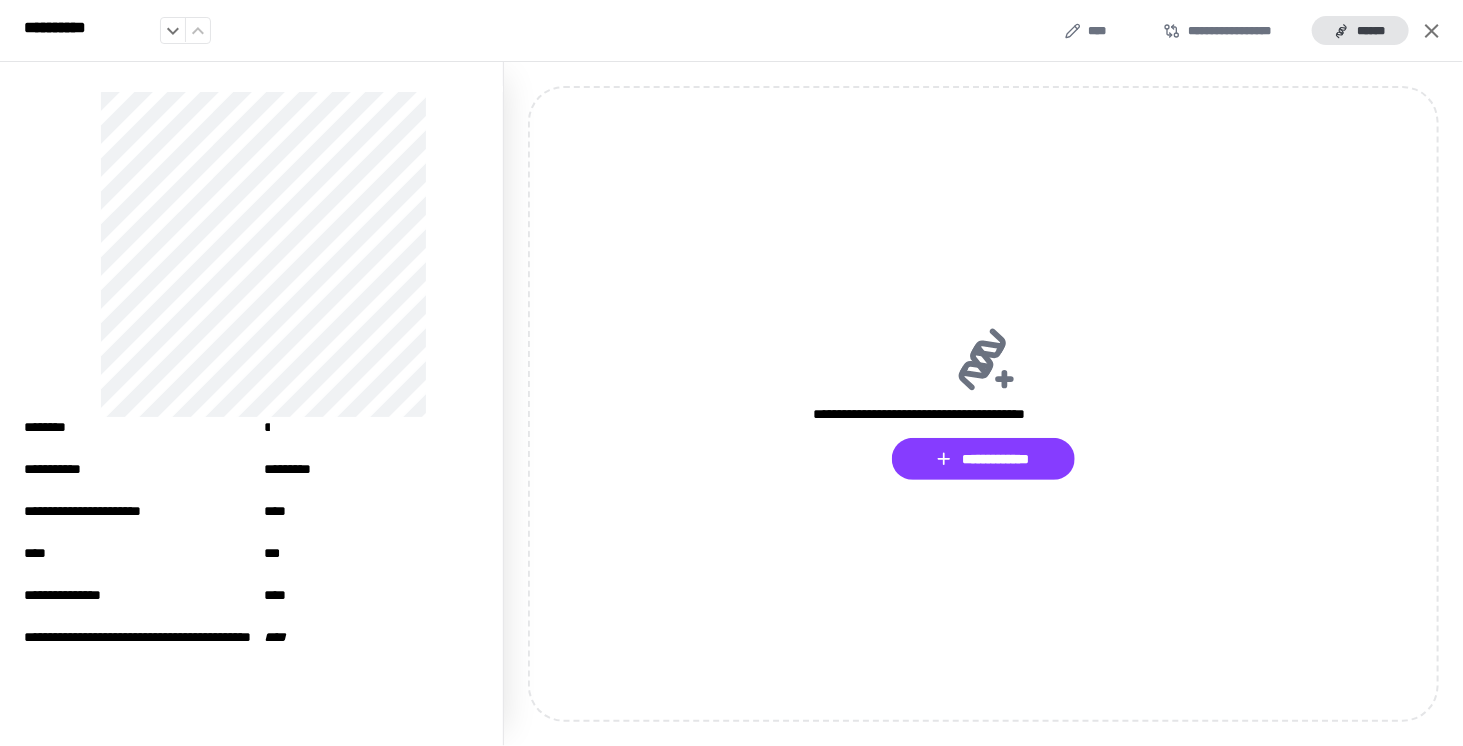 drag, startPoint x: 291, startPoint y: 567, endPoint x: 281, endPoint y: 564, distance: 10.440307 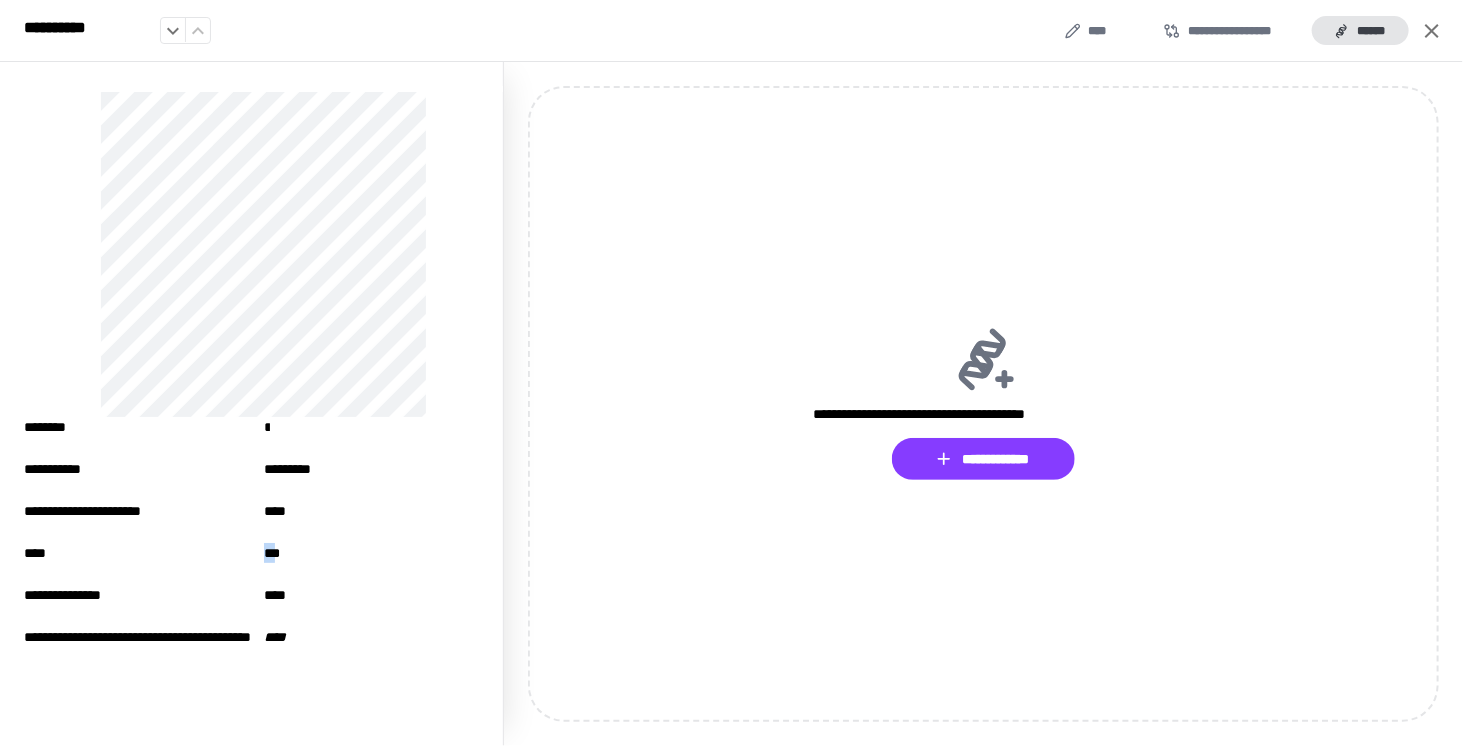 drag, startPoint x: 281, startPoint y: 558, endPoint x: 214, endPoint y: 557, distance: 67.00746 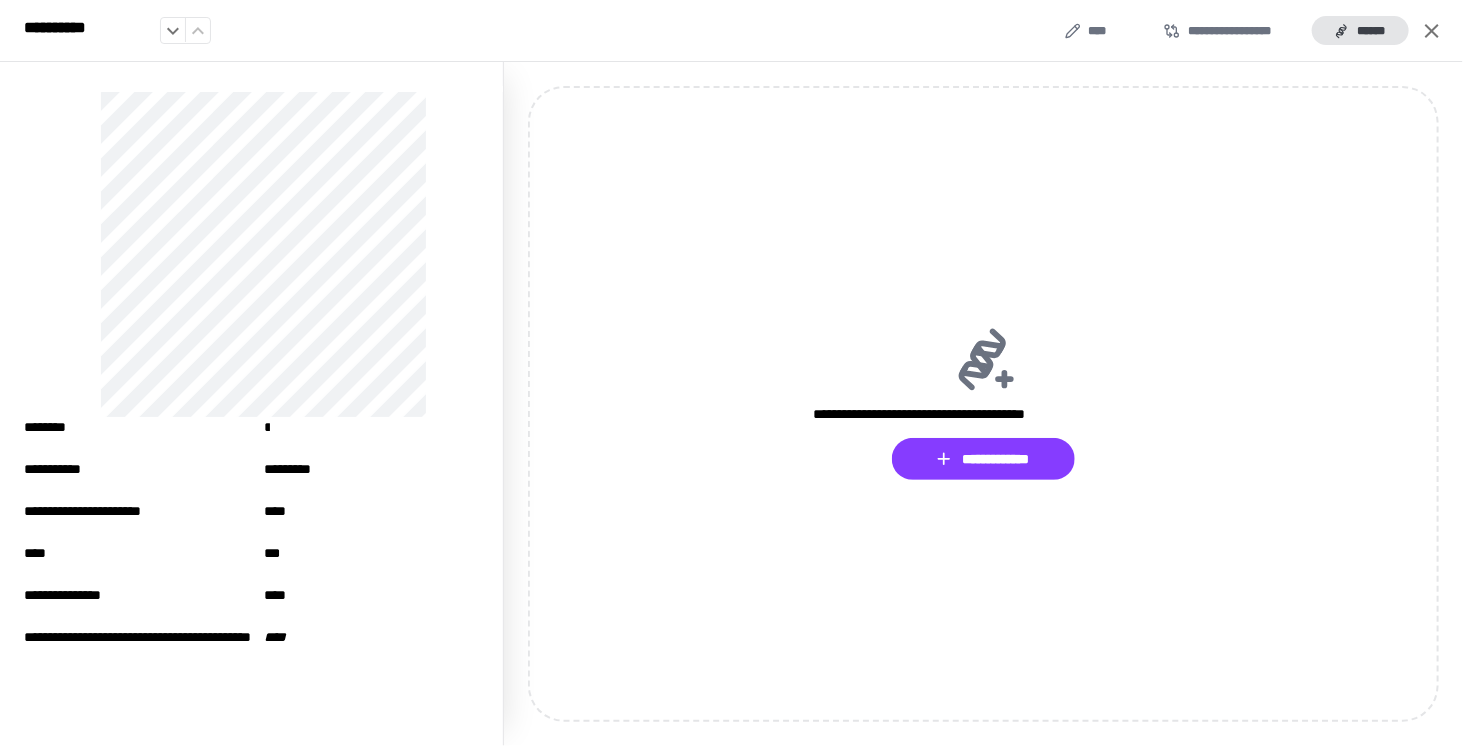 click 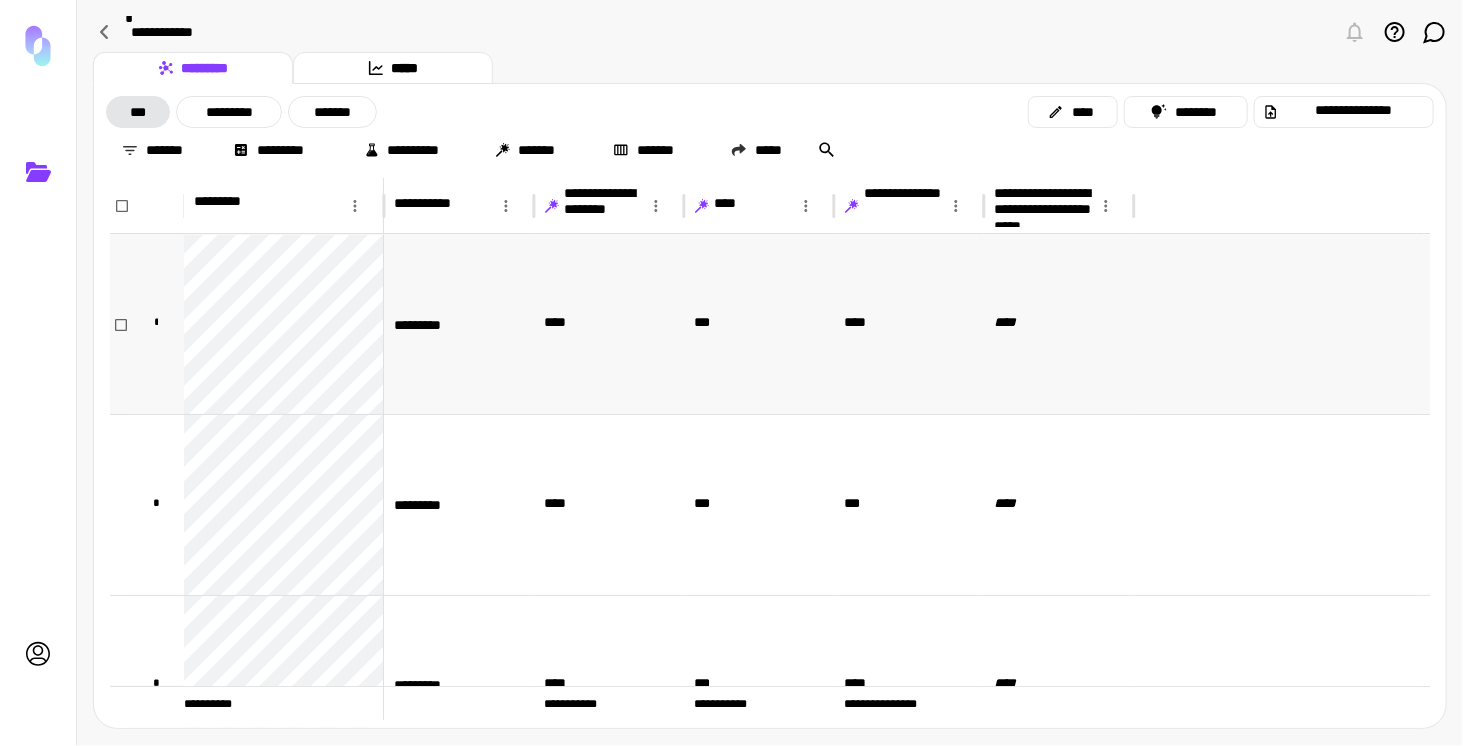 click on "****" at bounding box center (909, 324) 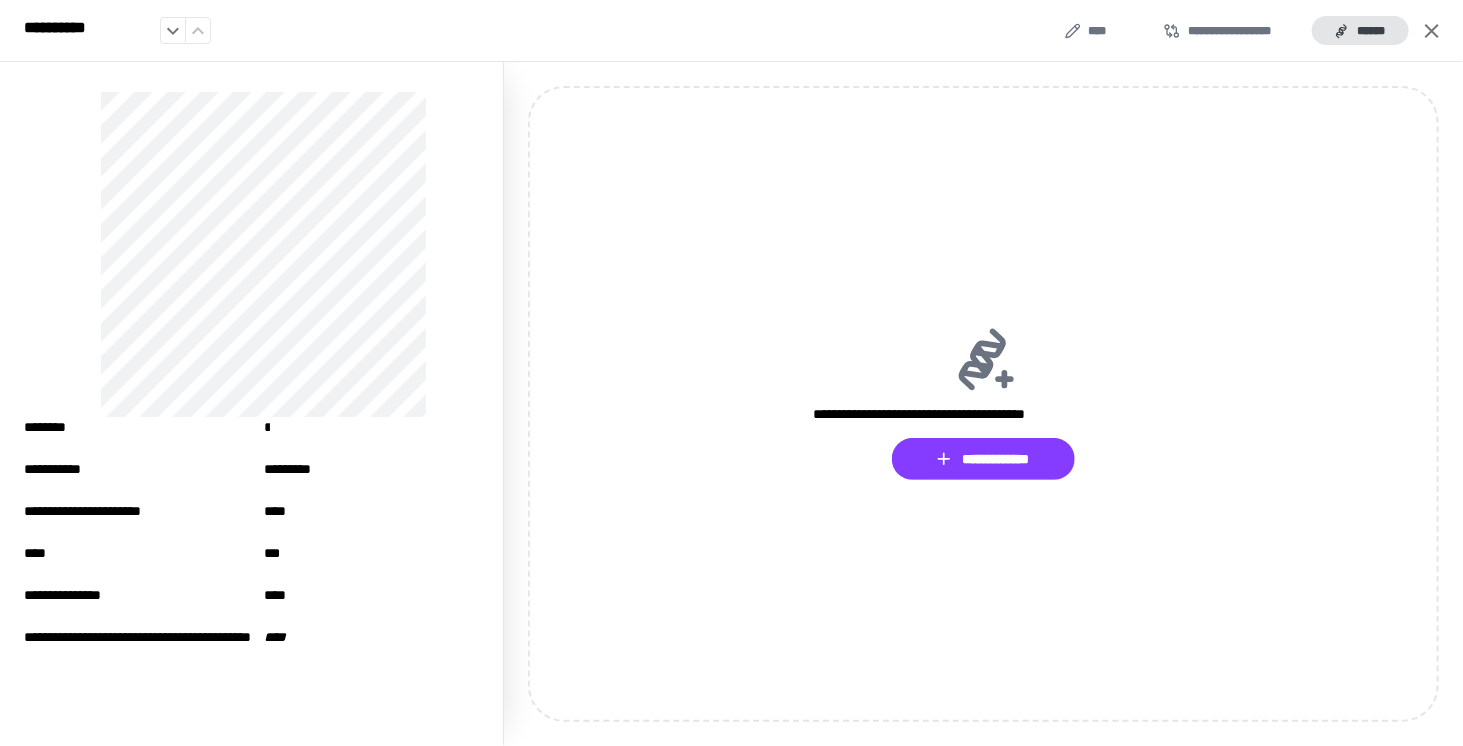 click on "**********" at bounding box center (731, 31) 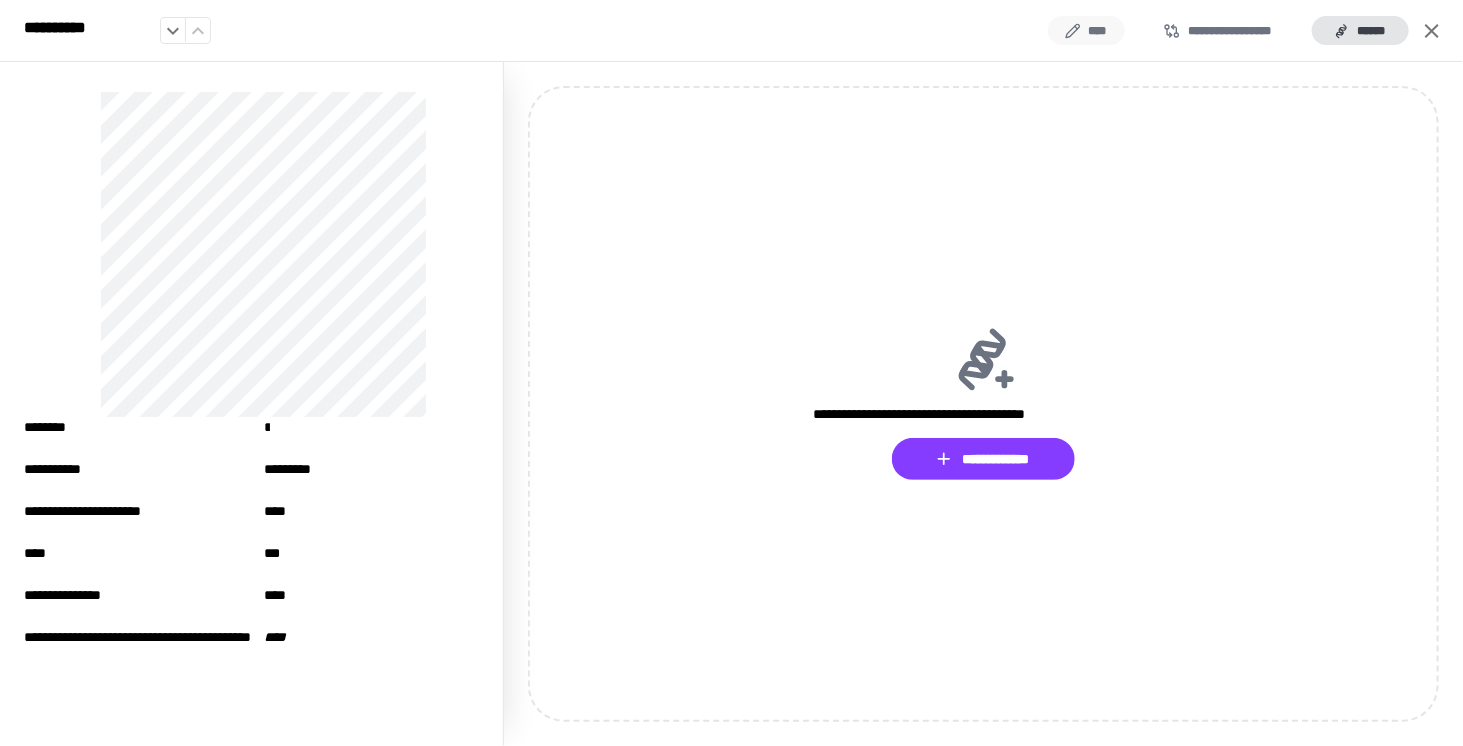 click on "****" at bounding box center [1086, 30] 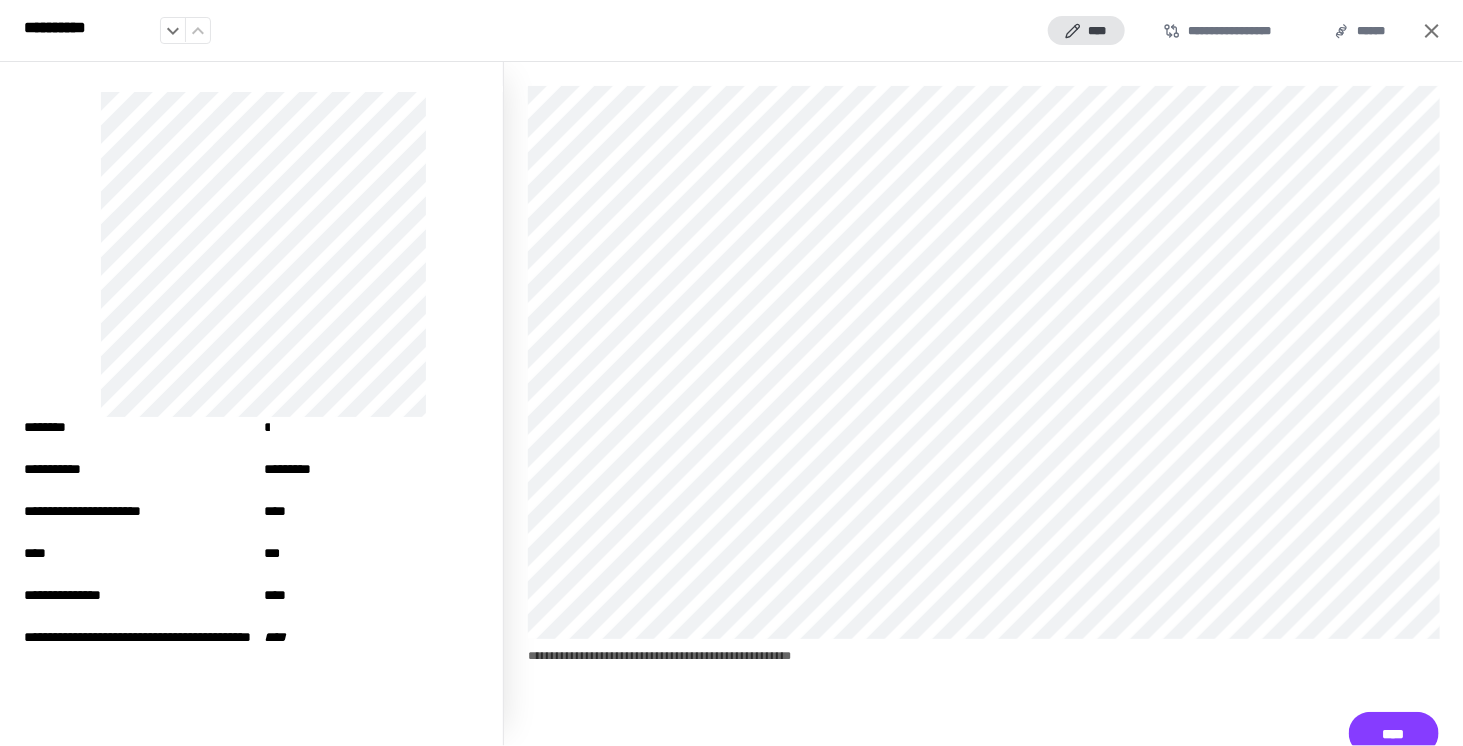 click 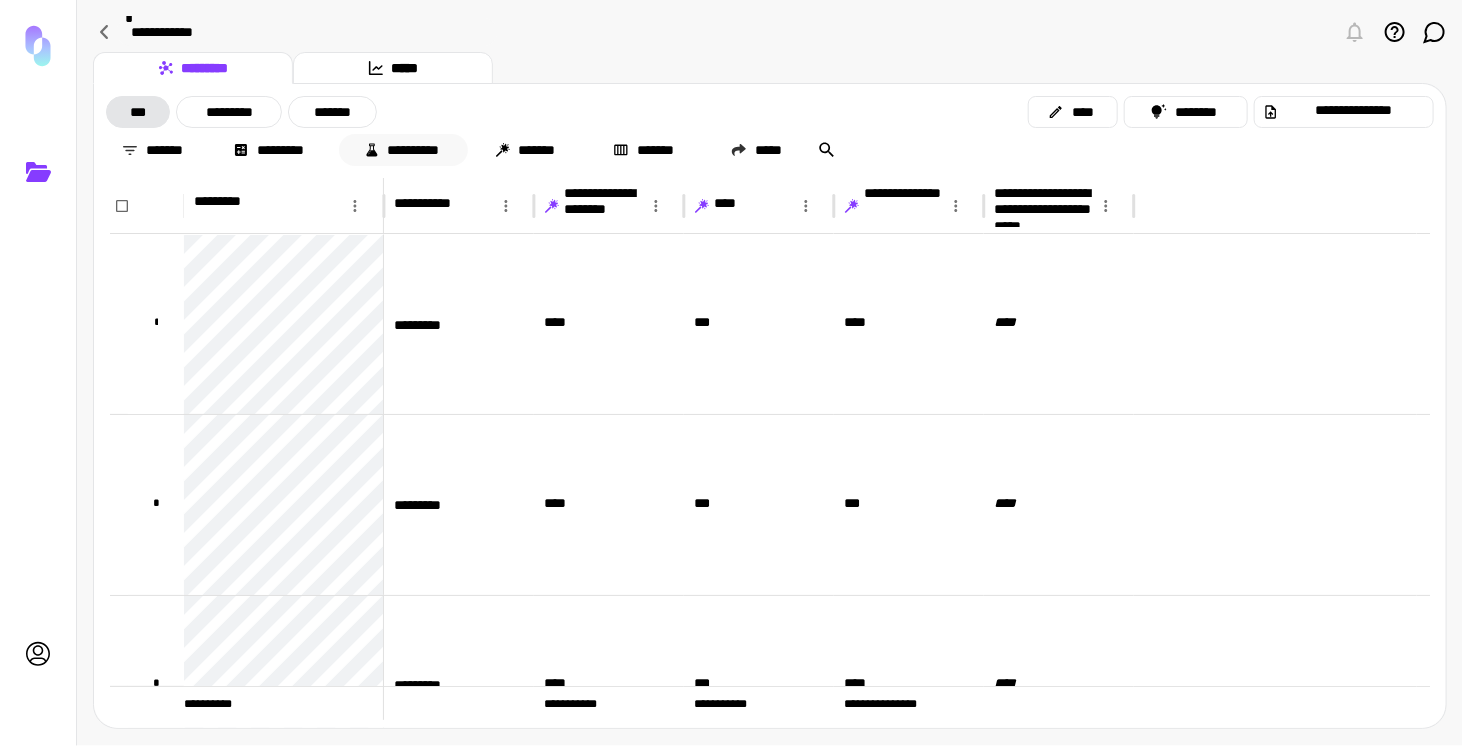 click on "**********" at bounding box center [403, 150] 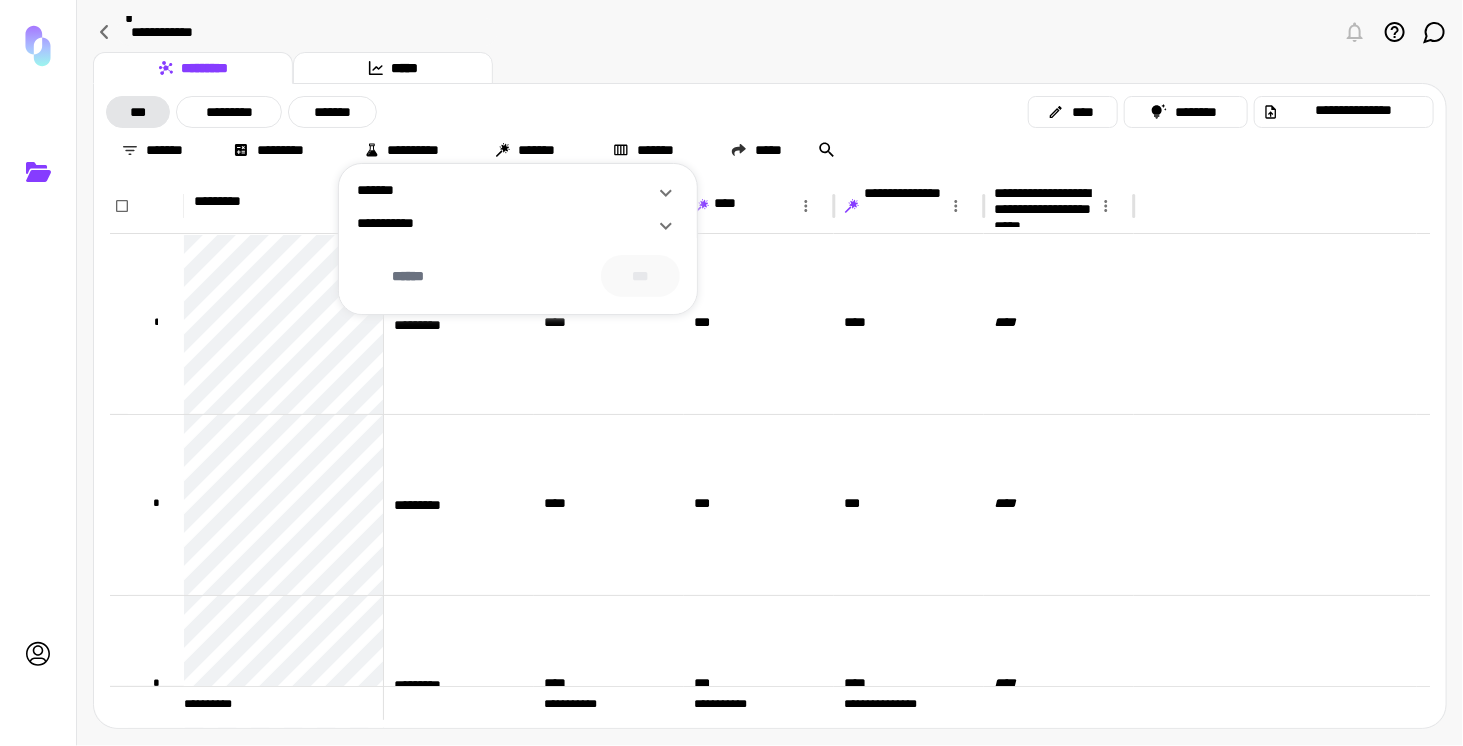 click on "**********" at bounding box center (506, 225) 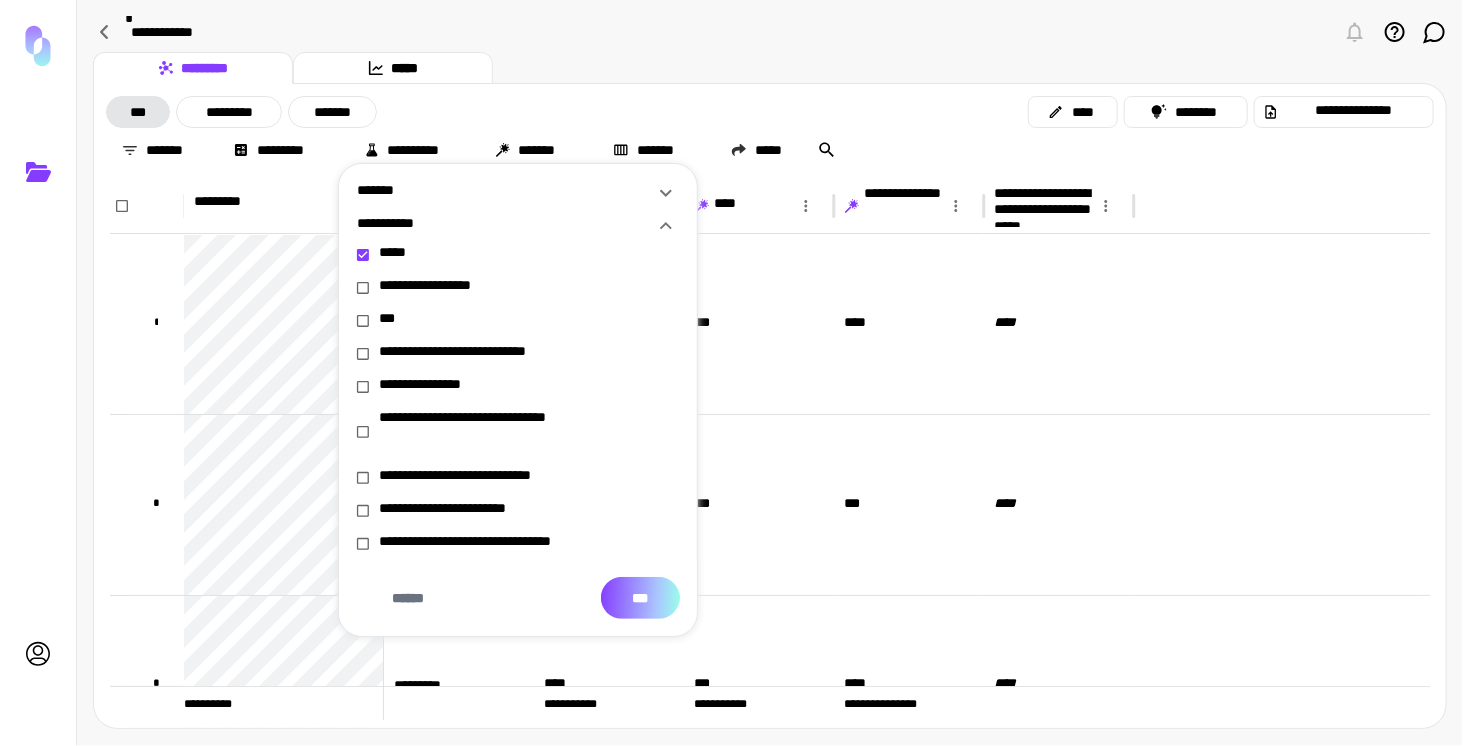 click on "***" at bounding box center [640, 598] 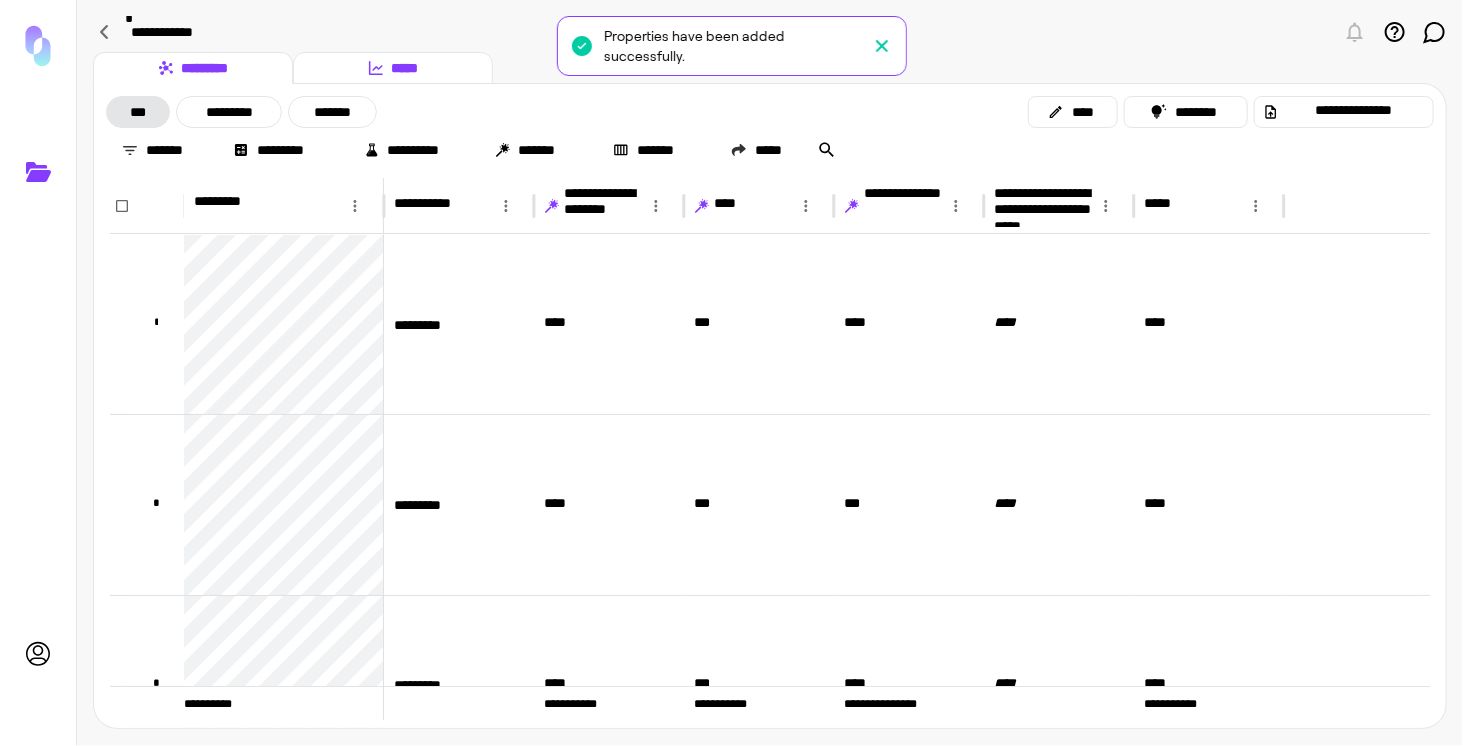 click 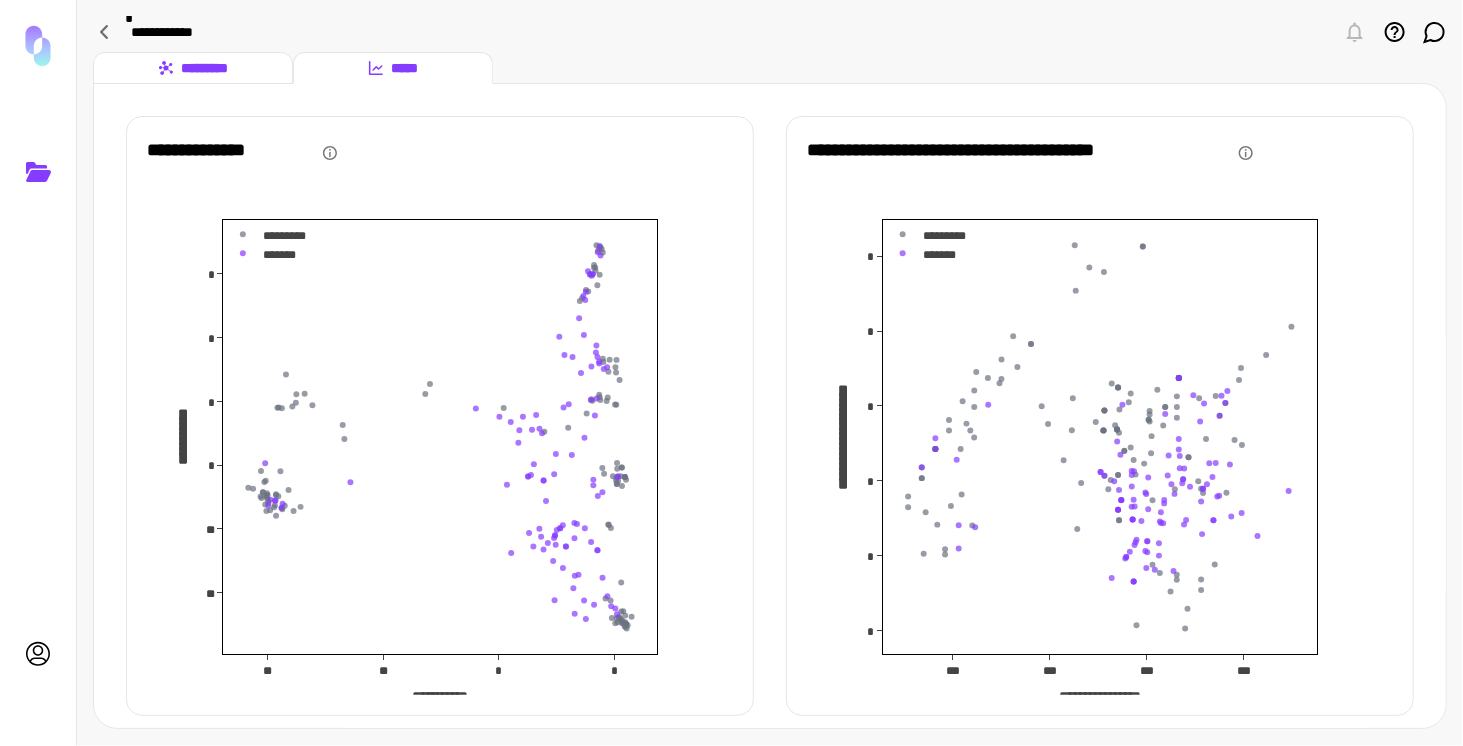 click on "*********" at bounding box center [193, 68] 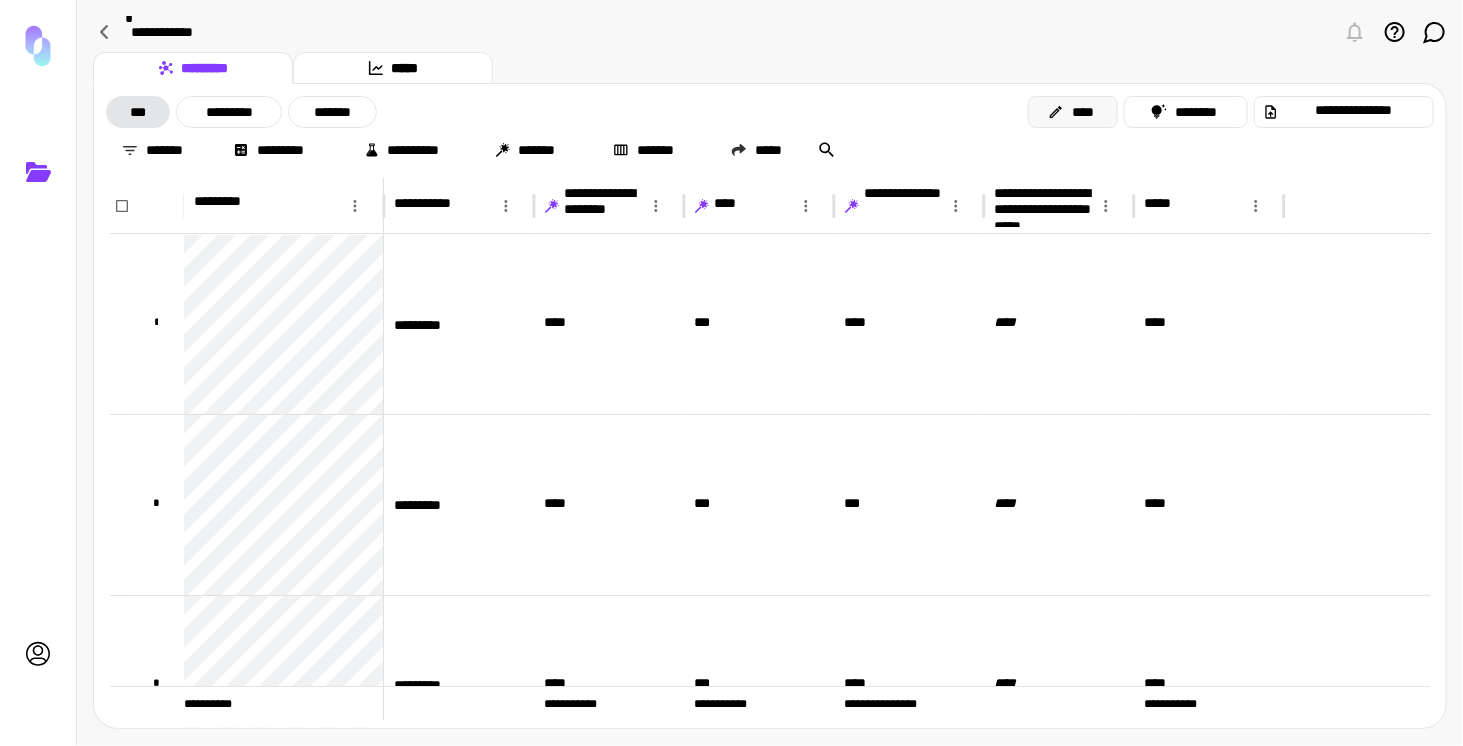 click on "****" at bounding box center (1073, 112) 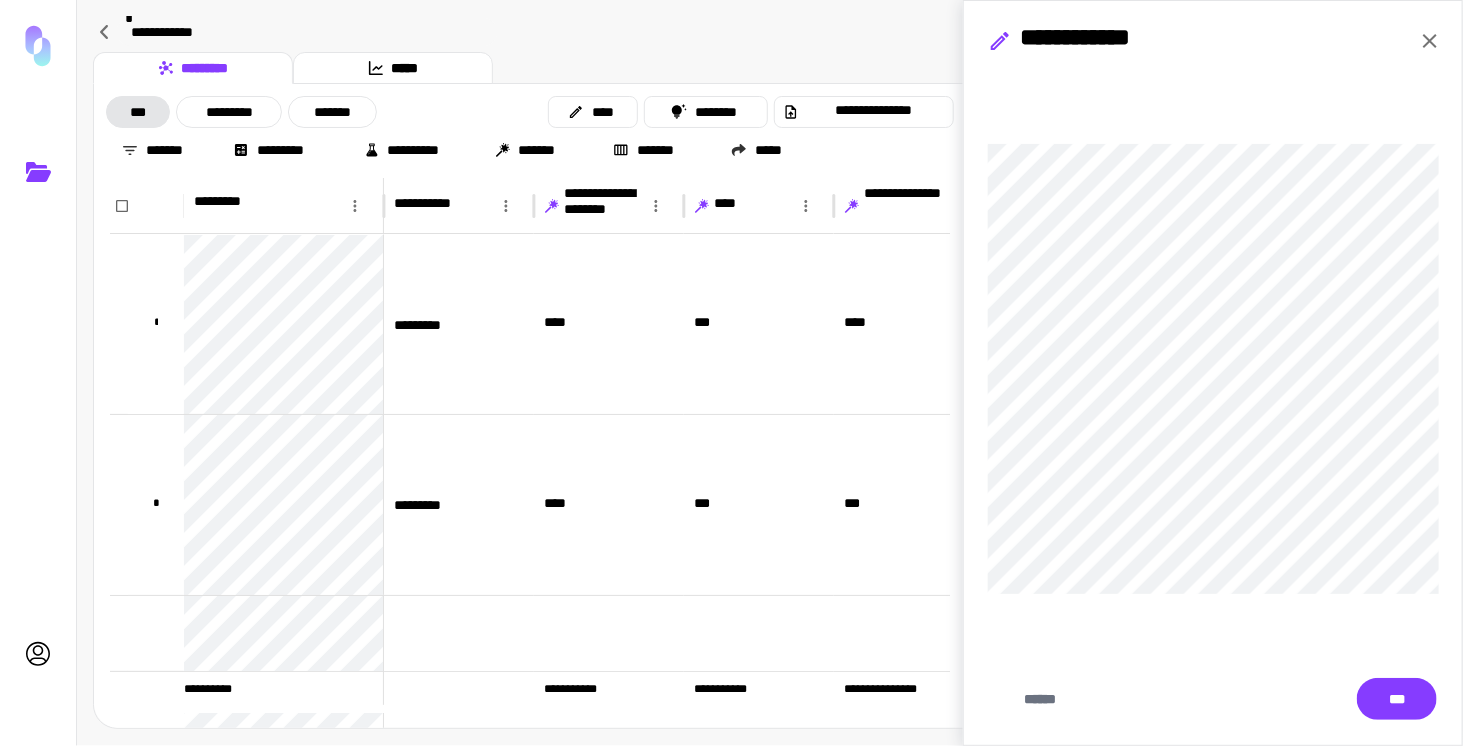 click 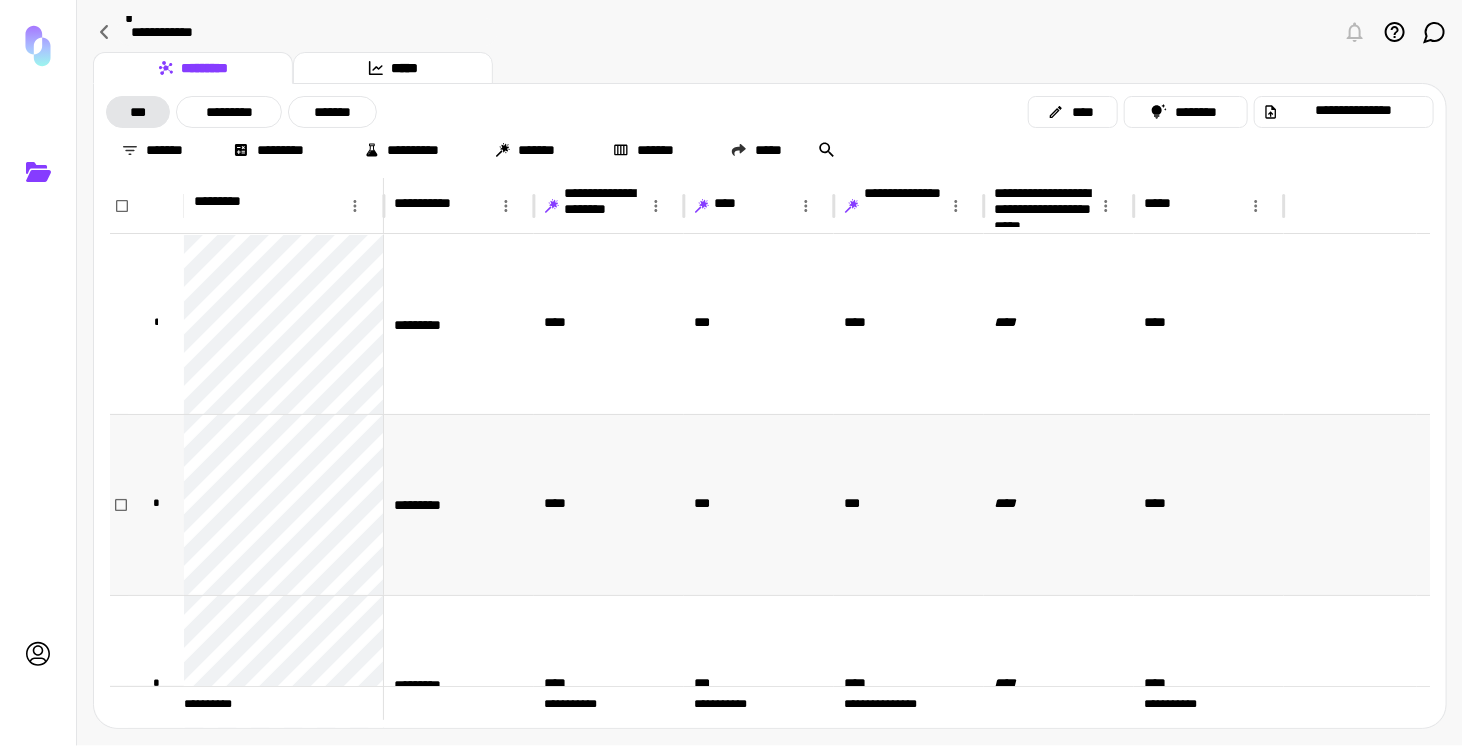 scroll, scrollTop: 385, scrollLeft: 0, axis: vertical 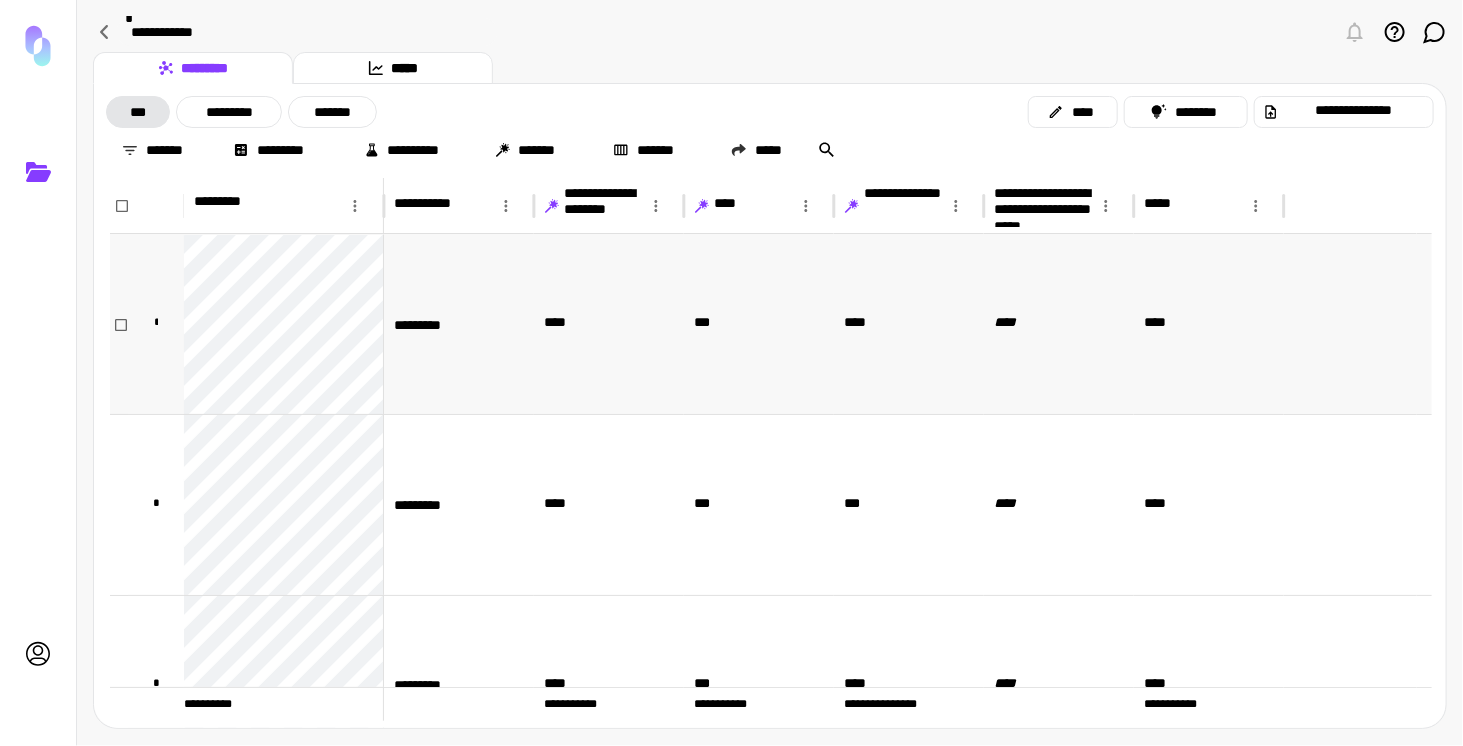 click on "****" at bounding box center (1059, 324) 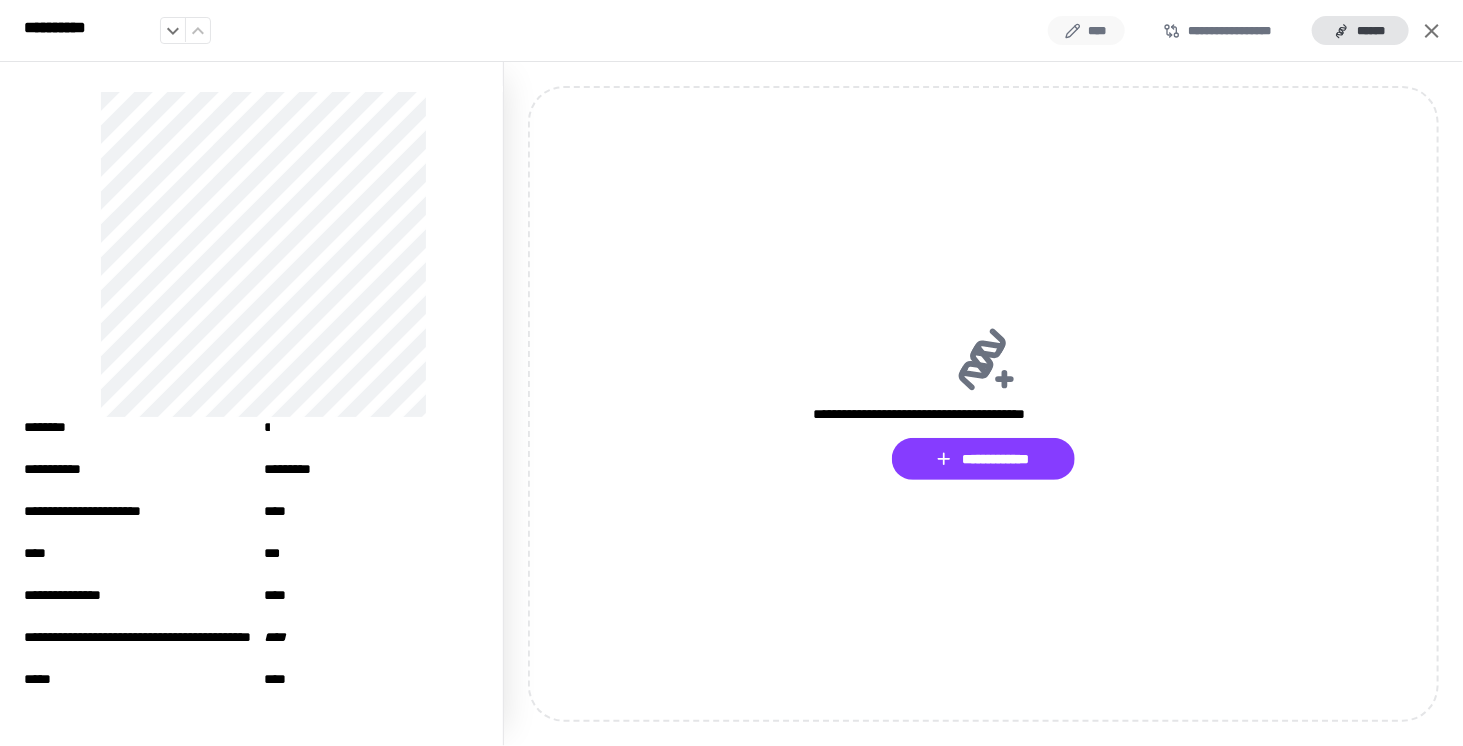 click 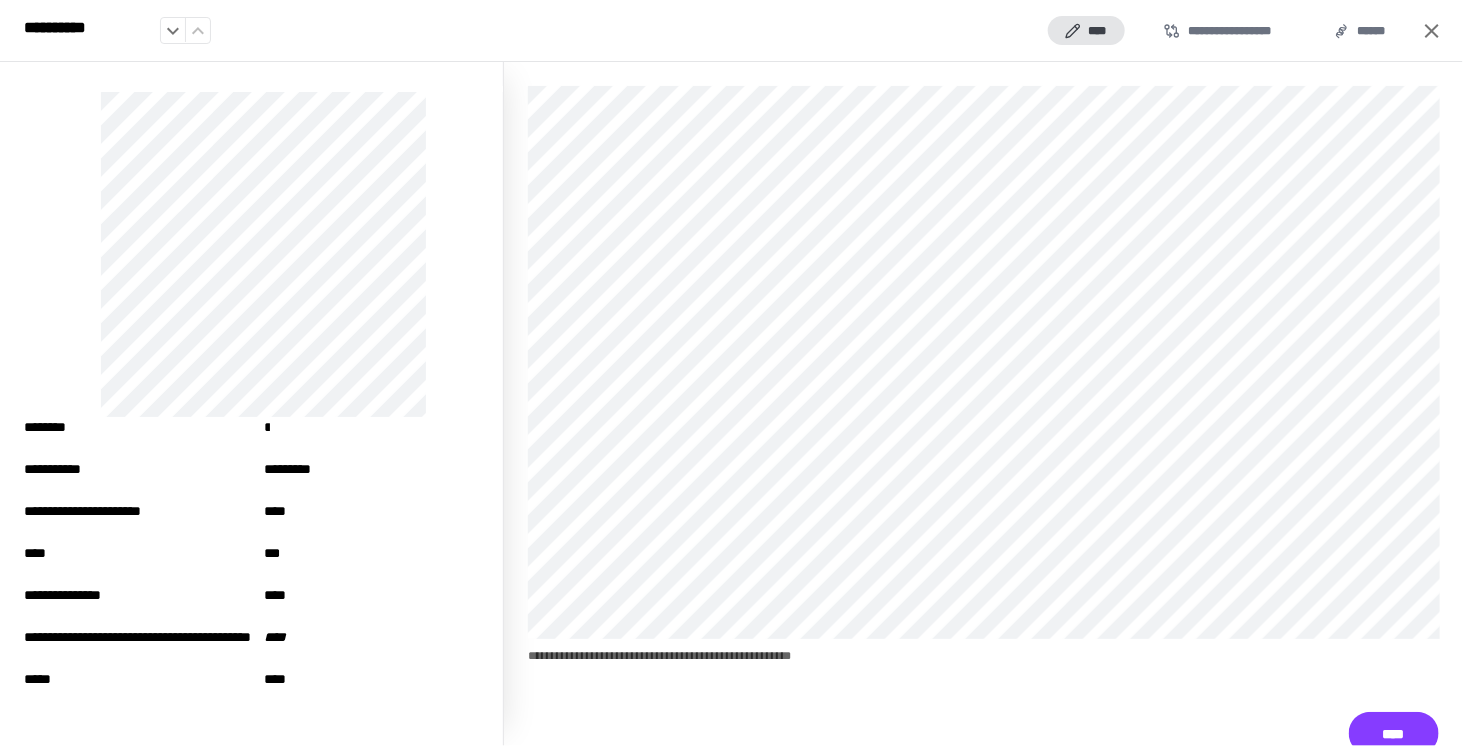 click on "**********" at bounding box center [144, 513] 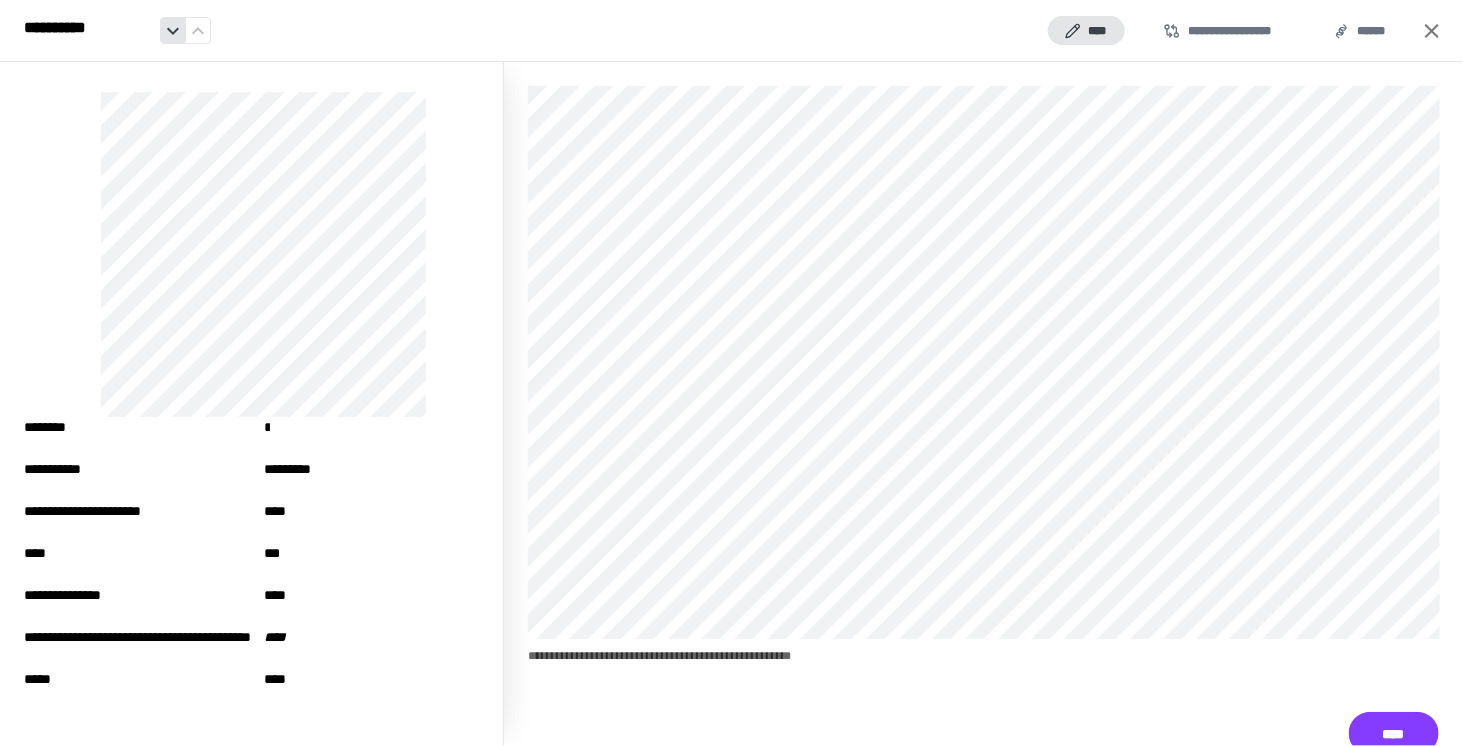click 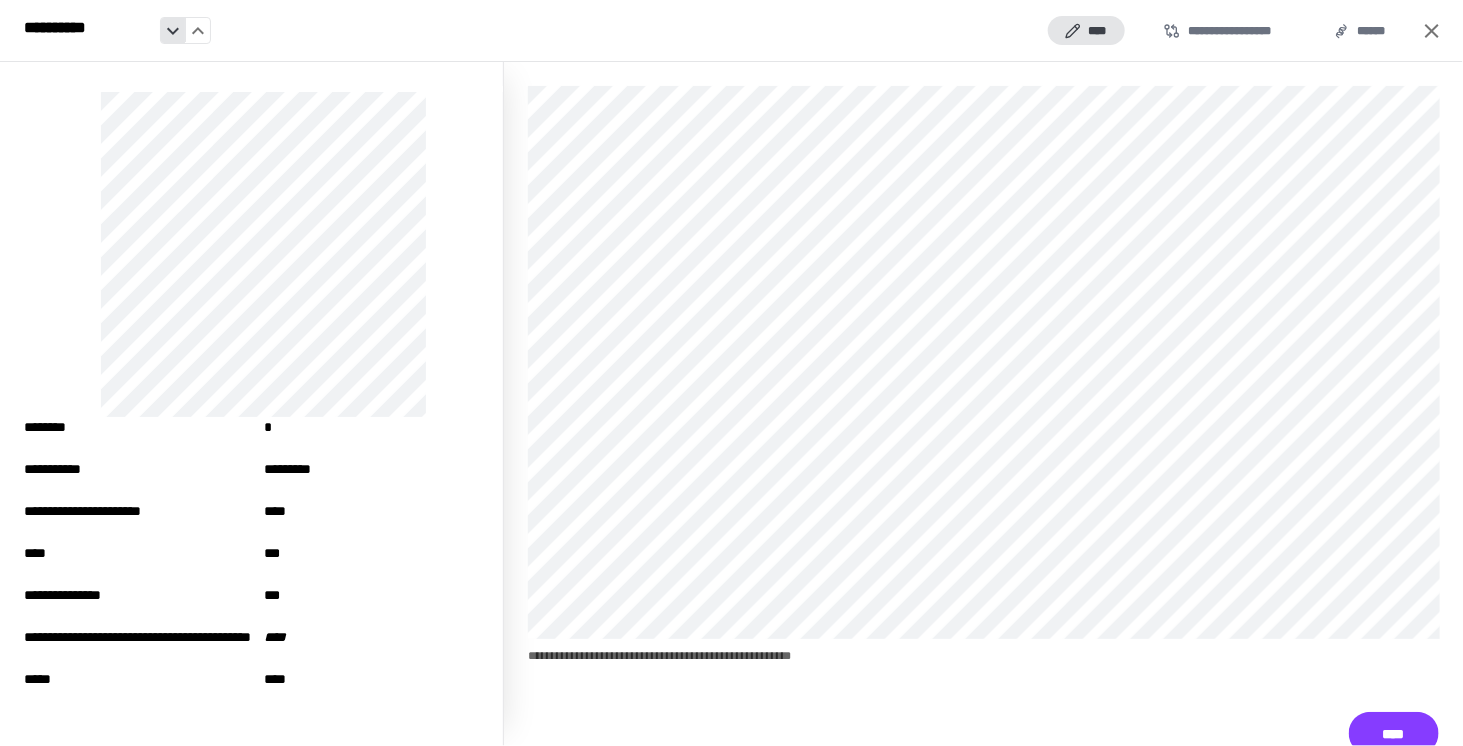click 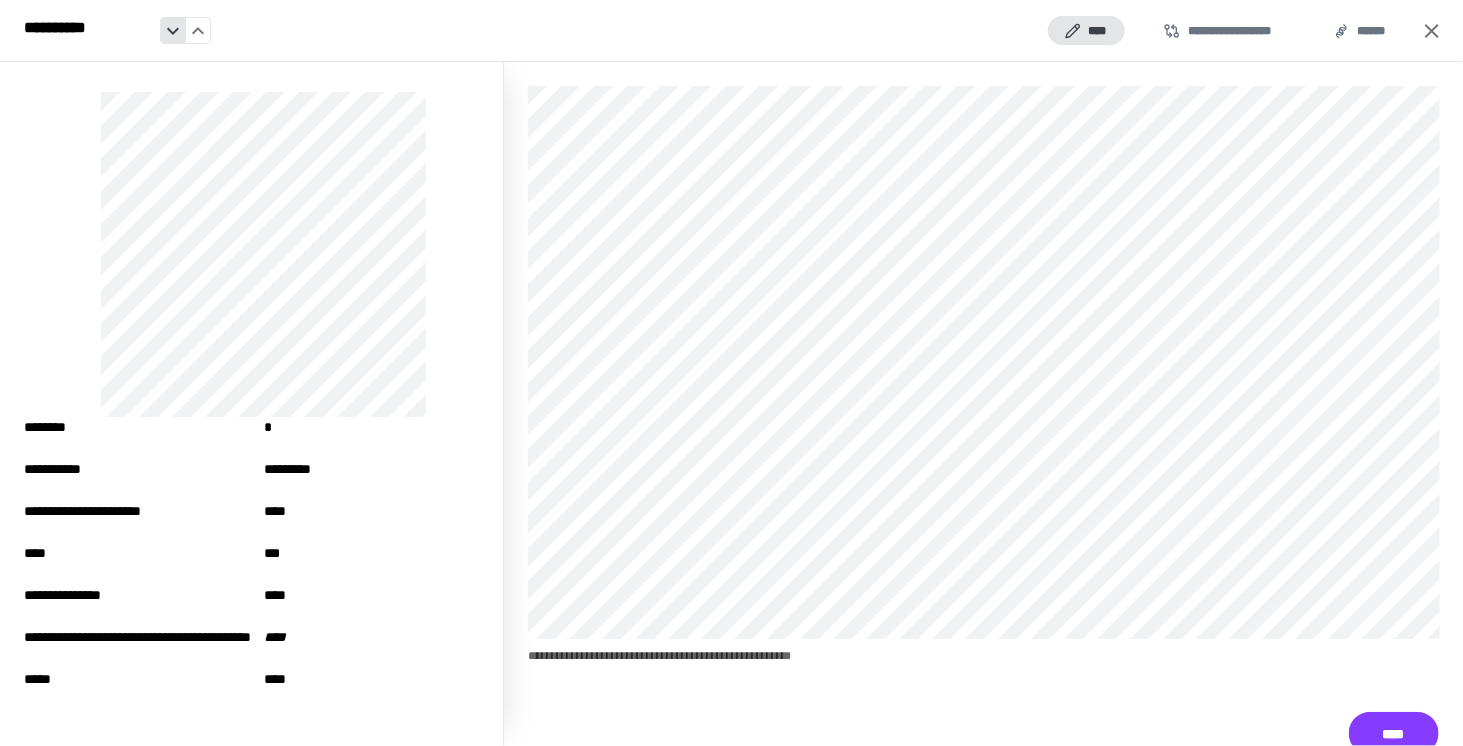 click 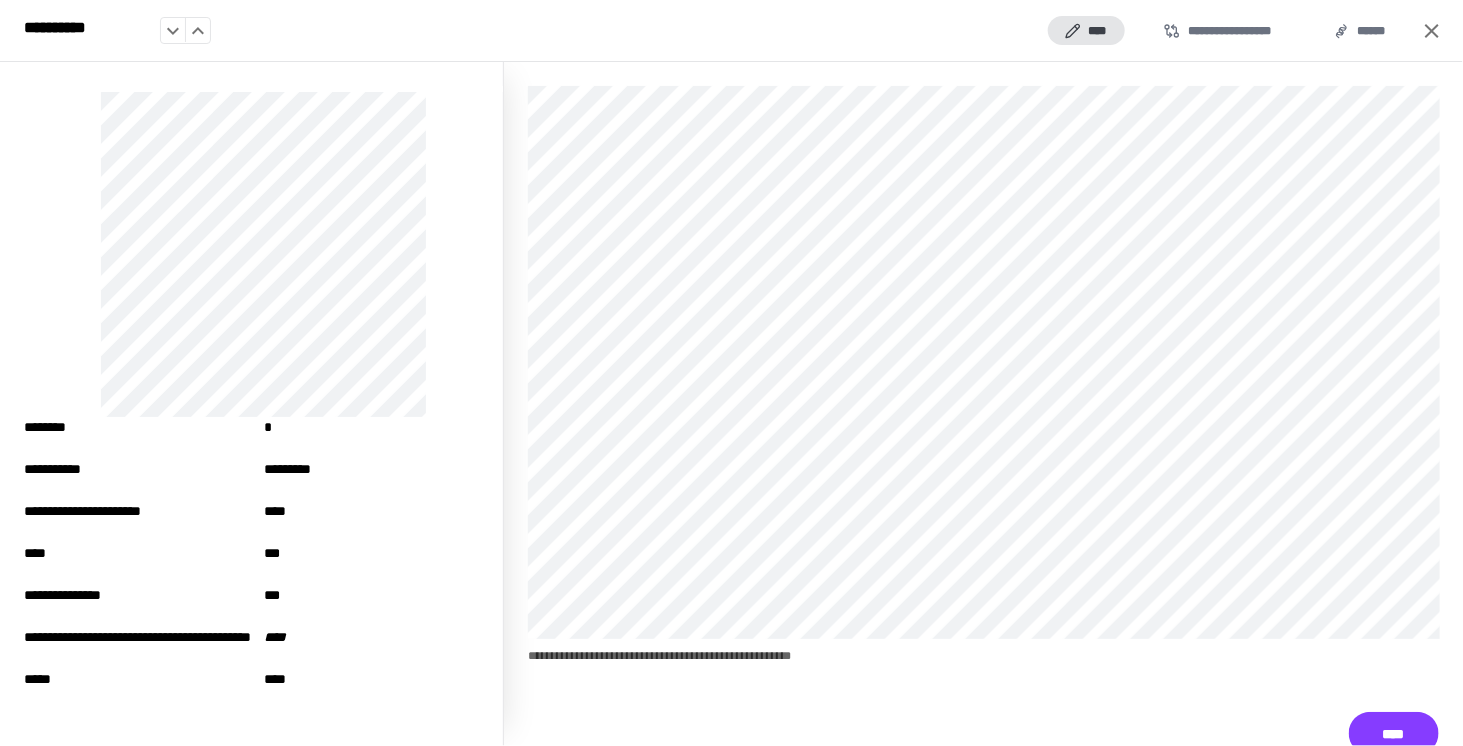 click on "****" at bounding box center [278, 513] 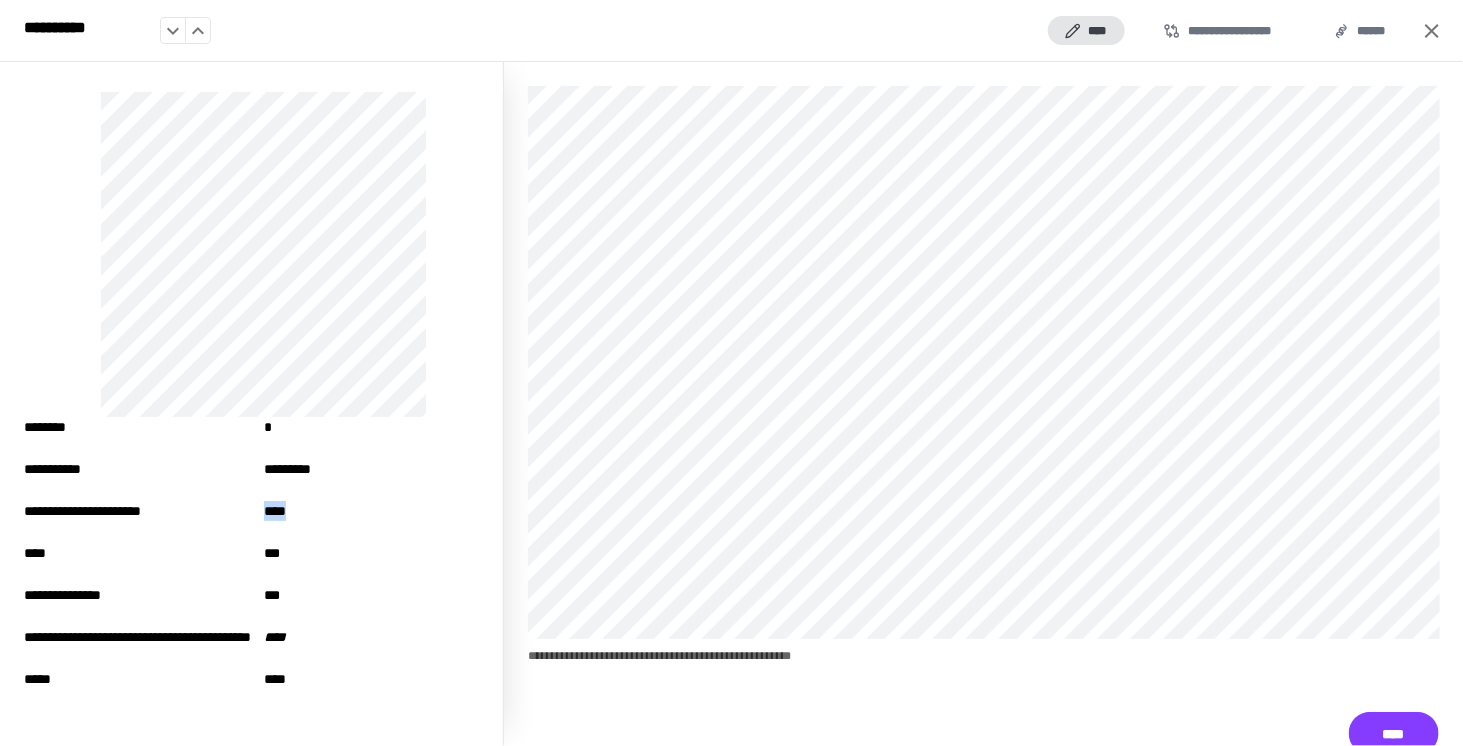 drag, startPoint x: 306, startPoint y: 515, endPoint x: 248, endPoint y: 512, distance: 58.077534 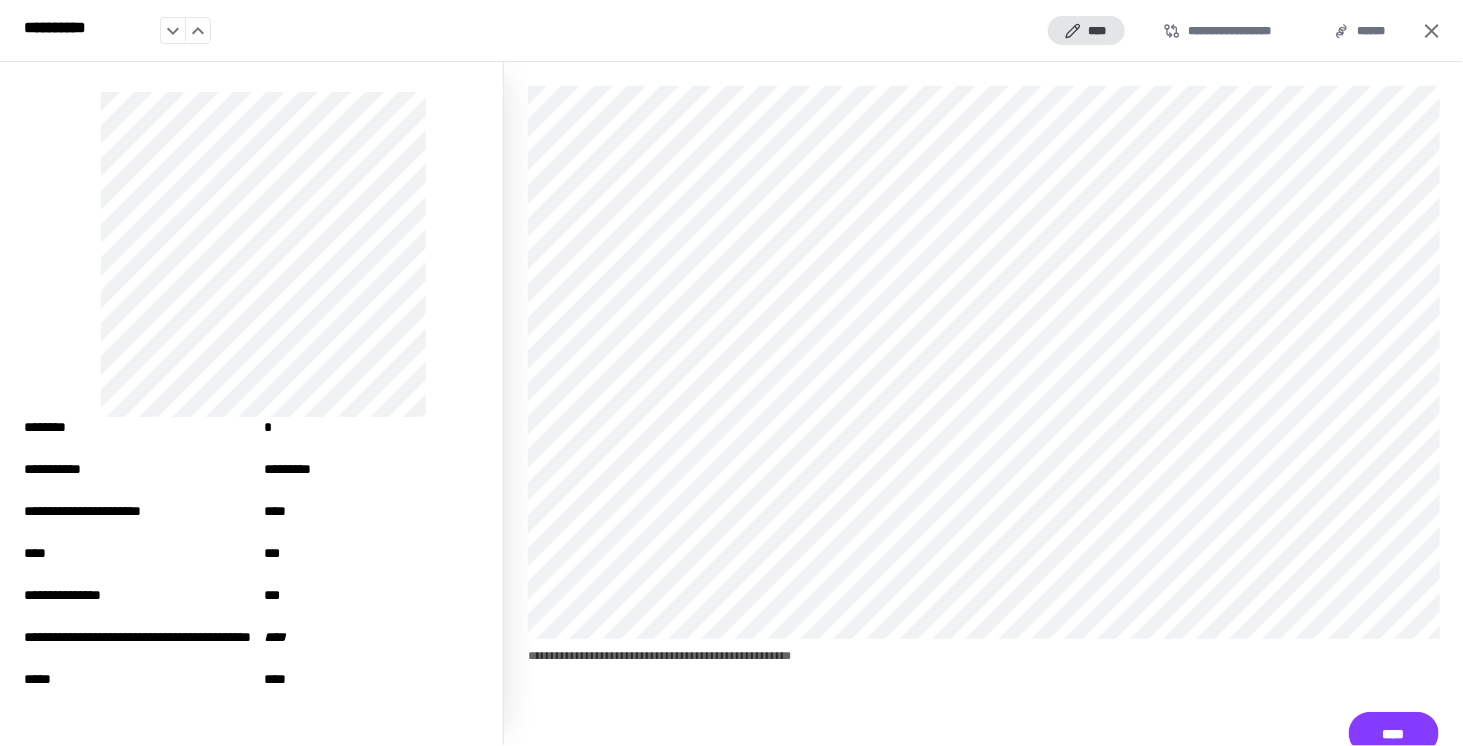 drag, startPoint x: 253, startPoint y: 514, endPoint x: 226, endPoint y: 525, distance: 29.15476 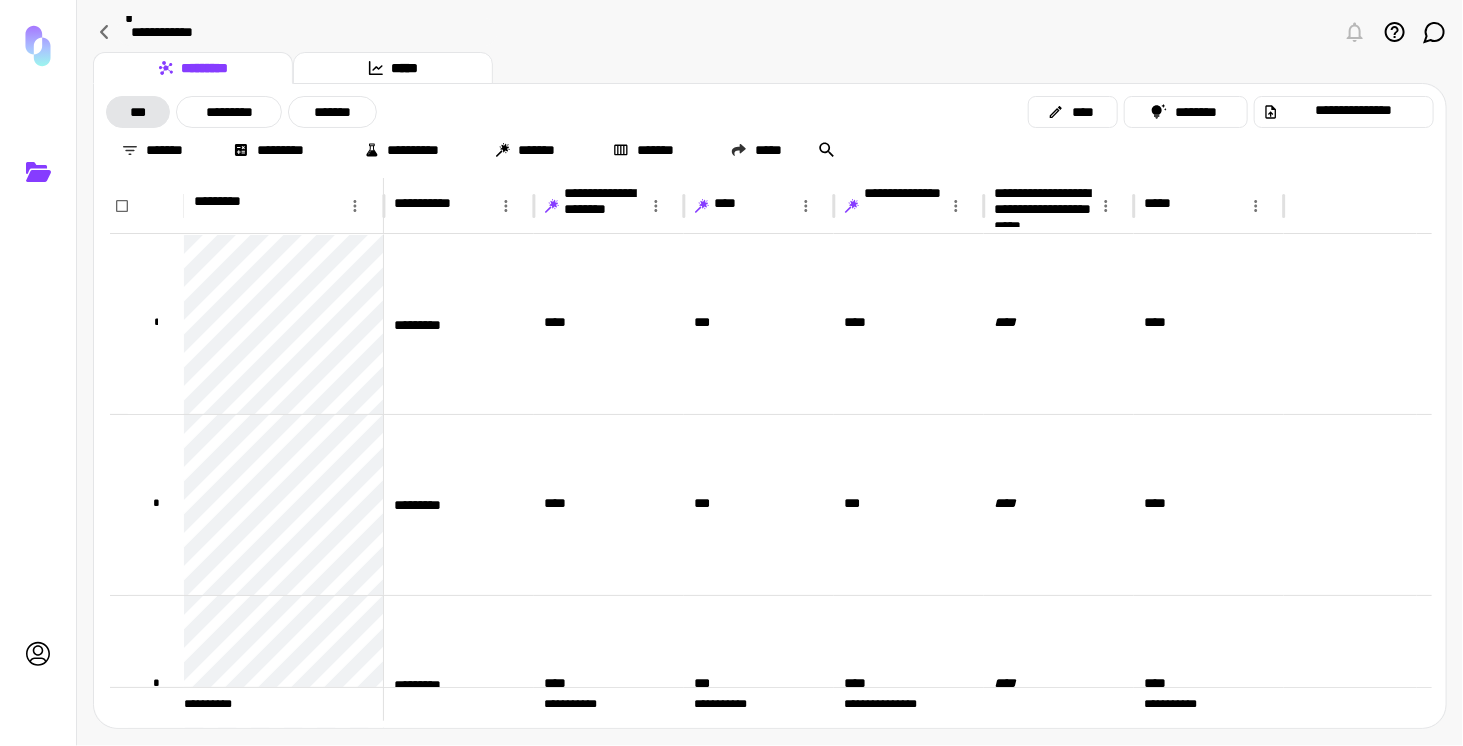 click at bounding box center (38, 46) 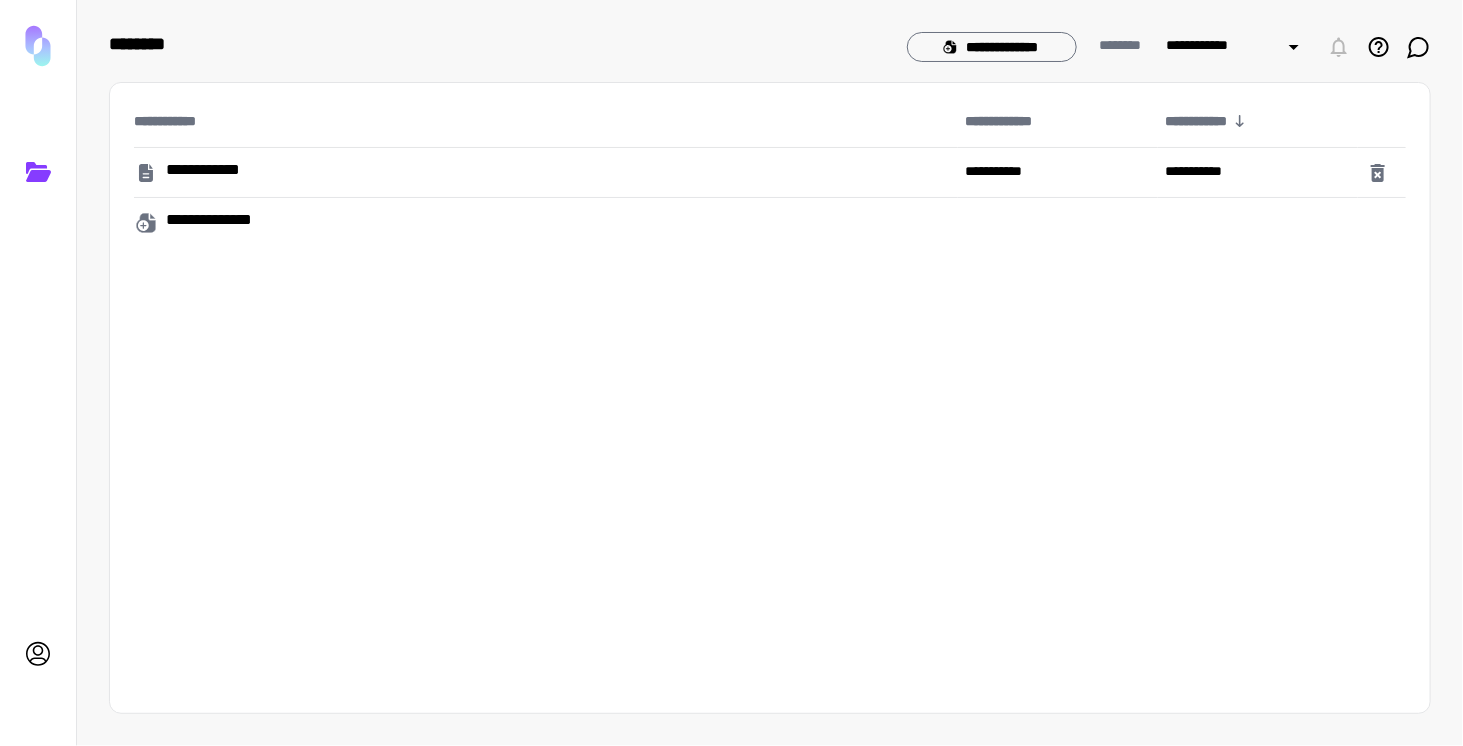 click on "**********" at bounding box center (235, 222) 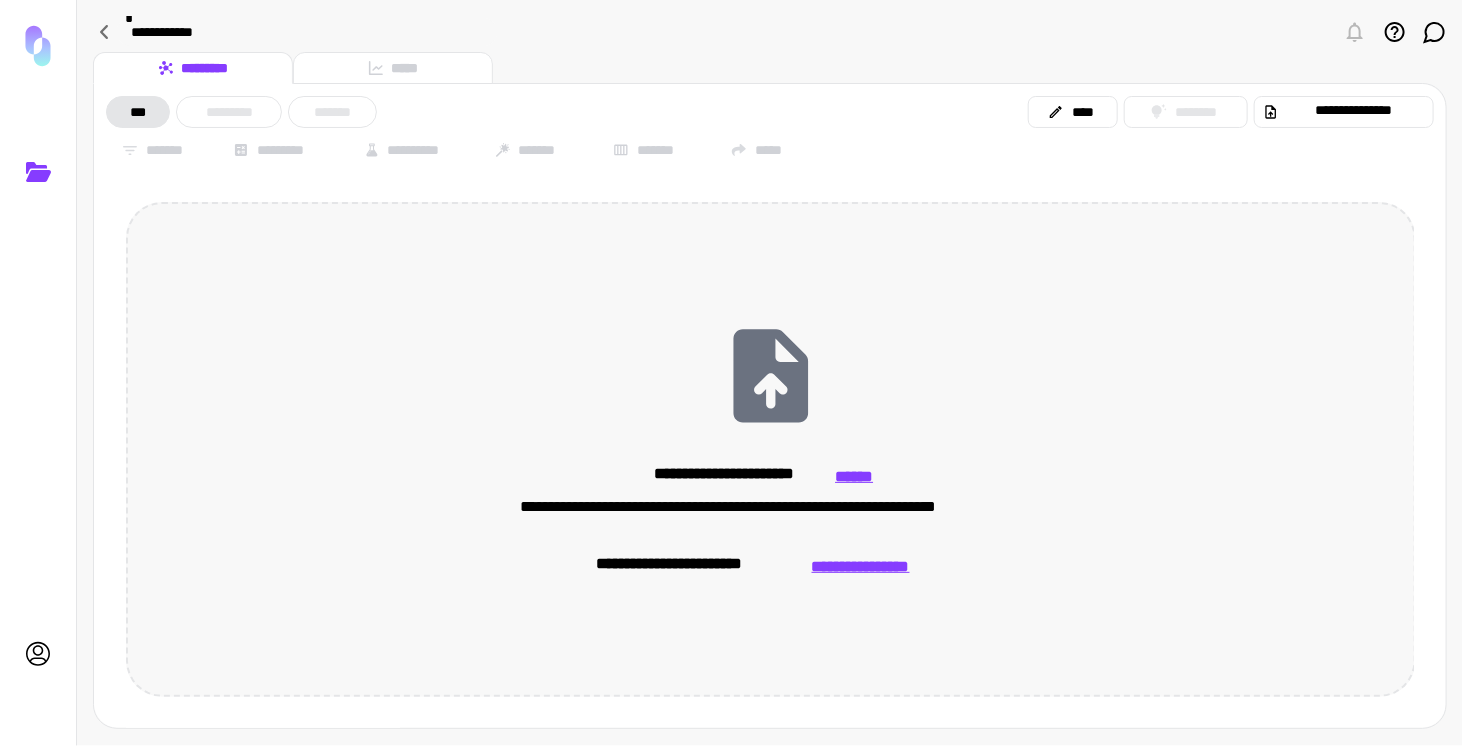 click on "**********" at bounding box center [860, 566] 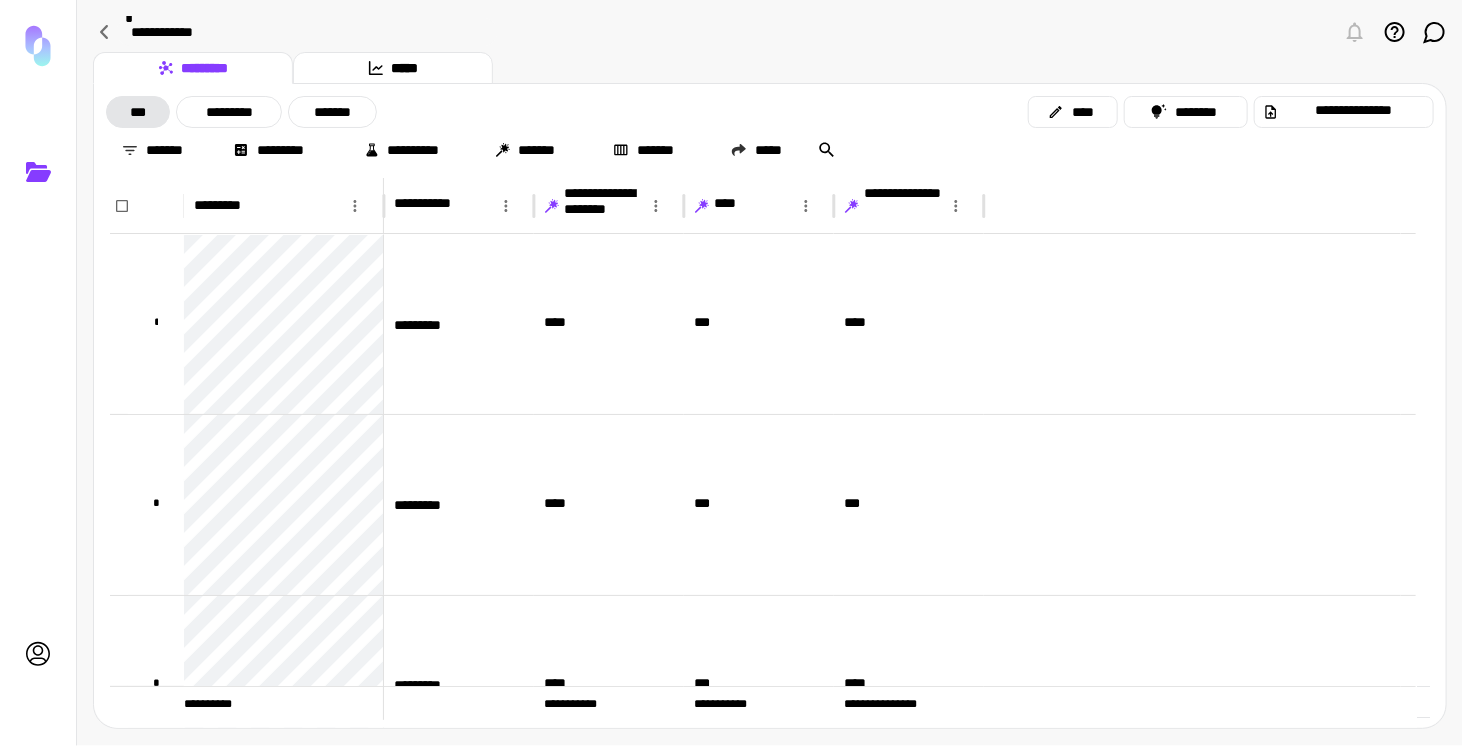 click on "***" at bounding box center (759, 504) 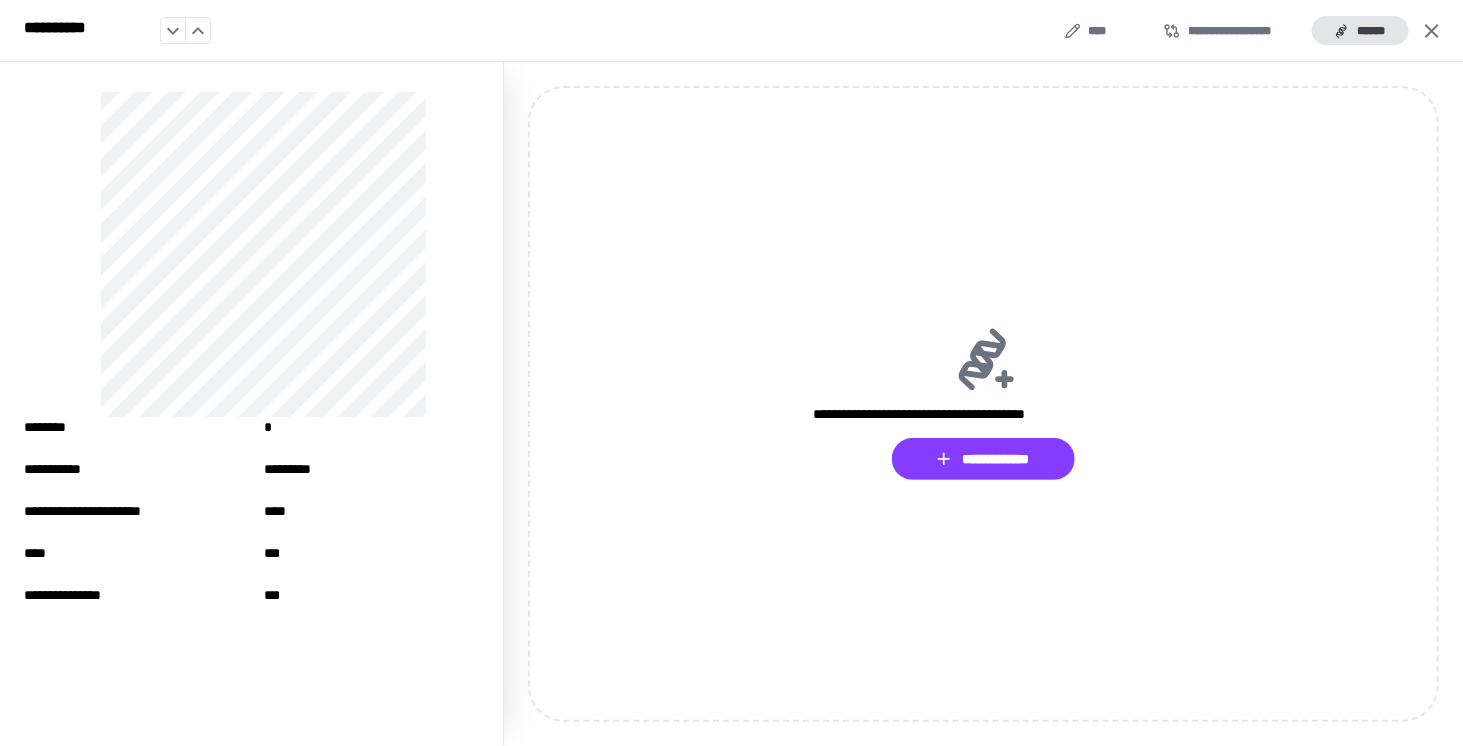 click on "**********" at bounding box center (731, 31) 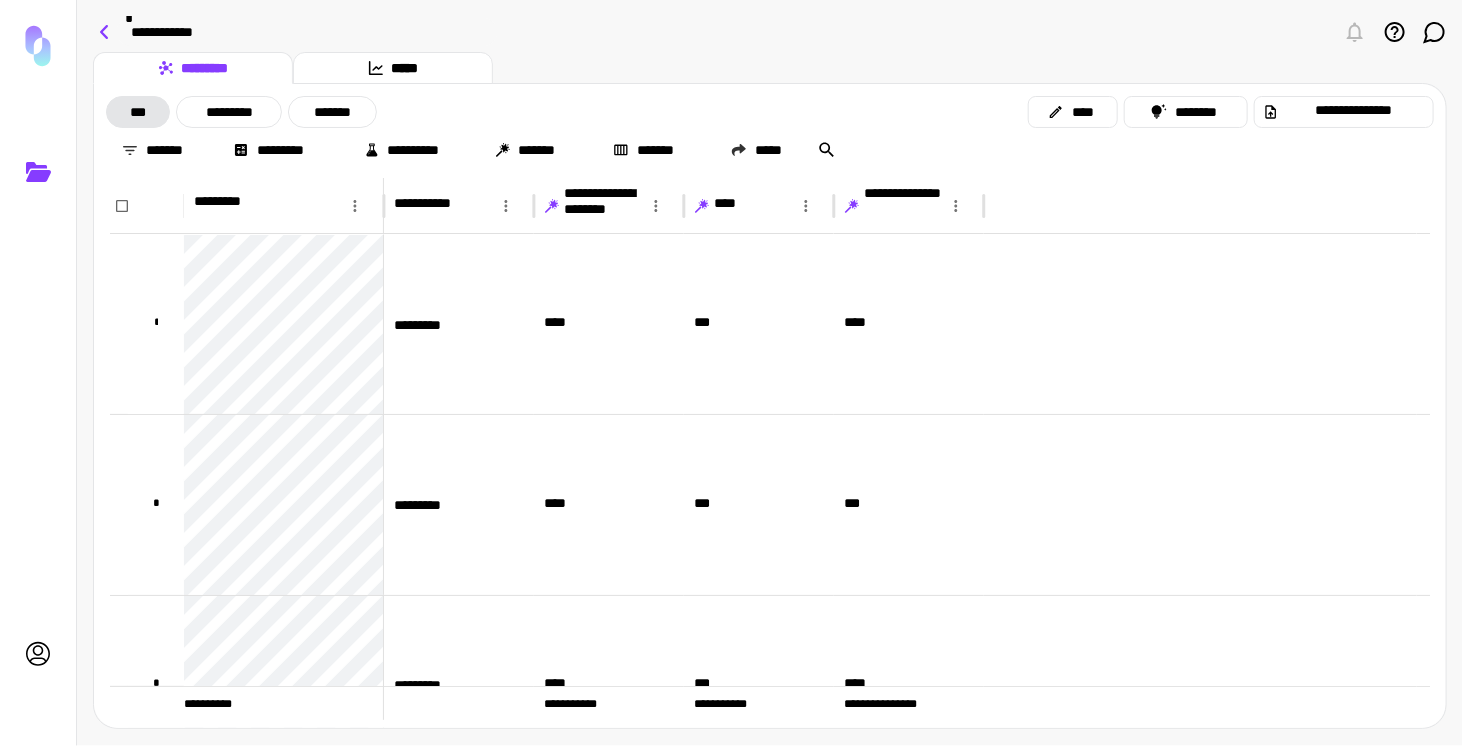 click 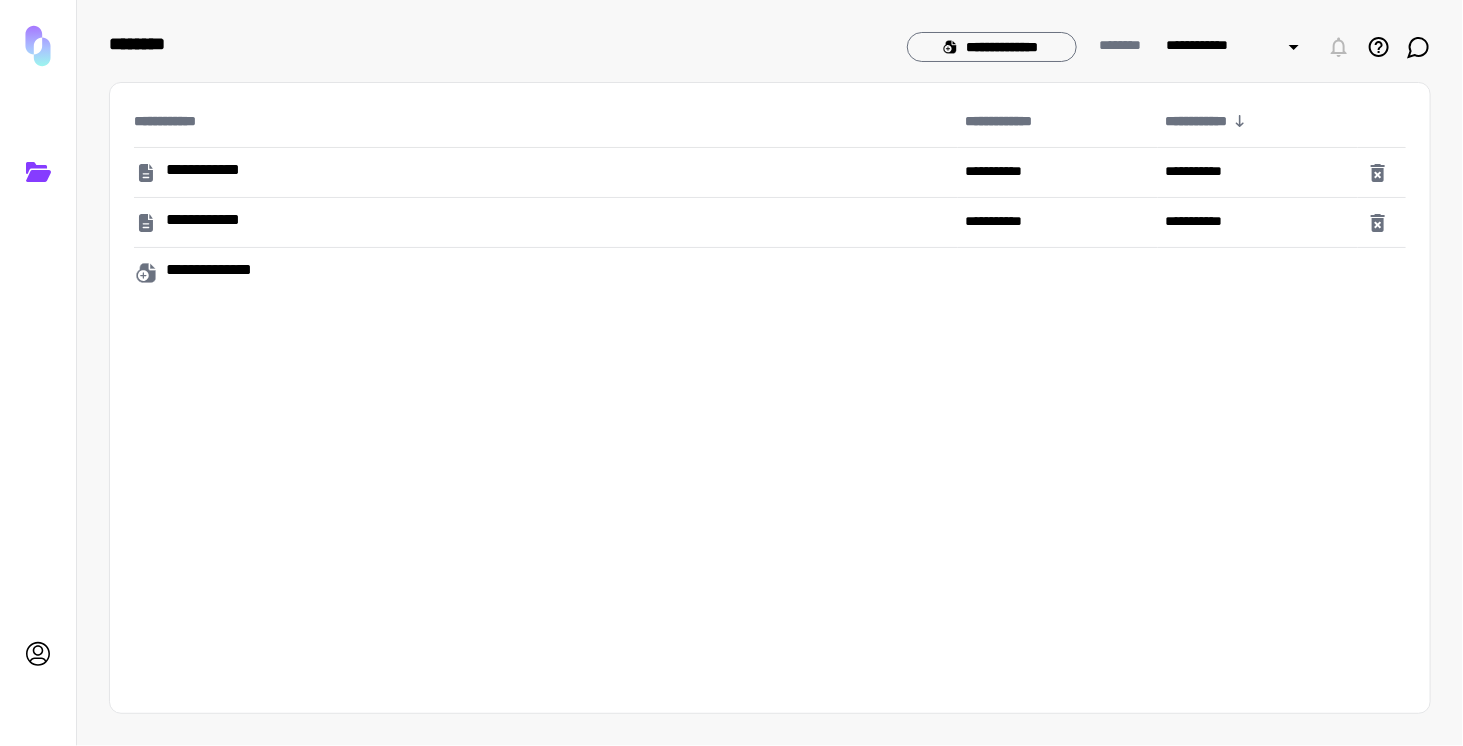 click 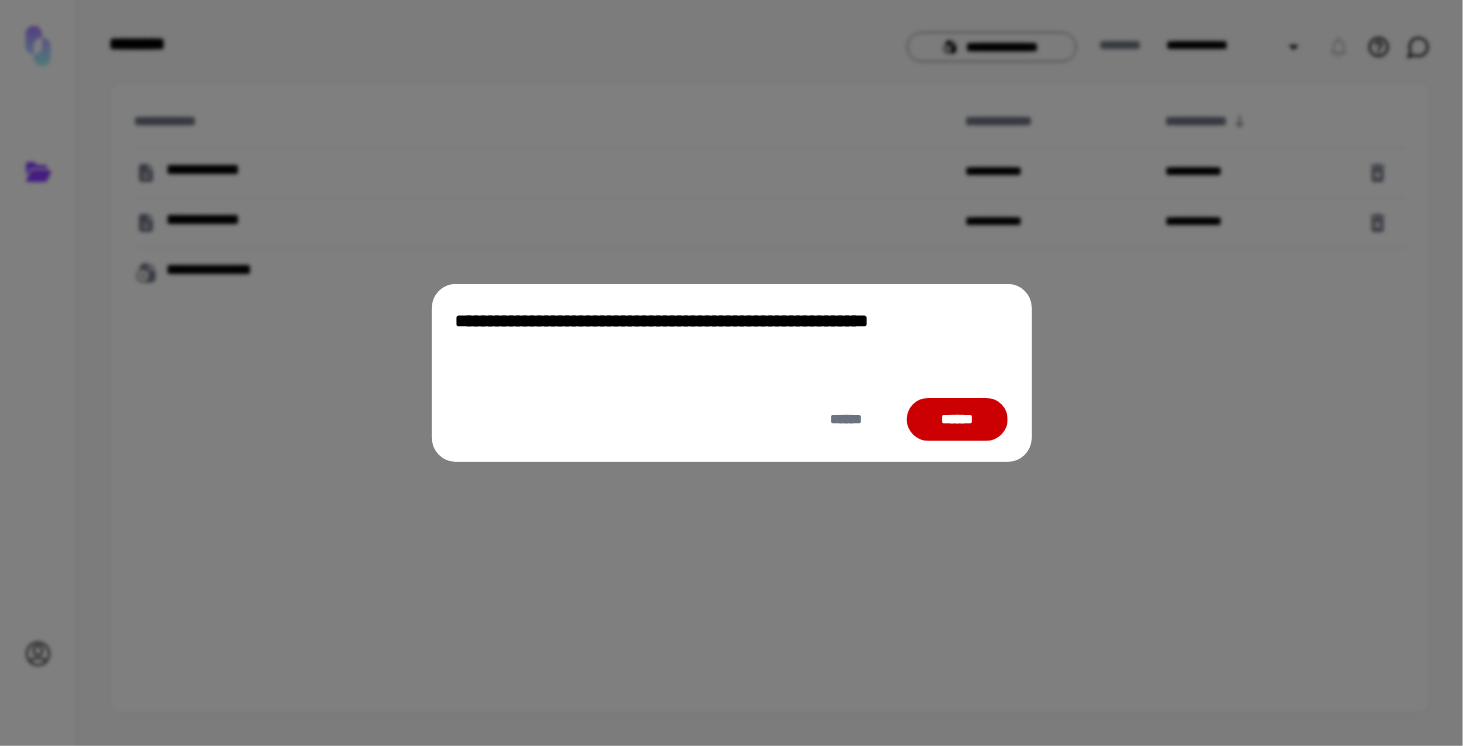 click on "******" at bounding box center (957, 419) 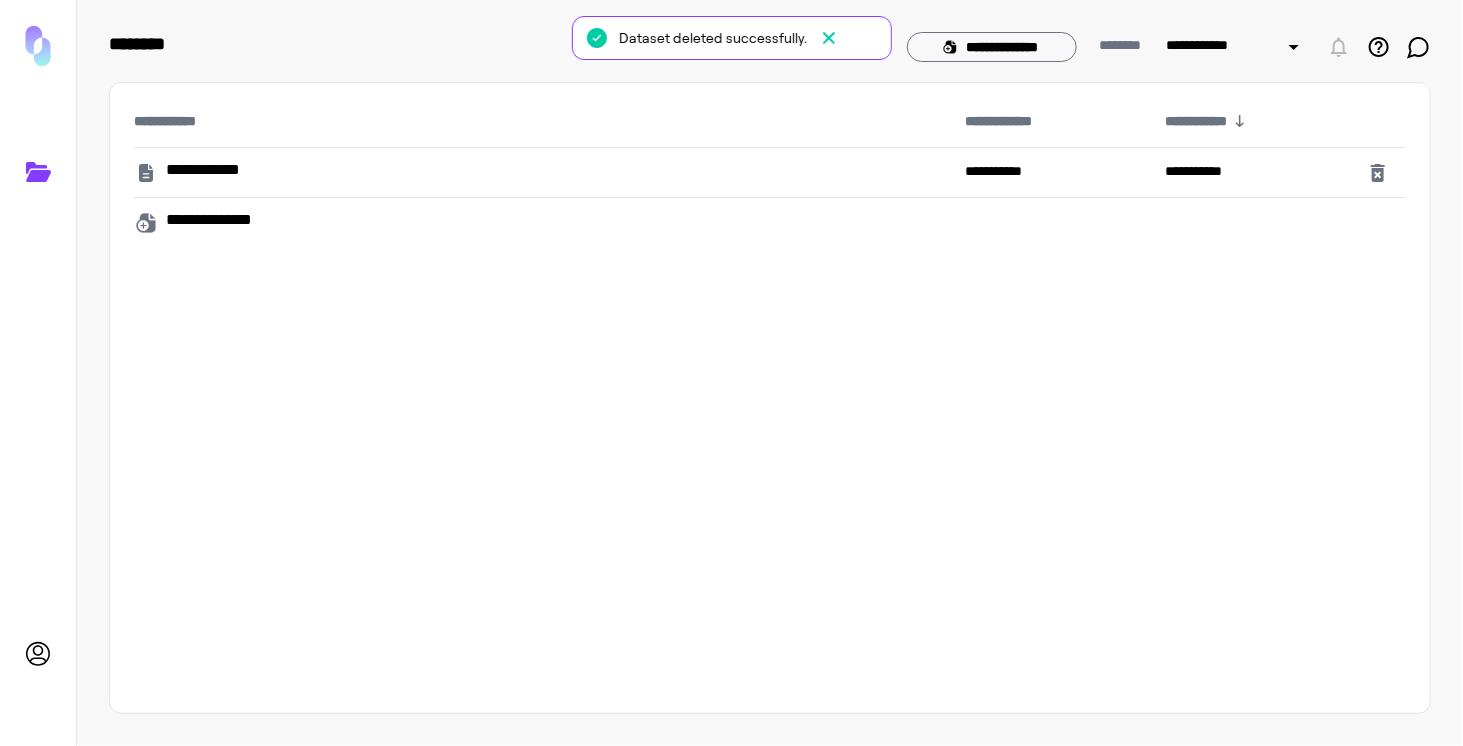 click 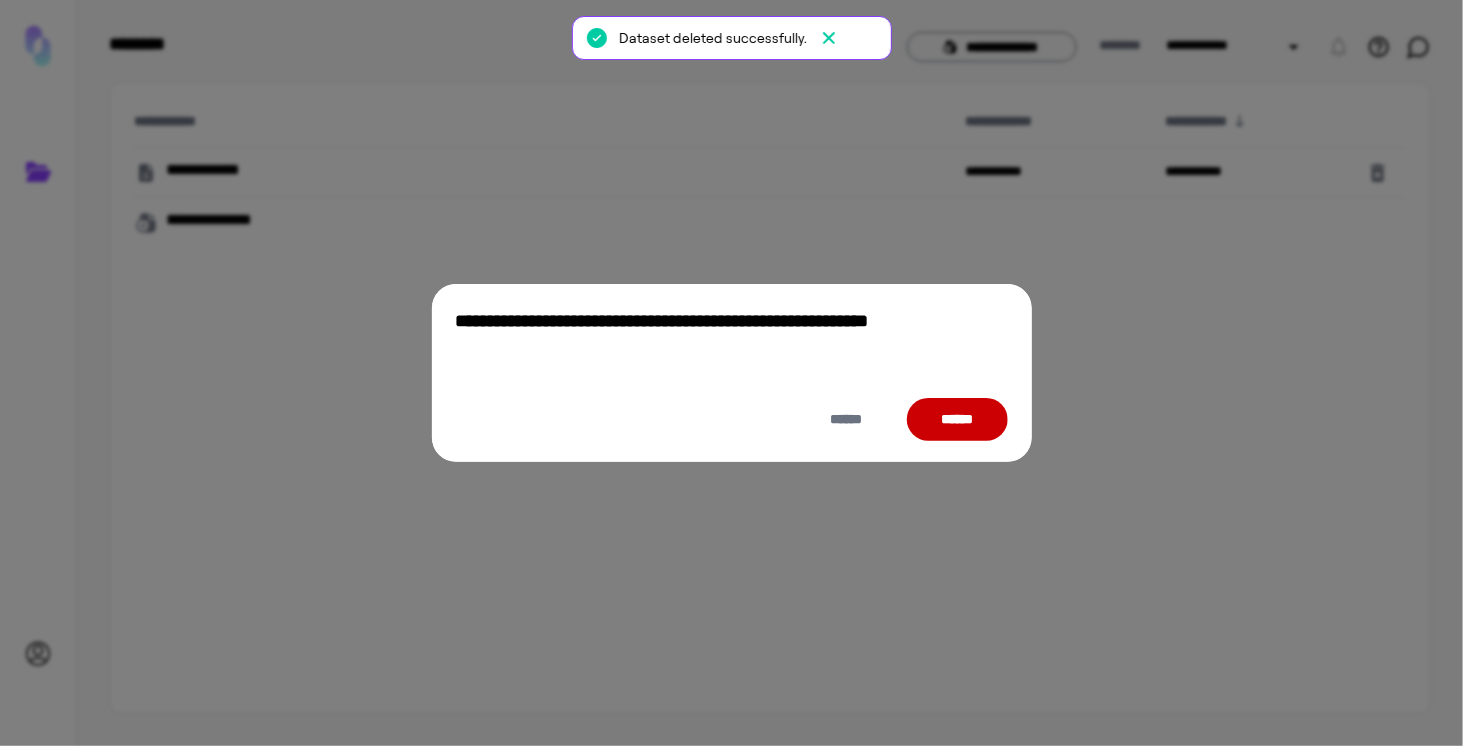 click on "******" at bounding box center [957, 419] 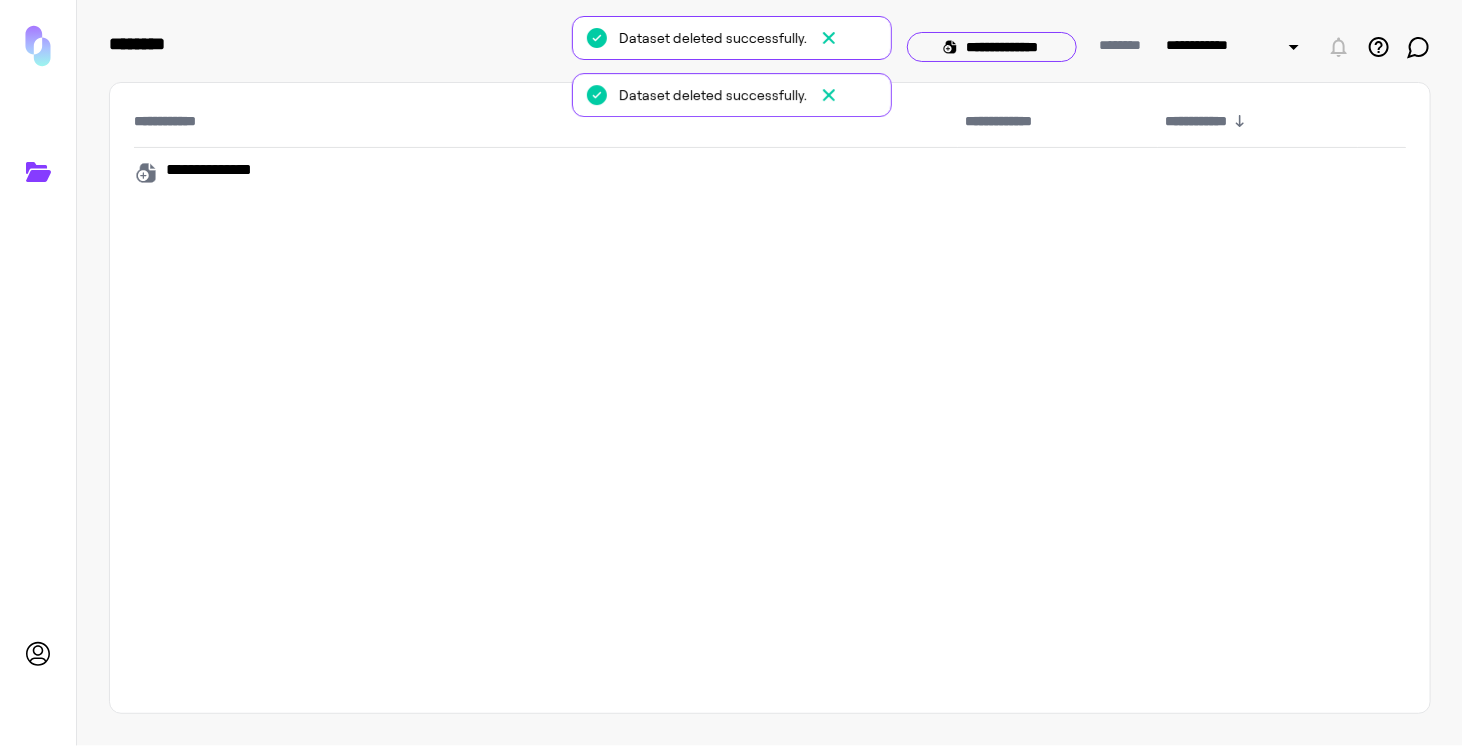 click on "**********" at bounding box center [992, 47] 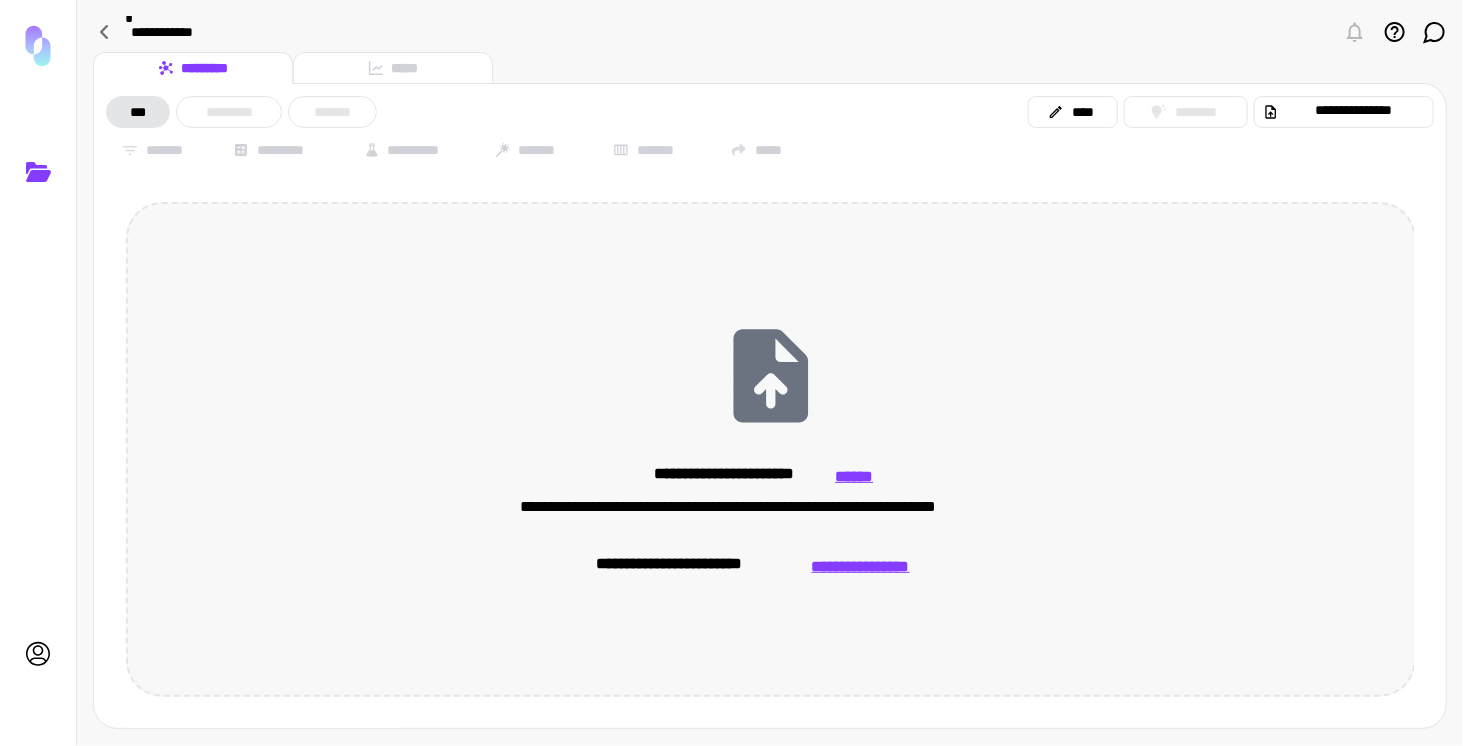 click on "******" at bounding box center [854, 476] 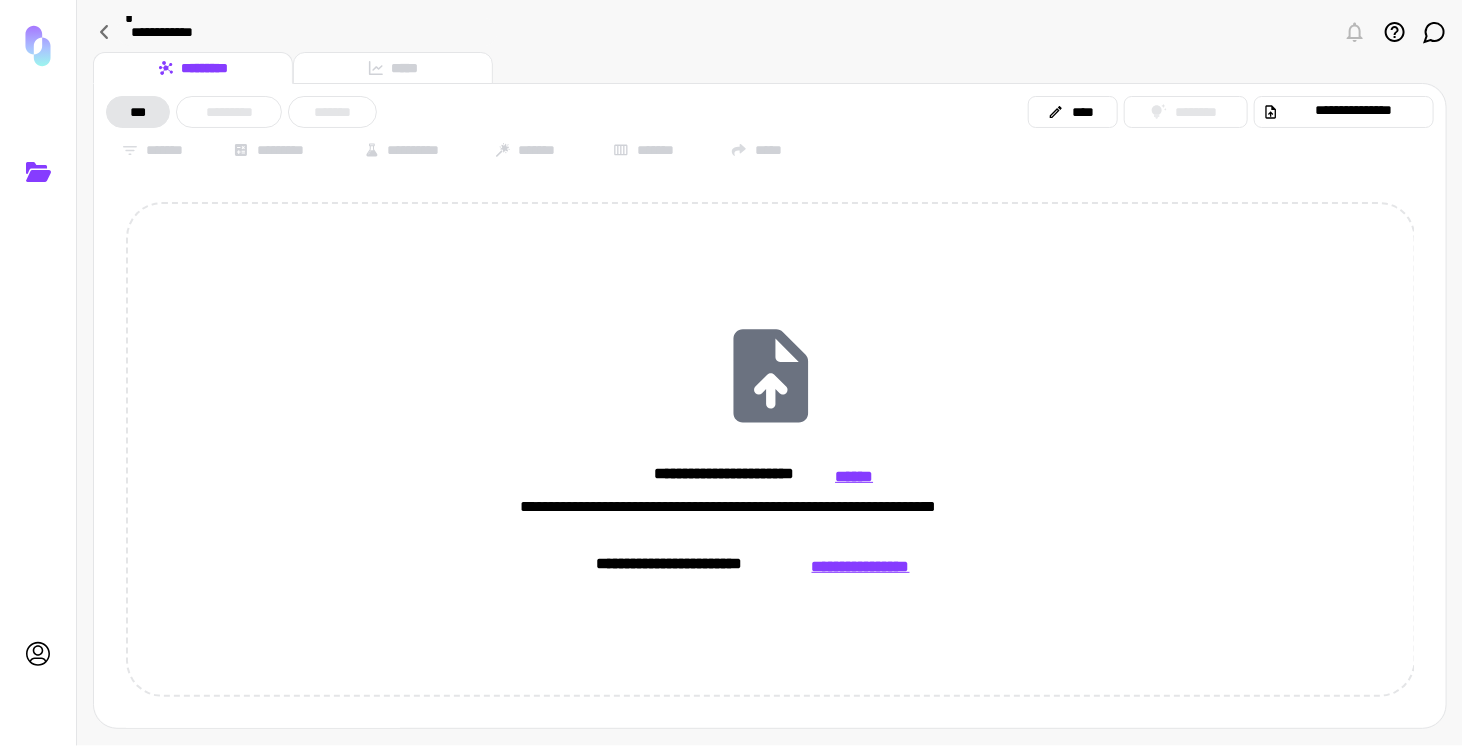 click on "********* *****" at bounding box center (770, 68) 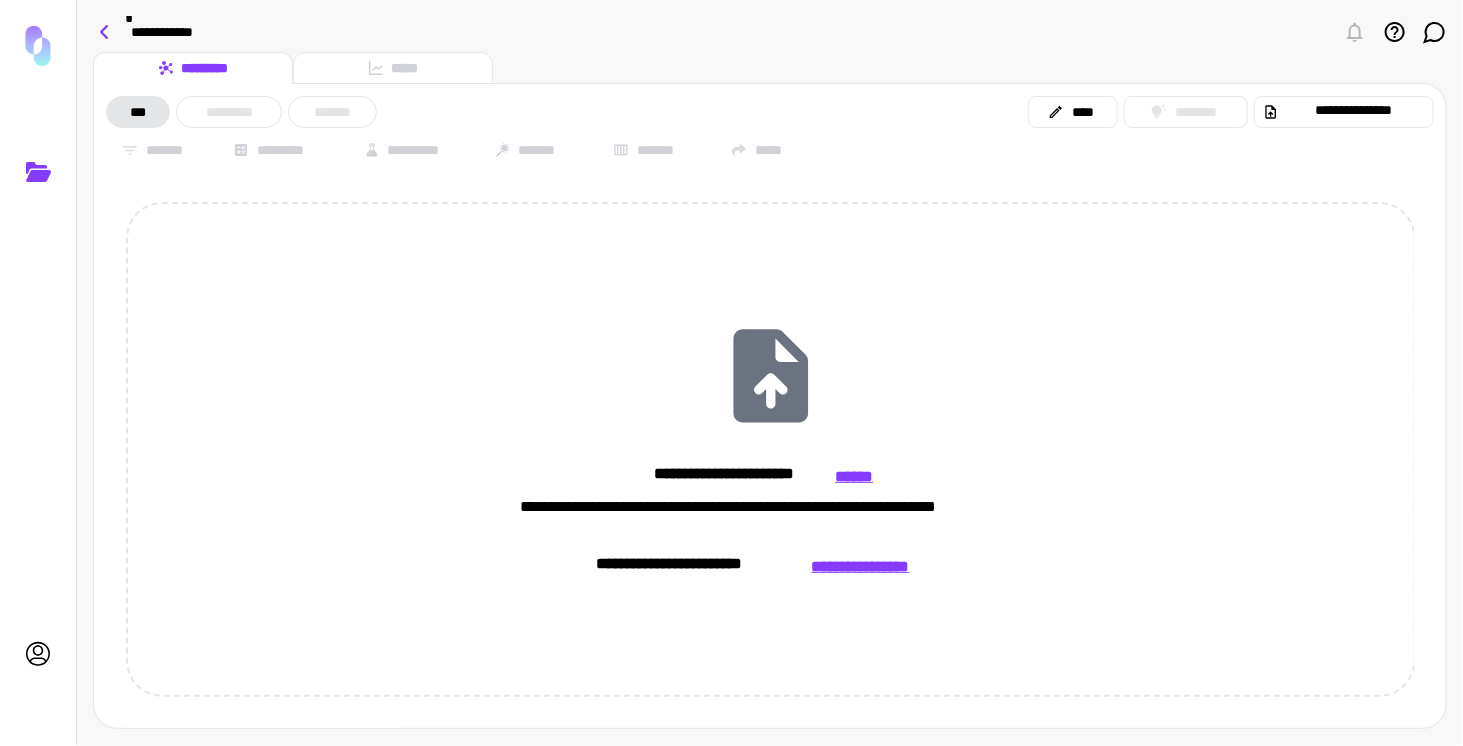 click 